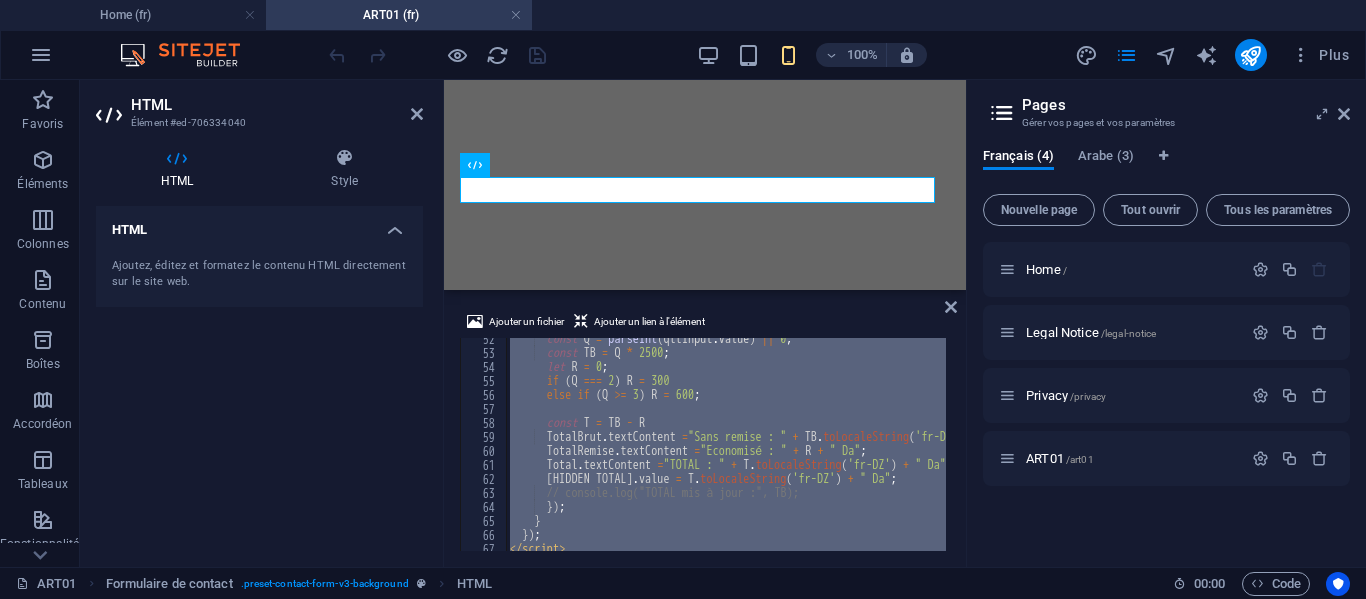 click on "< script >    document . addEventListener ( "DOMContentLoaded" ,   function   ( )   {      const   qttInput   =   document . querySelector ( 'input[placeholder="Quantité"]' ) ;      const   HidenTotal   =   document . querySelector ( 'input[placeholder="Total à Payer"]' ) ;      const   nomInput   =   document . querySelector ( 'input[placeholder="Nom et prénom"]' ) ;      const   telInput   =   document . querySelector ( 'input[placeholder="Téléphone"]' ) ;      const   communeInput   =   document . querySelector ( 'input[placeholder="Commune"]' ) ;      const   confirmBtn   =   document . querySelector ( "button" ) ;   // Adapter si besoin      let   TotalBrutEl   =   null ;      let   TotalRemiseEl   =   null ;      let   TotalEl   =   null ;      const   allElements   =   document . querySelectorAll ( "body *" ) ;      for   ( let   el   of   allElements )   {         if   ([ "SCRIPT" ,   "STYLE" ] . includes ( el . tagName ))   continue ;         if   ( ! TotalRemiseEl   &&   el . textContent . includes ( "Economisé :" ))   TotalRemiseEl   =   el ;         if   ( ! TotalEl   &&   el . textContent . includes ( "TOTAL :" ))   TotalEl   =   el ;         if   ( TotalBrutEl   &&   TotalRemiseEl   &&   TotalEl )   break ;      }         console . log ( "Sans remise :" ,   TotalBrutEl   ||   "Non trouvé" ) ;         console . log ( "Economisé :" ,   TotalRemiseEl   ||   "Non trouvé" ) ;         console . log ( "TOTAL :" ,   TotalEl   ||   "Non trouvé" ) ;           /**       *  🔁  Fonction centralisée pour calculer et mettre à jour les montants       */      function   updateTotals ( )   {         const   Q   =   parseInt ( qttInput . value )   ||   0 ;         const   TB   =   Q   *   2500 ;         let   R   =   0 ;         if   ( Q   ===   2 )   R   =   300         else   if   ( Q   >=   3 )   R   =   600 ;                 const   T   =   TB   -   R         TotalBrut . textContent   = "Sans remise : "   +   TB . toLocaleString ( 'fr-DZ' )   +   " Da" ;         TotalRemise . textContent   = "Economisé : "   +   R   +   " Da" ;               Total . textContent   = "TOTAL : "   +   T . toLocaleString ( 'fr-DZ' )   +   " Da" ;         HidenTotal . value   =   T . toLocaleString ( 'fr-DZ' )   +   " Da" ;         // console.log("TOTAL mis à jour :", TB);         }) ;      }    }) ; < / script >" at bounding box center [726, 444] 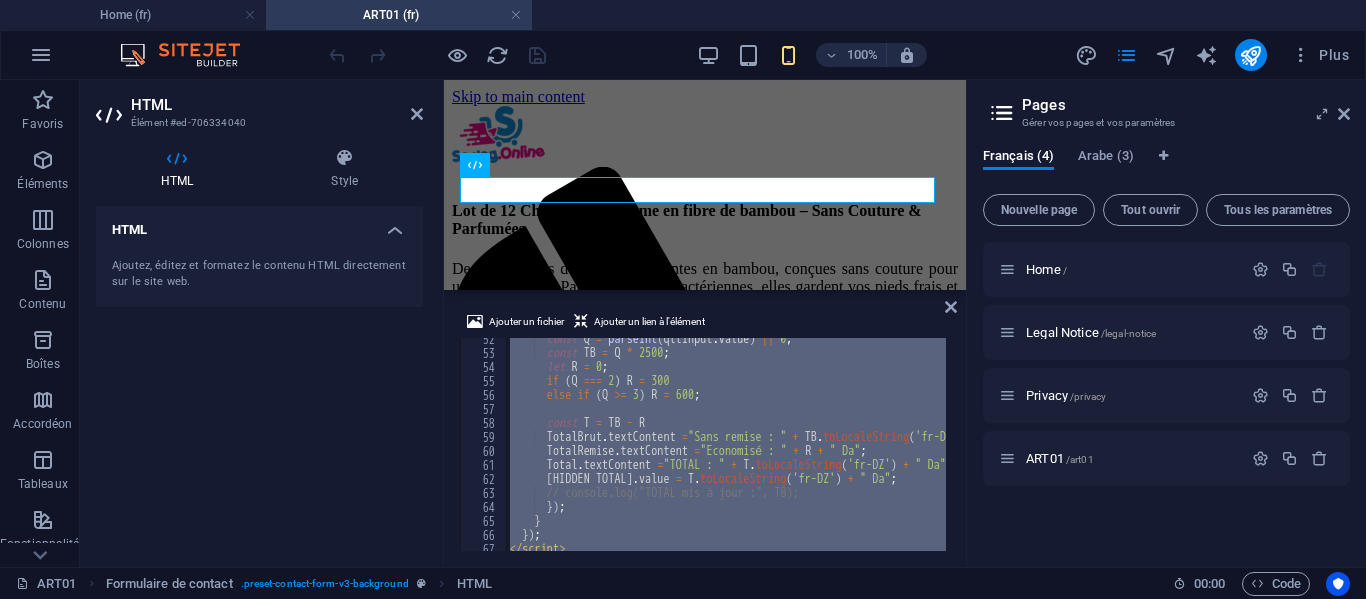 scroll, scrollTop: 0, scrollLeft: 0, axis: both 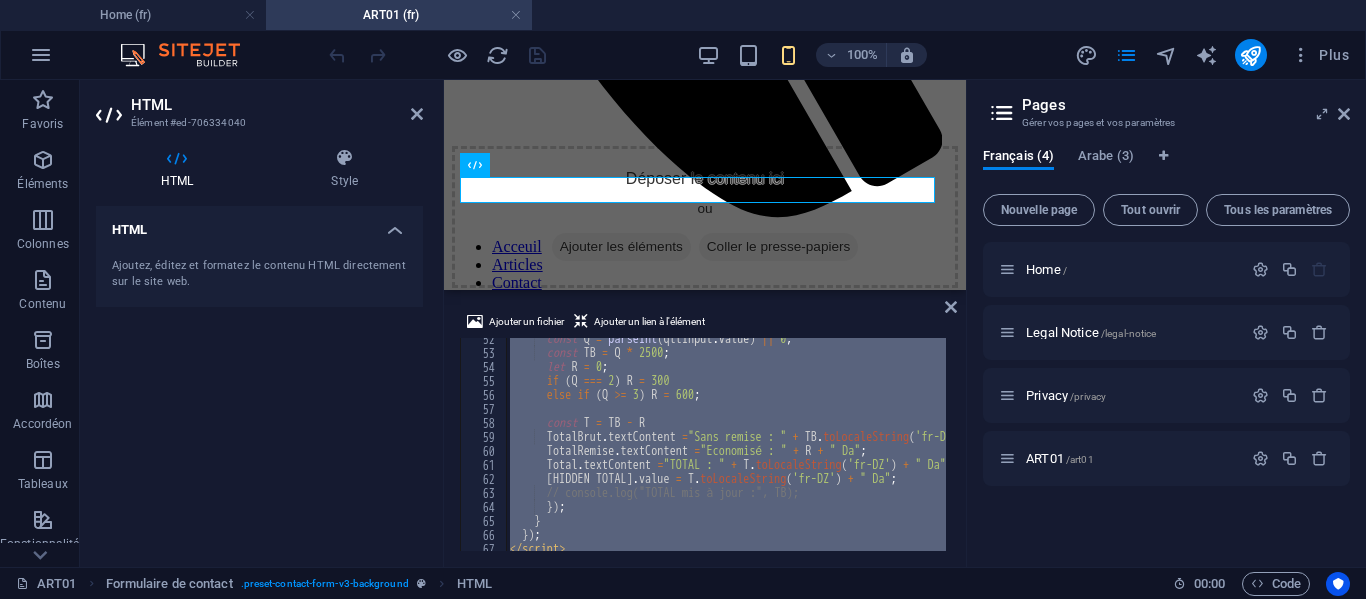 click on "< script >    document . addEventListener ( "DOMContentLoaded" ,   function   ( )   {      const   qttInput   =   document . querySelector ( 'input[placeholder="Quantité"]' ) ;      const   HidenTotal   =   document . querySelector ( 'input[placeholder="Total à Payer"]' ) ;      const   nomInput   =   document . querySelector ( 'input[placeholder="Nom et prénom"]' ) ;      const   telInput   =   document . querySelector ( 'input[placeholder="Téléphone"]' ) ;      const   communeInput   =   document . querySelector ( 'input[placeholder="Commune"]' ) ;      const   confirmBtn   =   document . querySelector ( "button" ) ;   // Adapter si besoin      let   TotalBrutEl   =   null ;      let   TotalRemiseEl   =   null ;      let   TotalEl   =   null ;      const   allElements   =   document . querySelectorAll ( "body *" ) ;      for   ( let   el   of   allElements )   {         if   ([ "SCRIPT" ,   "STYLE" ] . includes ( el . tagName ))   continue ;         if   ( ! TotalRemiseEl   &&   el . textContent . includes ( "Economisé :" ))   TotalRemiseEl   =   el ;         if   ( ! TotalEl   &&   el . textContent . includes ( "TOTAL :" ))   TotalEl   =   el ;         if   ( TotalBrutEl   &&   TotalRemiseEl   &&   TotalEl )   break ;      }         console . log ( "Sans remise :" ,   TotalBrutEl   ||   "Non trouvé" ) ;         console . log ( "Economisé :" ,   TotalRemiseEl   ||   "Non trouvé" ) ;         console . log ( "TOTAL :" ,   TotalEl   ||   "Non trouvé" ) ;           /**       *  🔁  Fonction centralisée pour calculer et mettre à jour les montants       */      function   updateTotals ( )   {         const   Q   =   parseInt ( qttInput . value )   ||   0 ;         const   TB   =   Q   *   2500 ;         let   R   =   0 ;         if   ( Q   ===   2 )   R   =   300         else   if   ( Q   >=   3 )   R   =   600 ;                 const   T   =   TB   -   R         TotalBrut . textContent   = "Sans remise : "   +   TB . toLocaleString ( 'fr-DZ' )   +   " Da" ;         TotalRemise . textContent   = "Economisé : "   +   R   +   " Da" ;               Total . textContent   = "TOTAL : "   +   T . toLocaleString ( 'fr-DZ' )   +   " Da" ;         HidenTotal . value   =   T . toLocaleString ( 'fr-DZ' )   +   " Da" ;         // console.log("TOTAL mis à jour :", TB);         }) ;      }    }) ; < / script >" at bounding box center (726, 444) 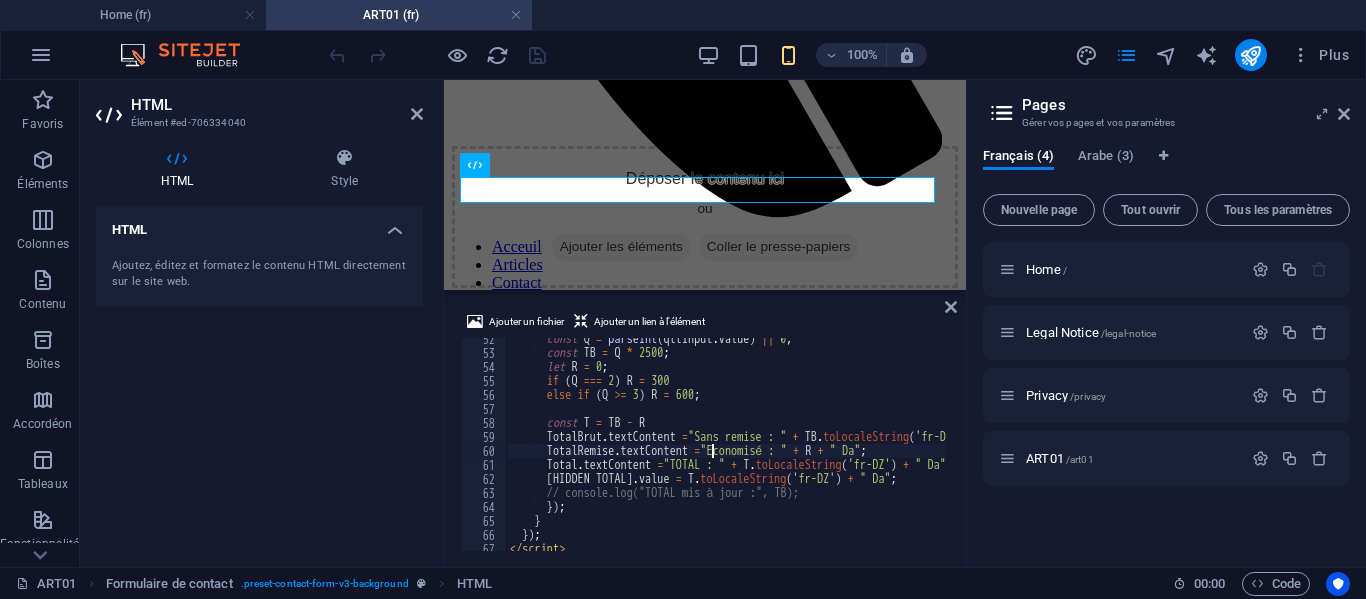 type on "</script>" 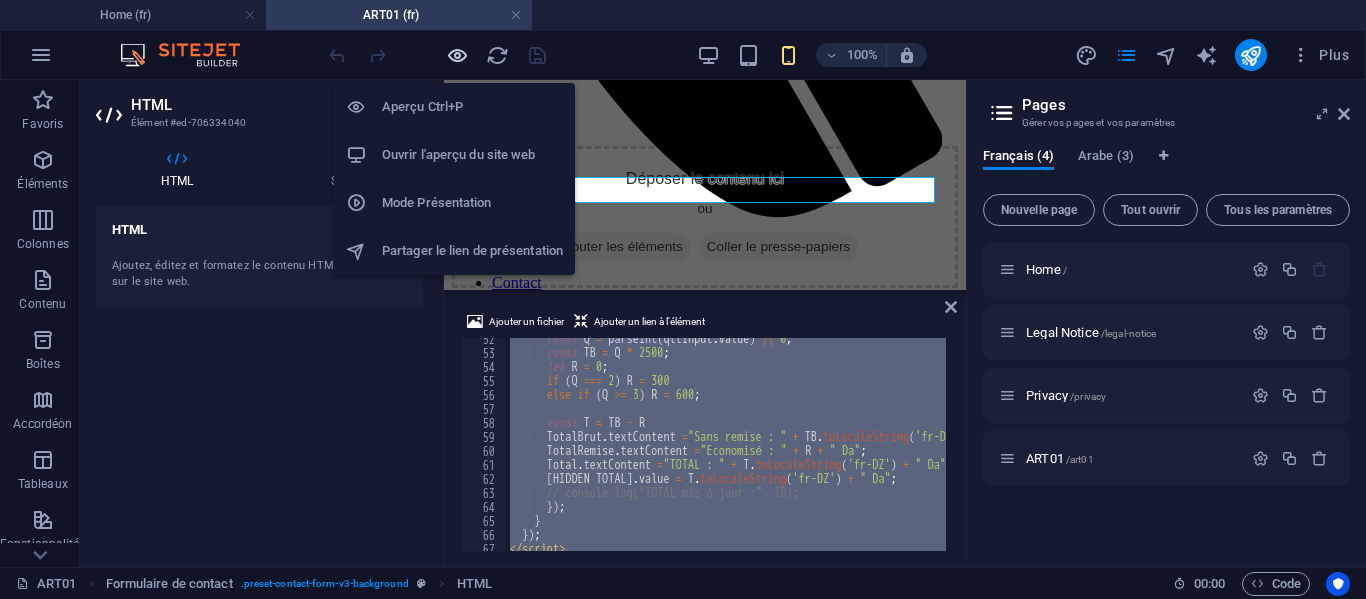 click at bounding box center (457, 55) 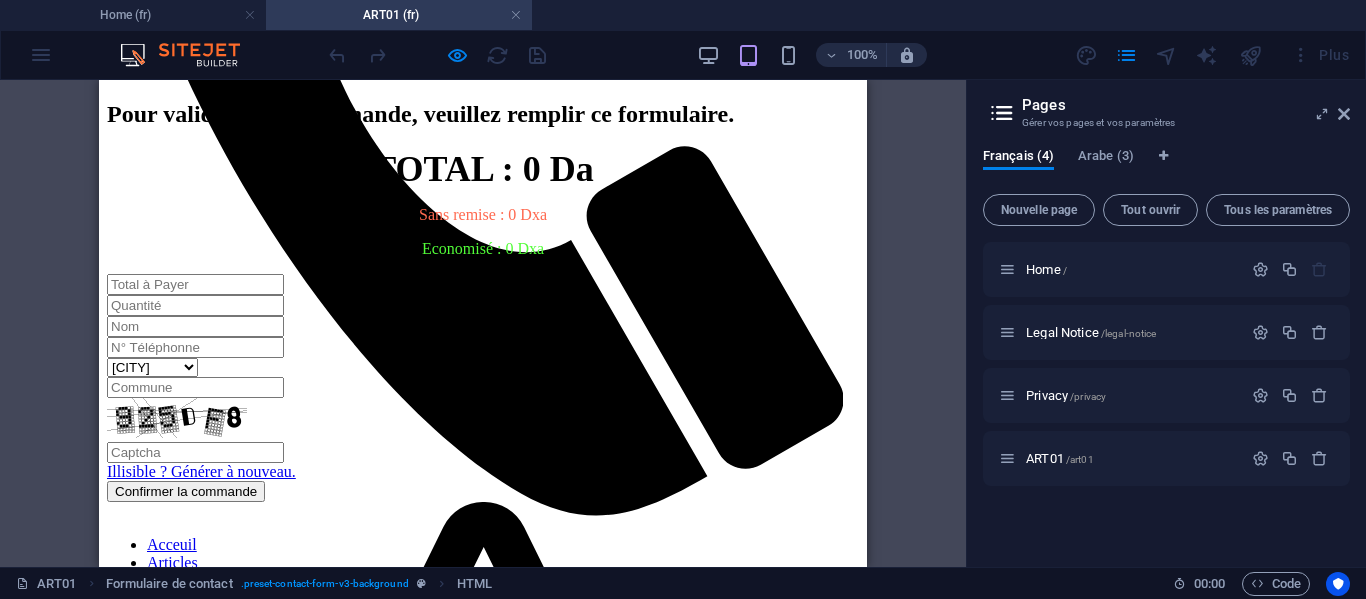 scroll, scrollTop: 700, scrollLeft: 0, axis: vertical 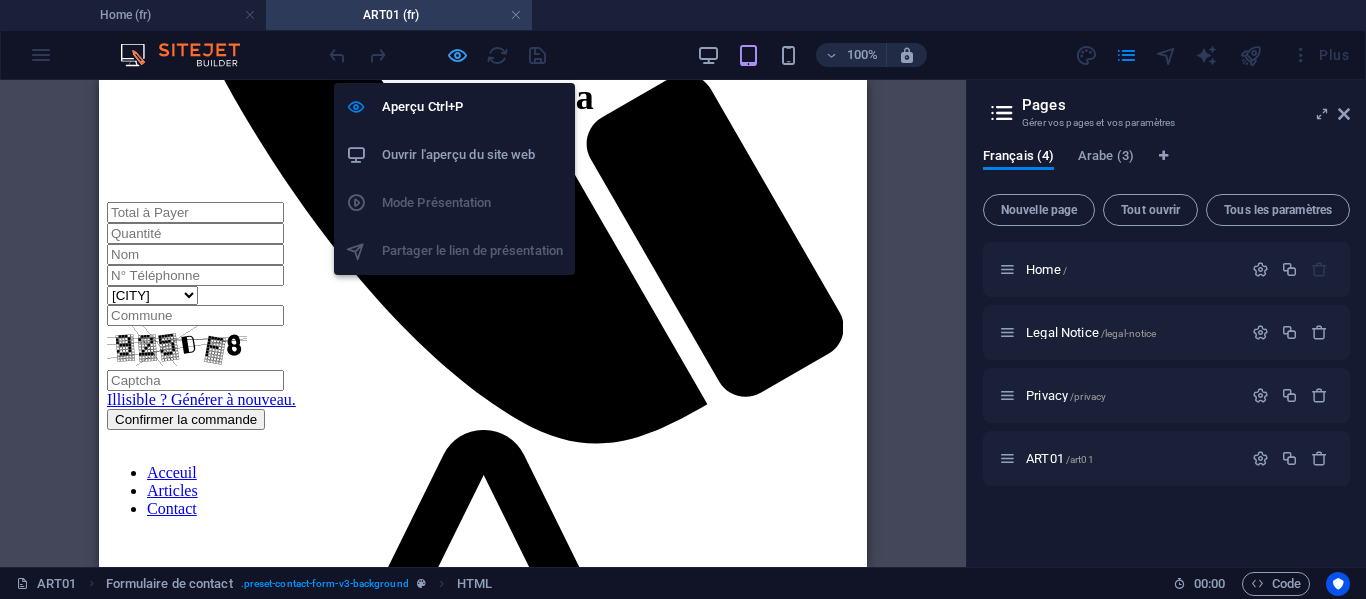 click at bounding box center [457, 55] 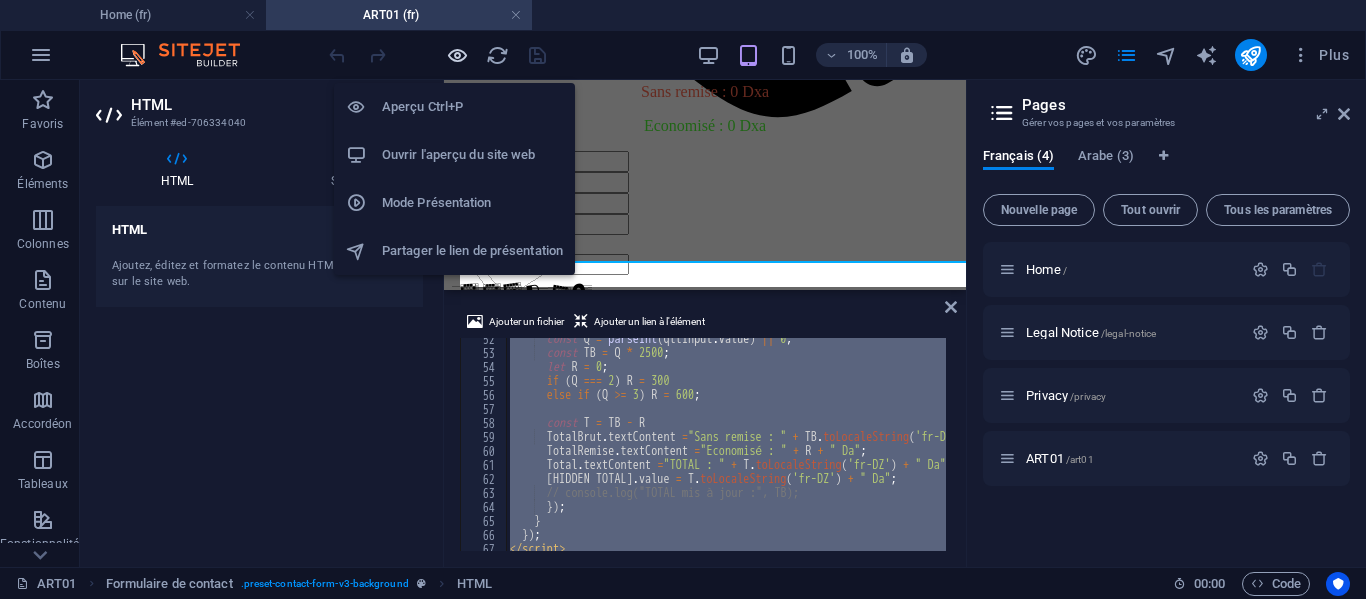 scroll, scrollTop: 613, scrollLeft: 0, axis: vertical 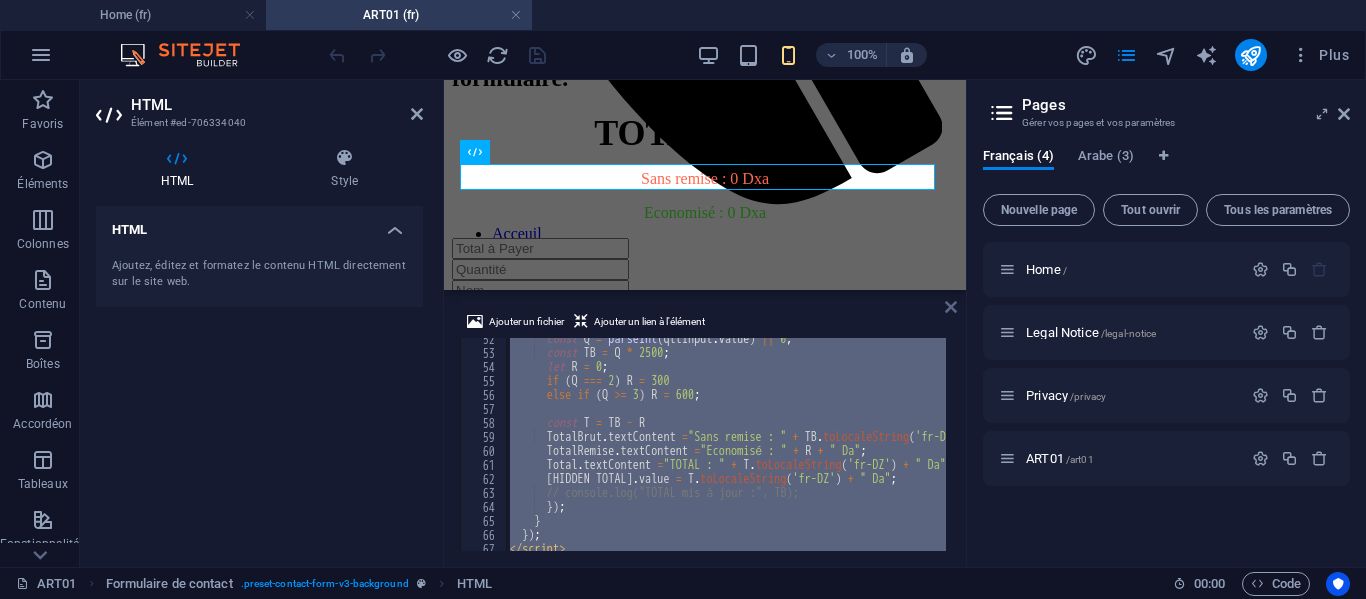 click at bounding box center (951, 307) 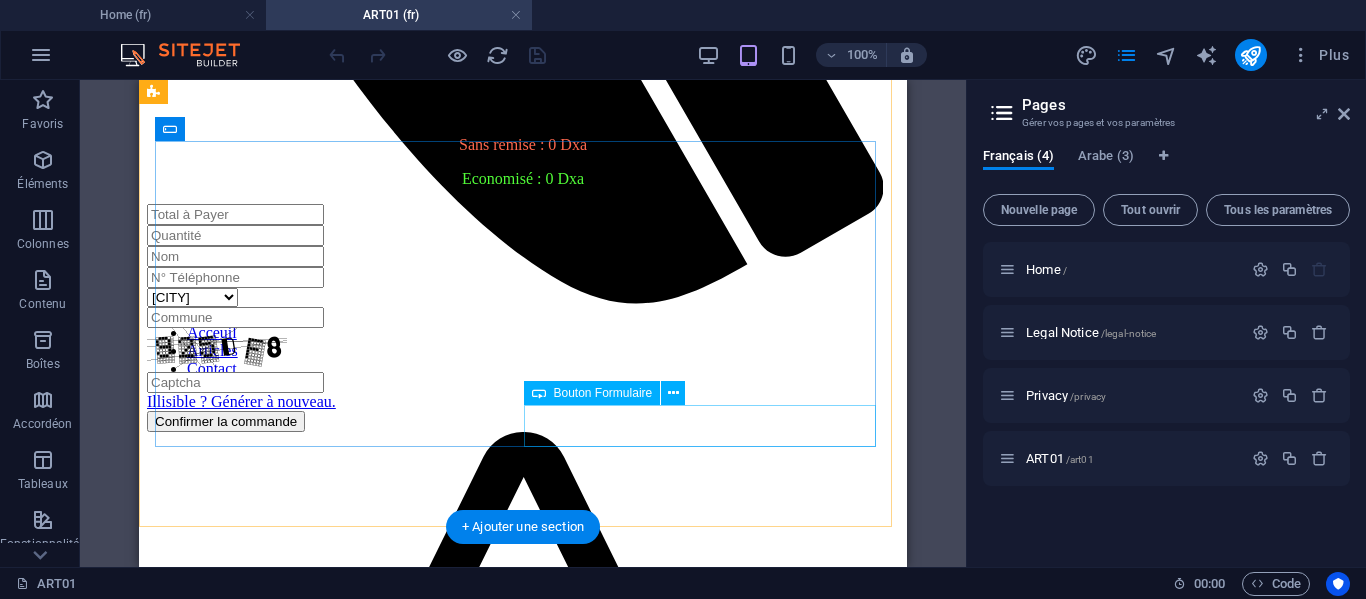 scroll, scrollTop: 813, scrollLeft: 0, axis: vertical 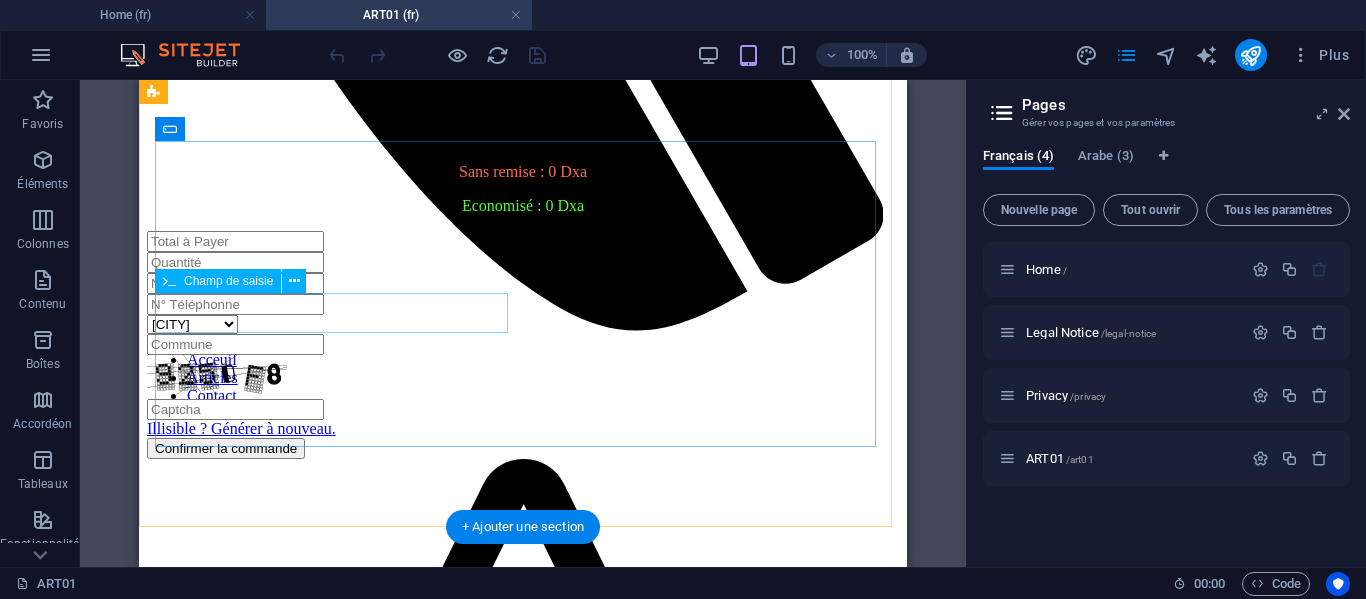 click at bounding box center (523, 283) 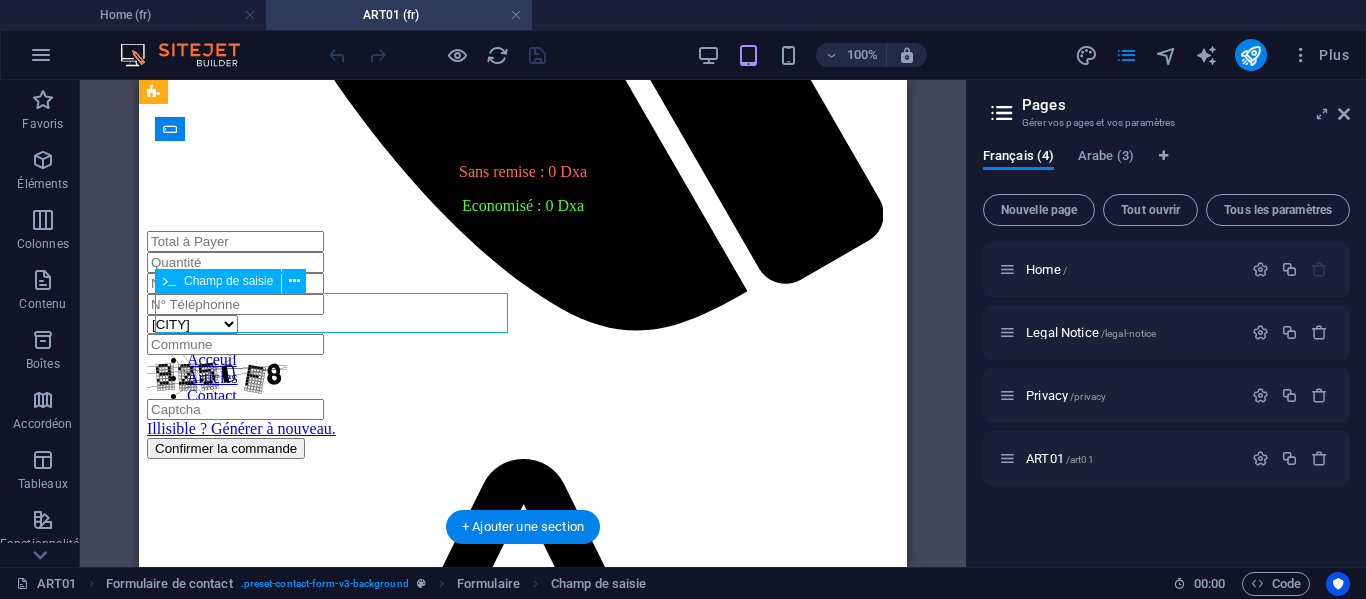 click at bounding box center [523, 283] 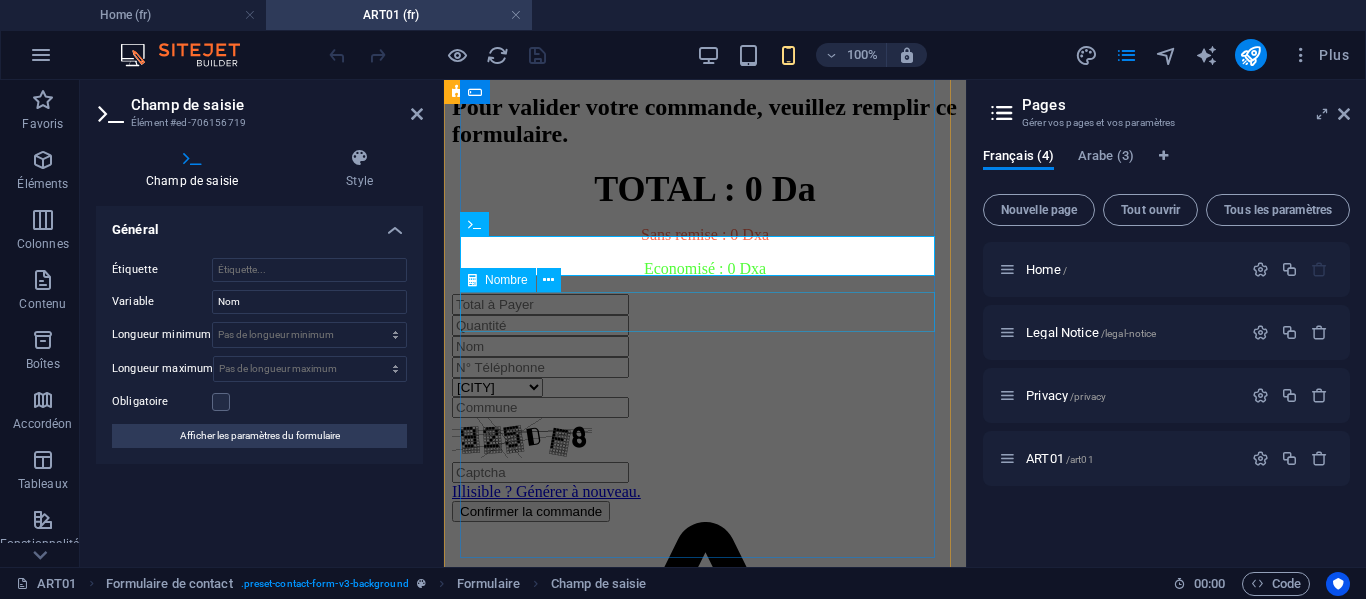 click at bounding box center (705, 367) 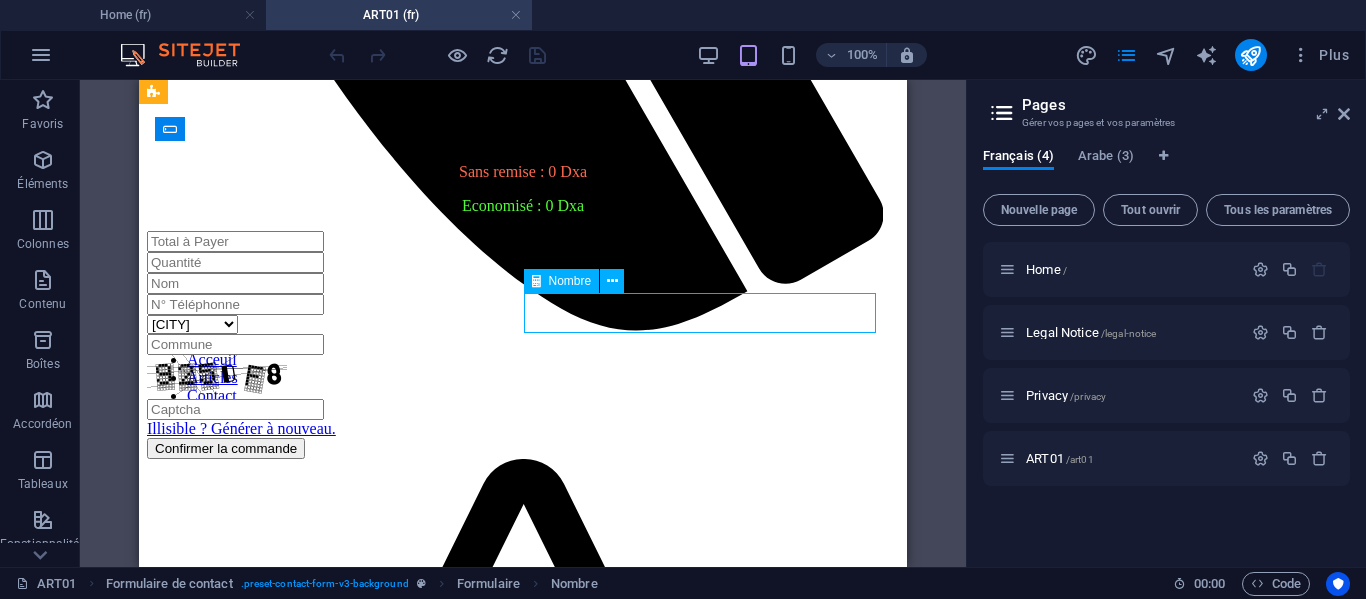 click at bounding box center (523, 304) 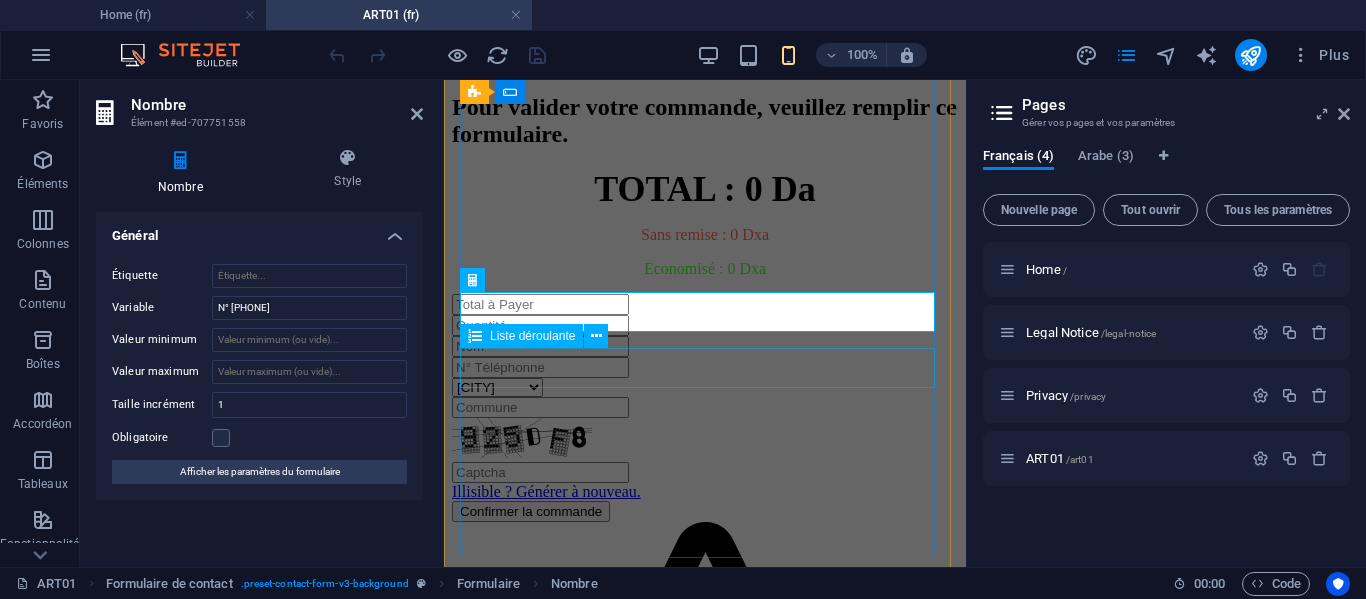 click on "[CITY] [CITY] [CITY] [CITY]" at bounding box center (705, 387) 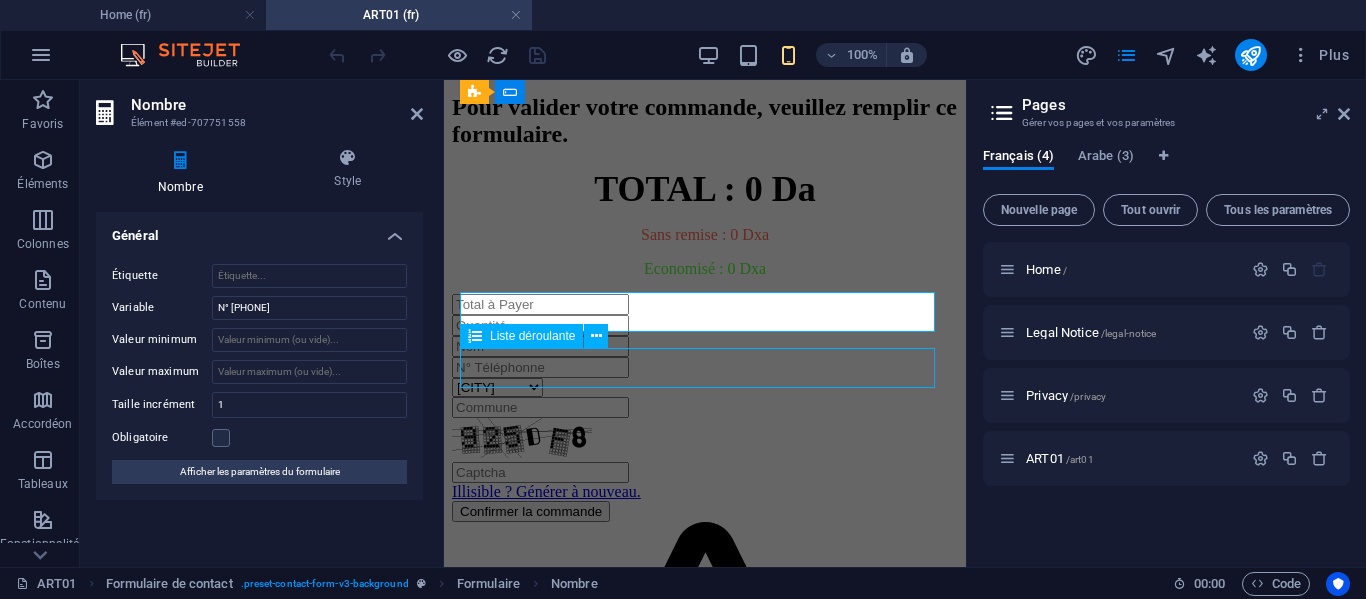 click on "[CITY] [CITY] [CITY] [CITY]" at bounding box center [705, 387] 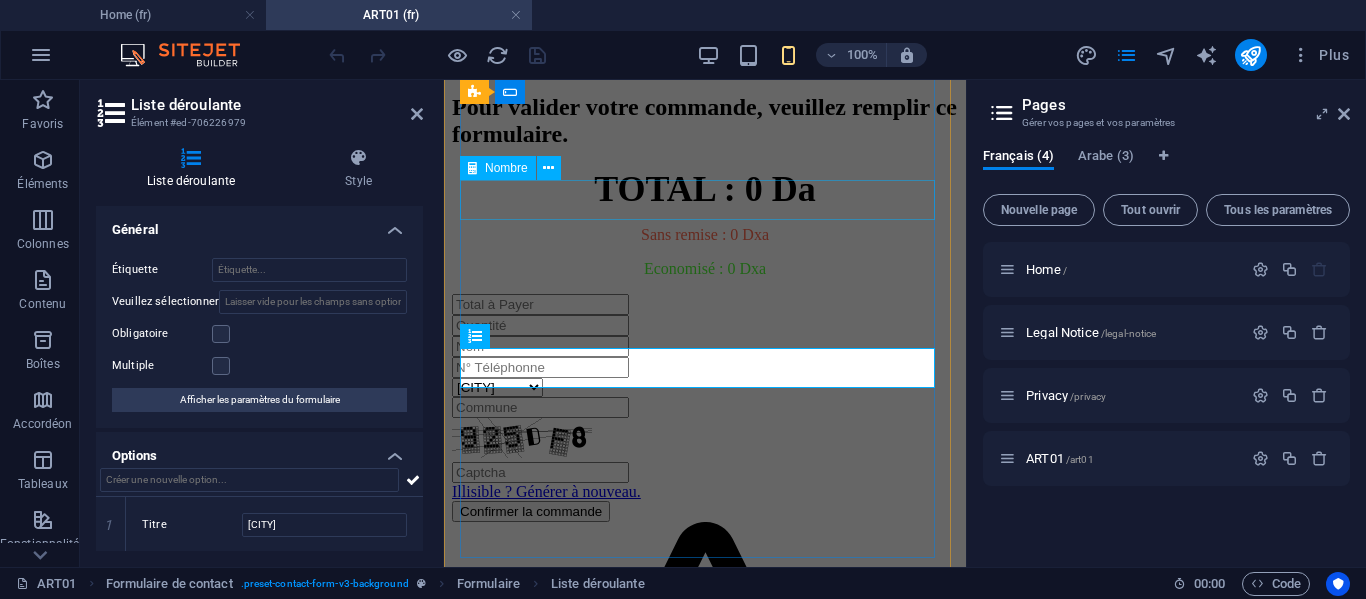 click at bounding box center [705, 325] 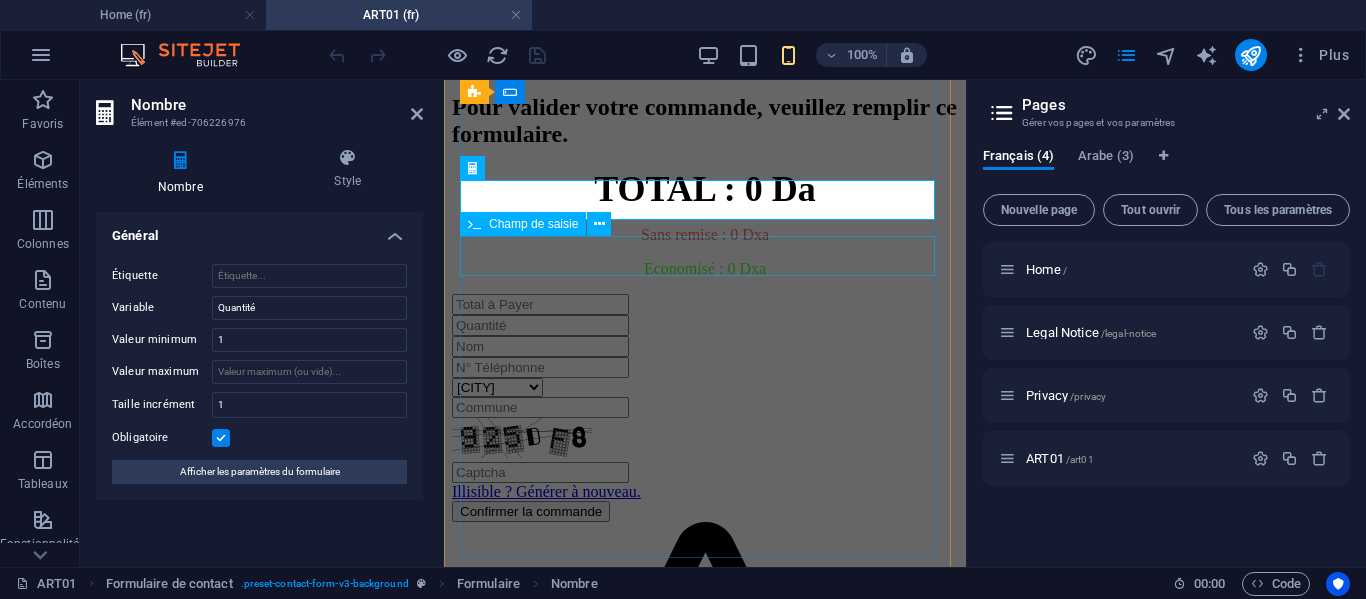 click at bounding box center [705, 346] 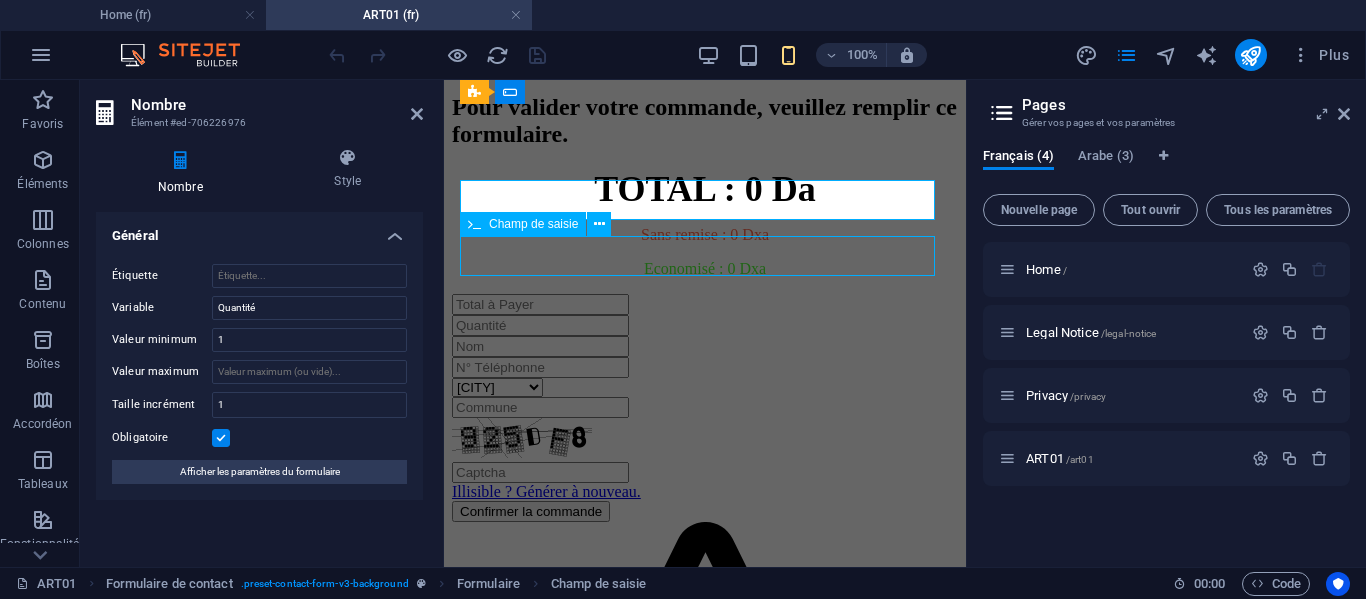 click at bounding box center [705, 346] 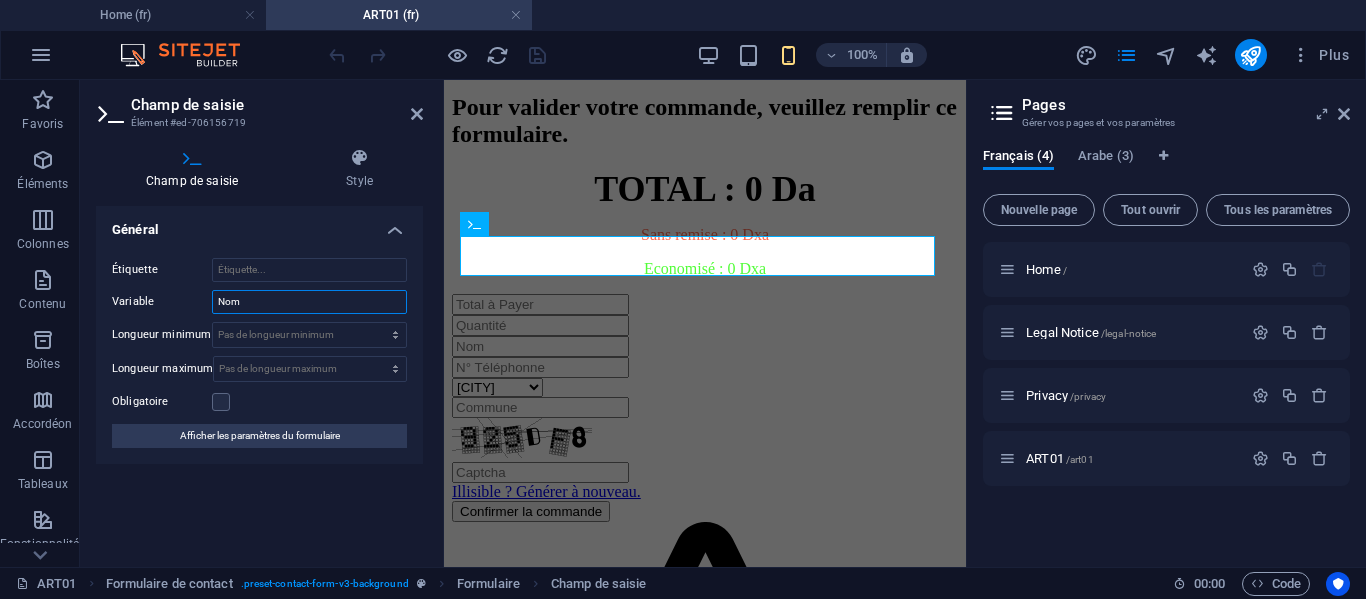 click on "Nom" at bounding box center [309, 302] 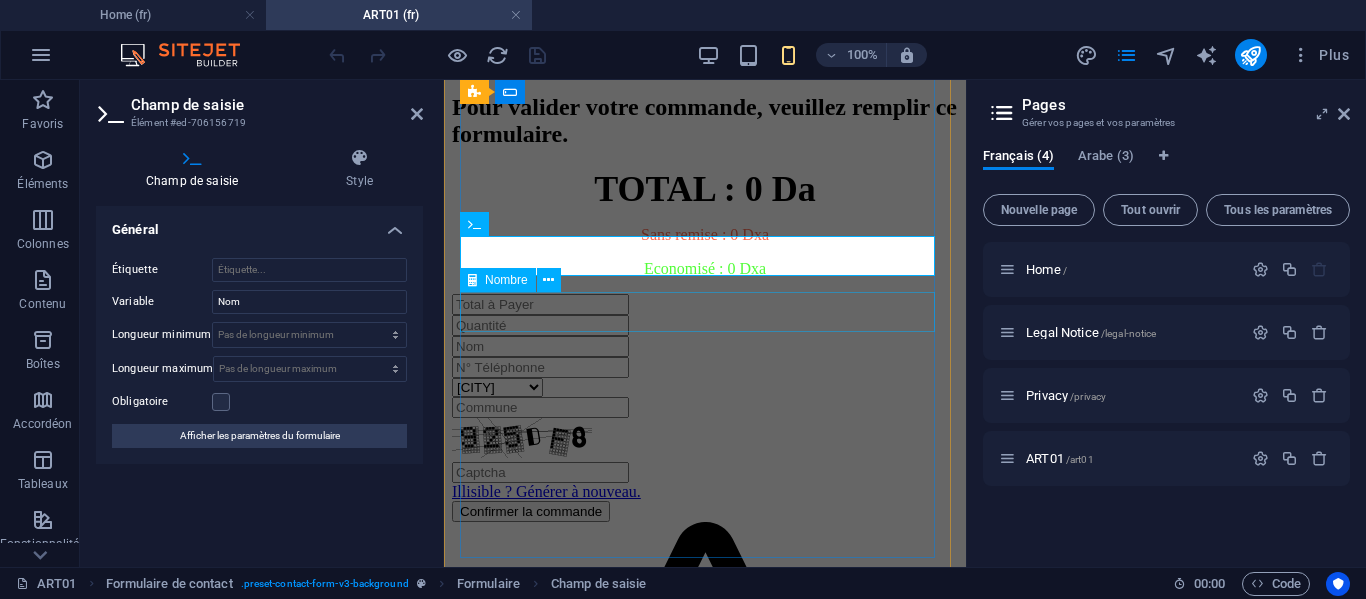 click at bounding box center (705, 367) 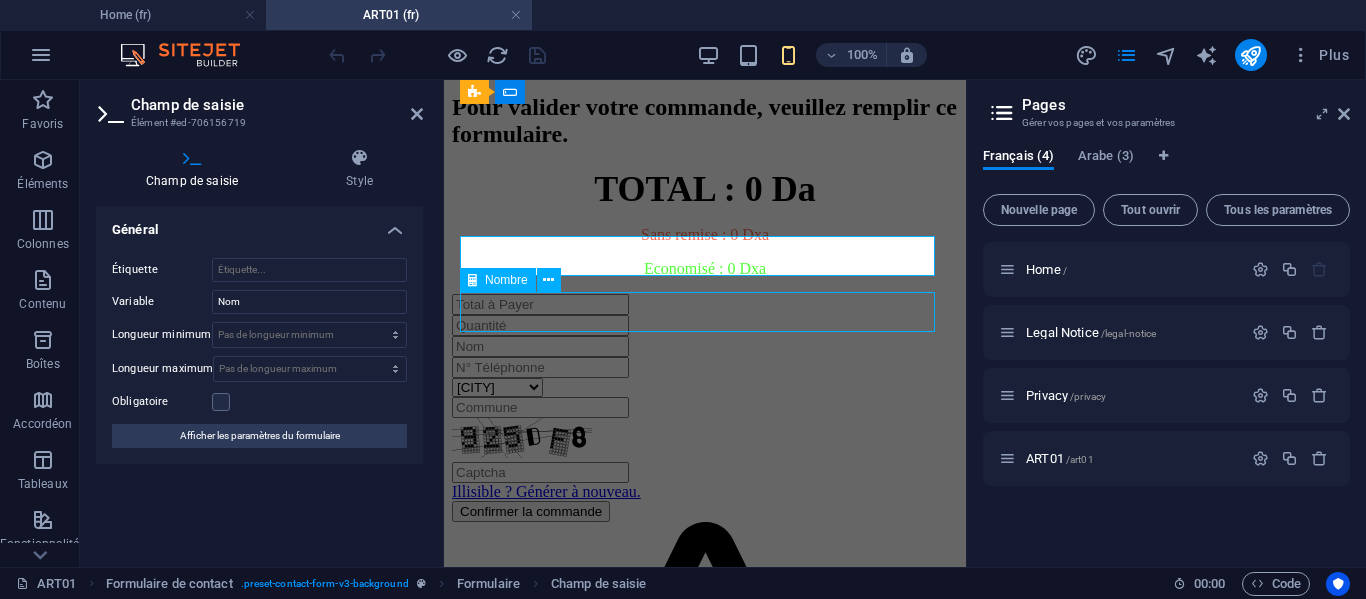 click at bounding box center [705, 367] 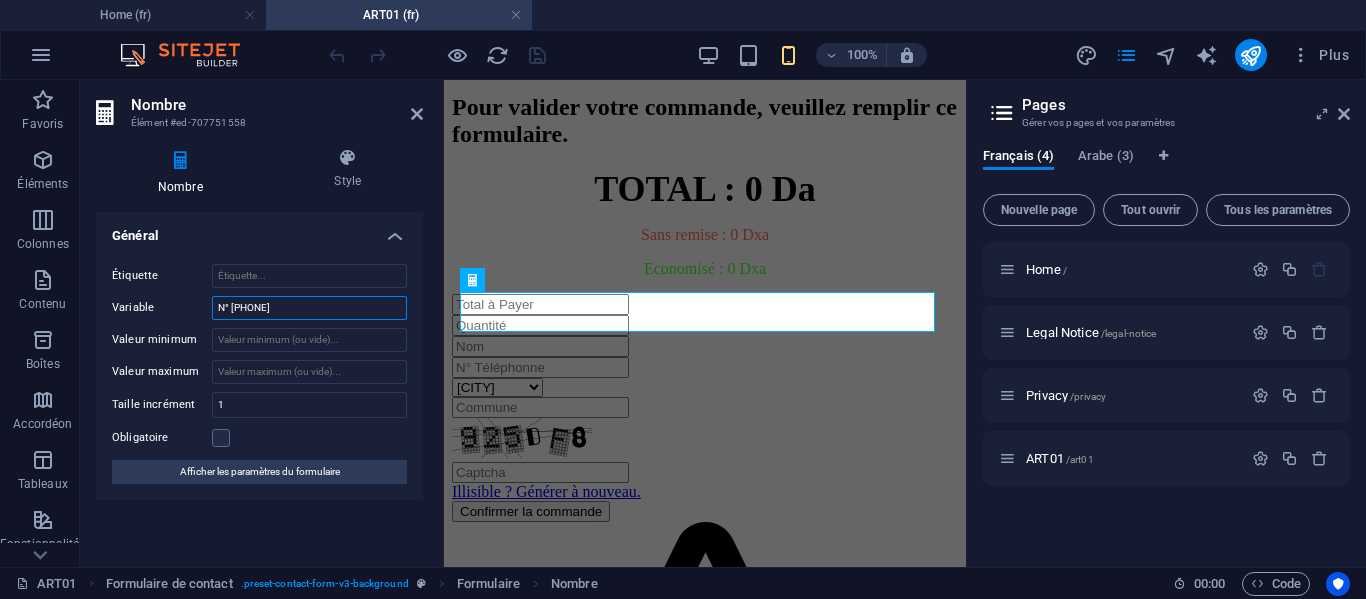 drag, startPoint x: 331, startPoint y: 308, endPoint x: 176, endPoint y: 301, distance: 155.15799 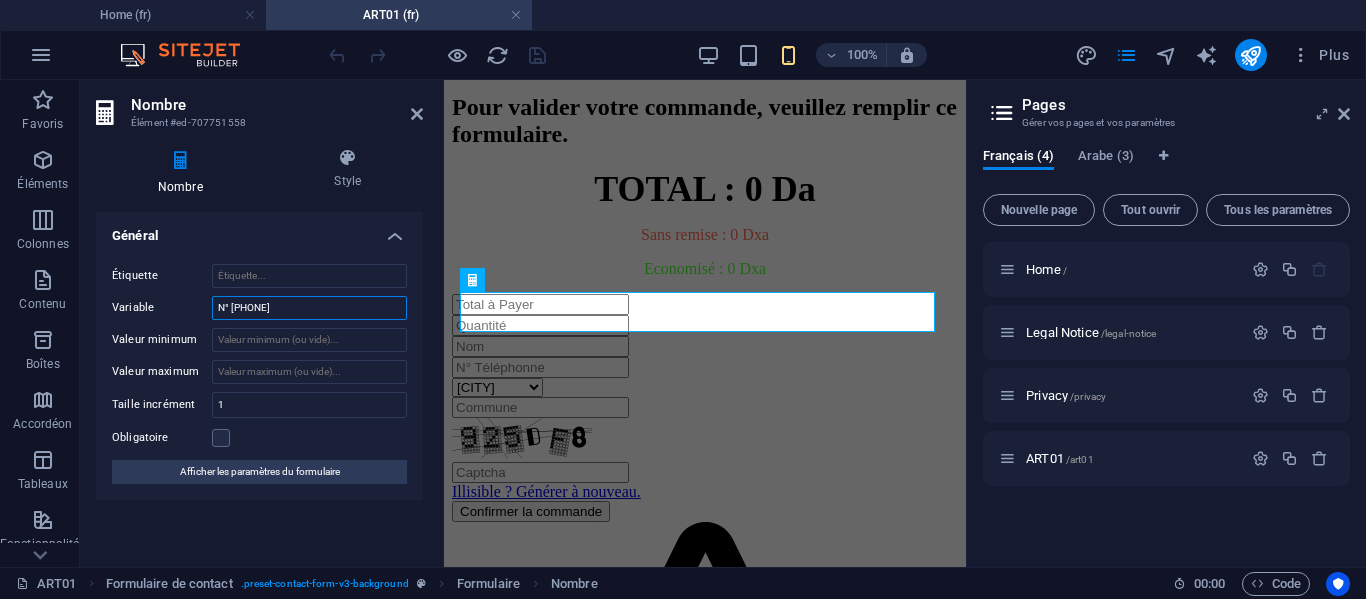 click on "Variable N° [PHONE]" at bounding box center [259, 308] 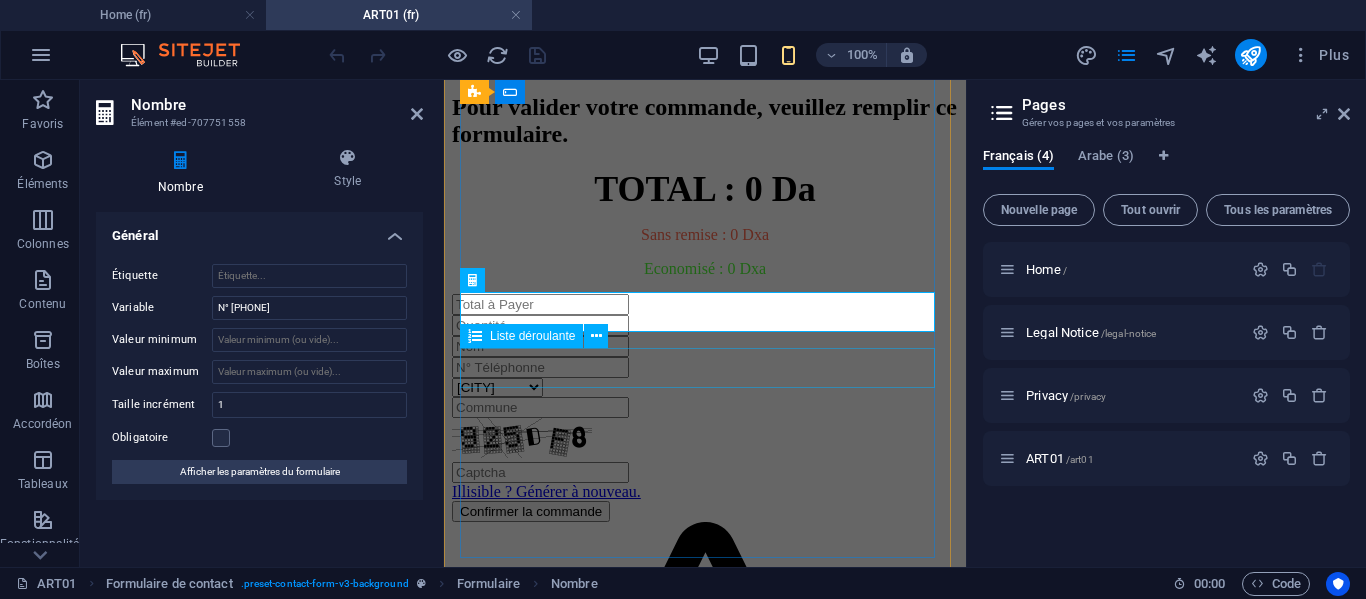 click on "[CITY] [CITY] [CITY] [CITY]" at bounding box center [705, 387] 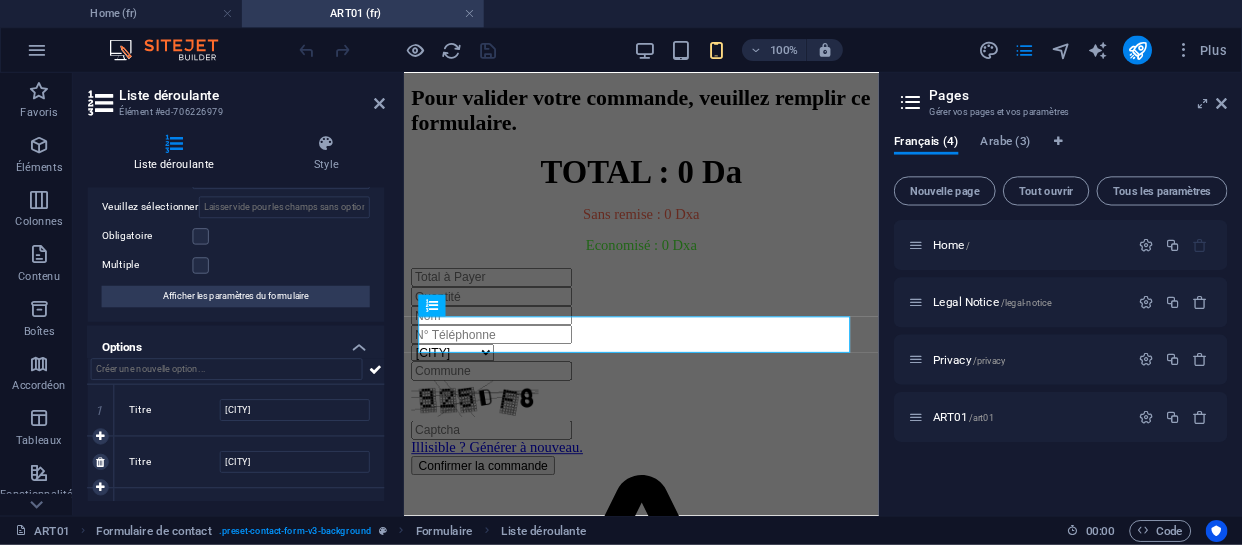 scroll, scrollTop: 173, scrollLeft: 0, axis: vertical 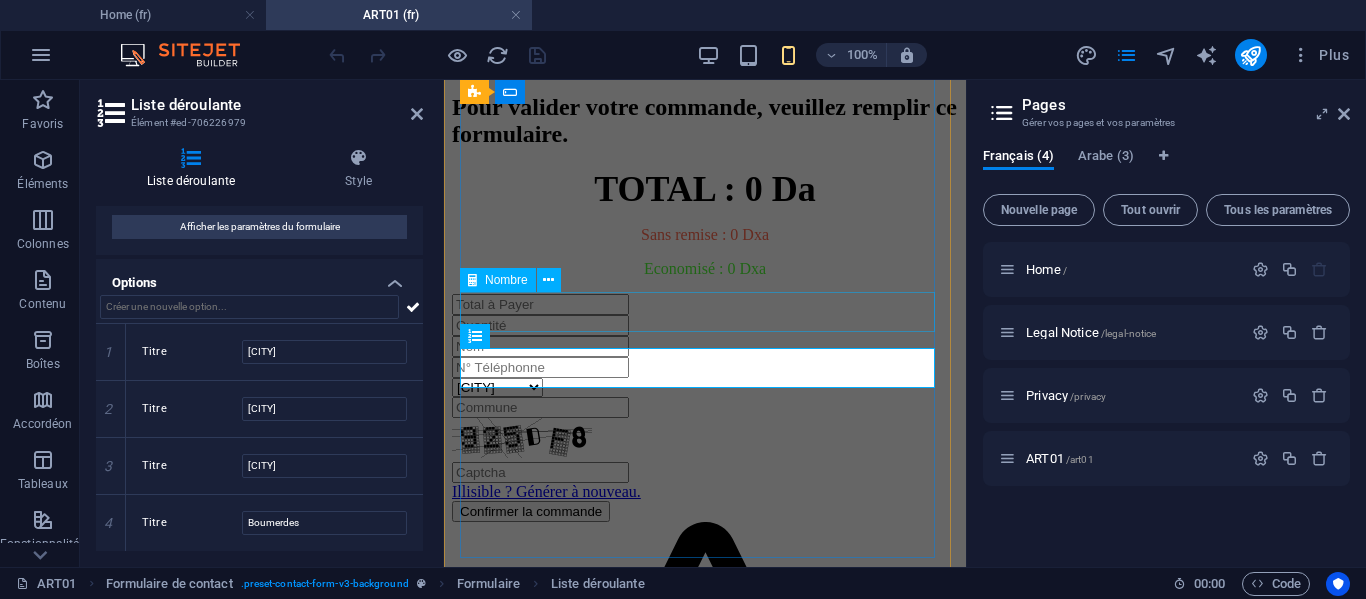 click at bounding box center [705, 367] 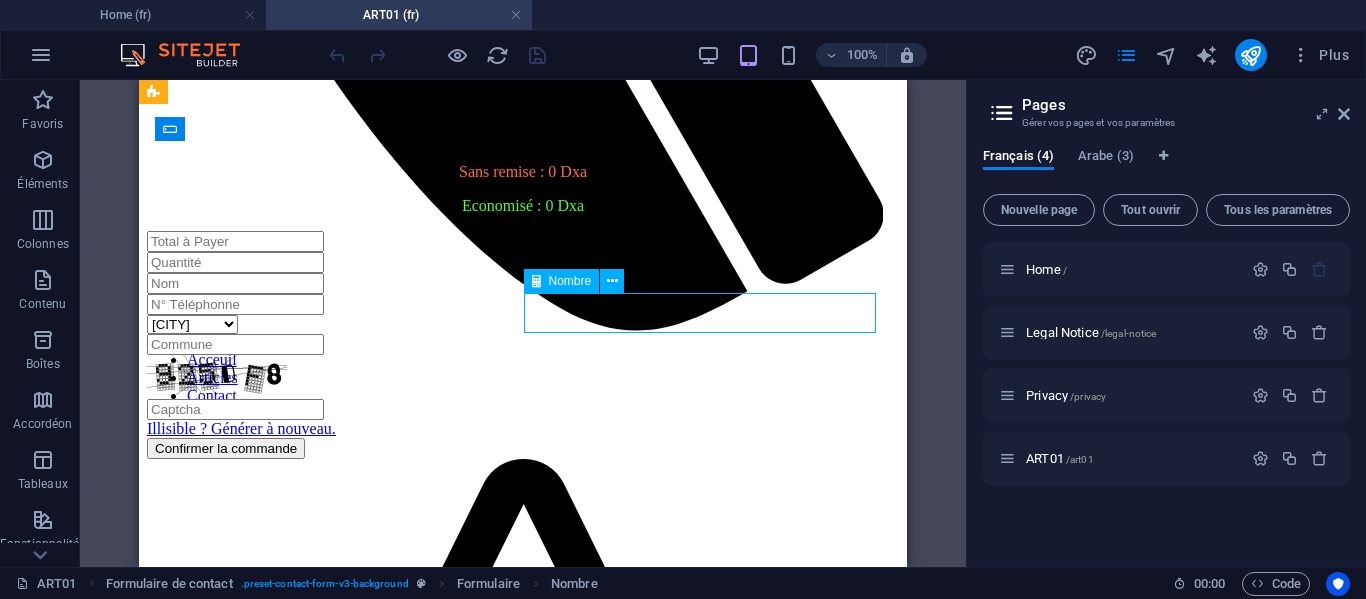 click at bounding box center (523, 304) 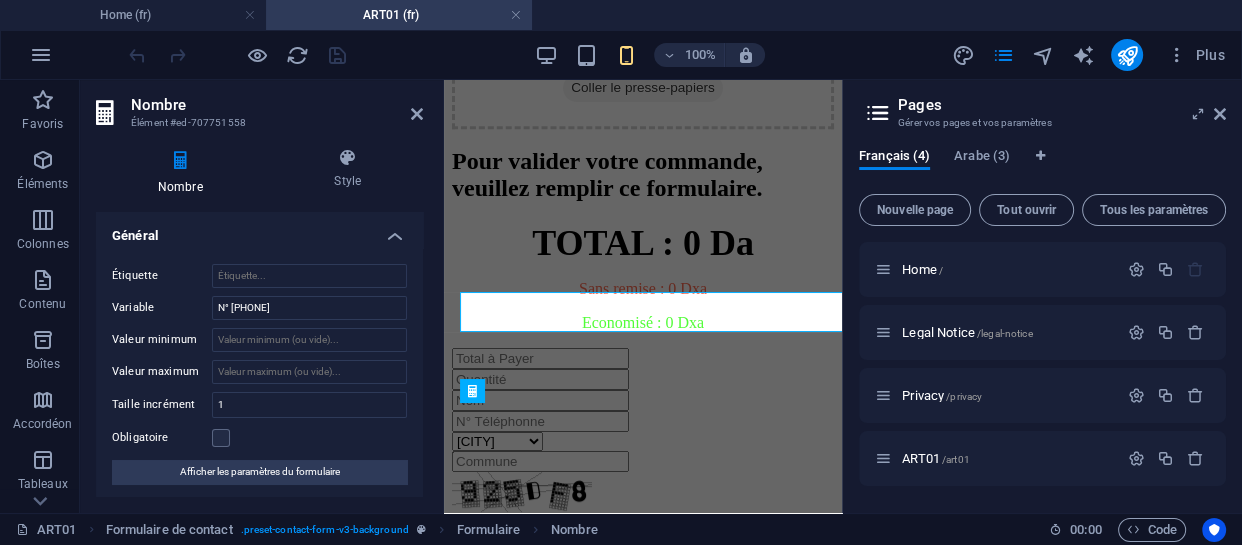 scroll, scrollTop: 812, scrollLeft: 0, axis: vertical 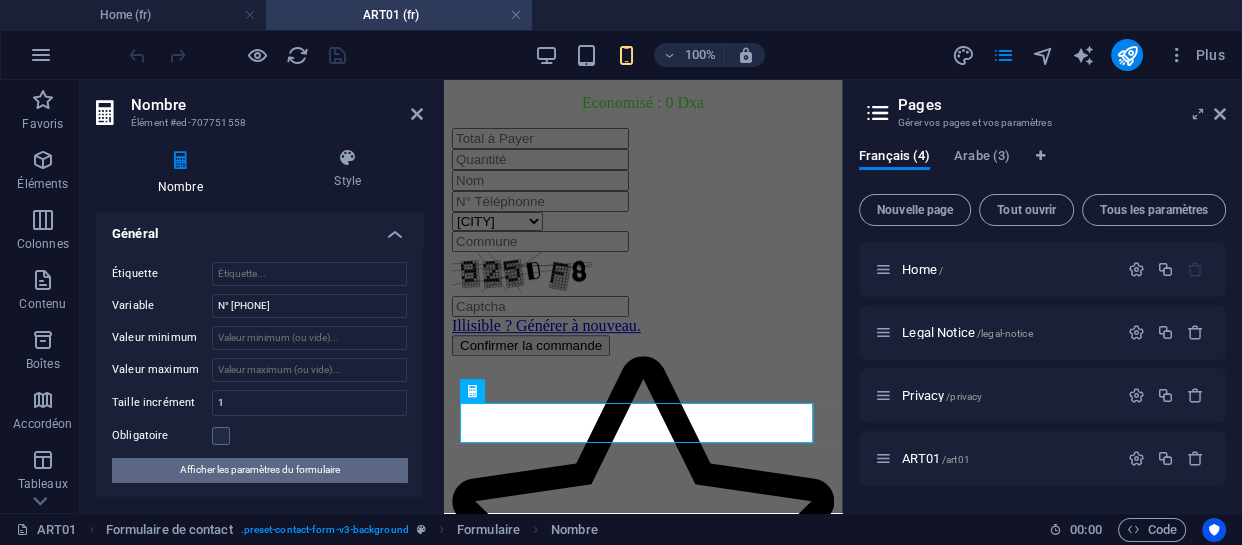 click on "Afficher les paramètres du formulaire" at bounding box center (260, 470) 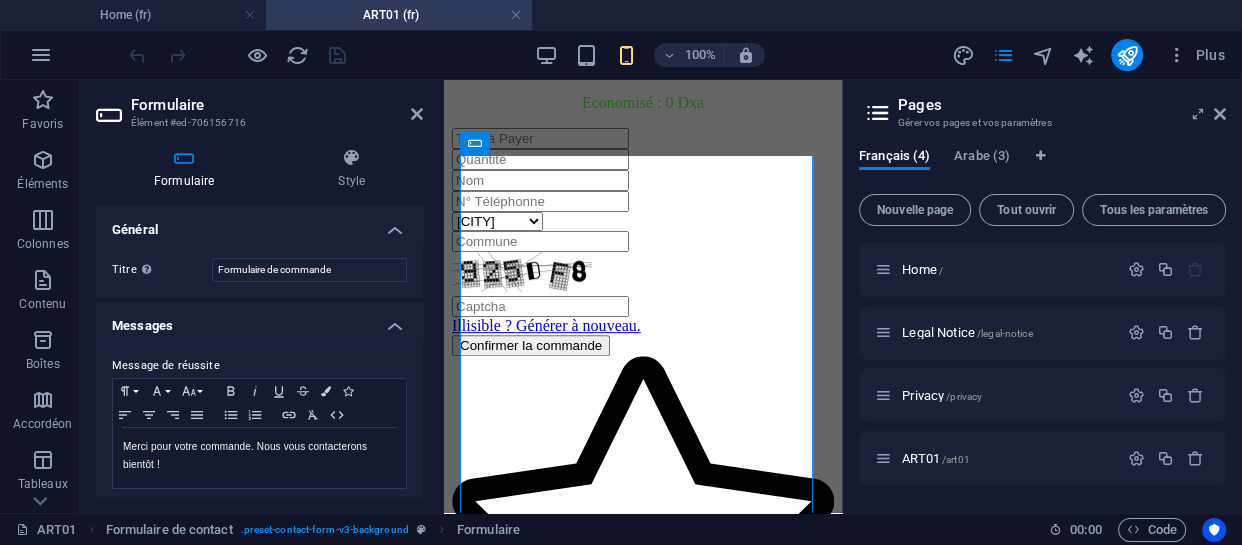 click on "Formulaire Élément #ed-706156716 Formulaire Style Général Titre Donnez un nom au formulaire. Formulaire de commande Messages Message de réussite Paragraph Format Normal Heading 1 Heading 2 Heading 3 Heading 4 Heading 5 Heading 6 Code Font Family Arial Georgia Impact Tahoma Times New Roman Verdana Font Size 8 9 10 11 12 14 18 24 30 36 48 60 72 96 Bold Italic Underline Strikethrough Colors Icons Align Left Align Center Align Right Align Justify Unordered List Ordered List Insert Link Clear Formatting HTML Merci pour votre commande. Nous vous contacterons bientôt ! Ce message s'affiche lorsque le formulaire a bien été envoyé... Rediriger Définissez une cible pour la redirection lorsqu'un formulaire a bien été envoyé (par exemple, une page de réussite pour l'envoi). webhook Un "webhook" est une notification push de ce formulaire vers un autre serveur. À chaque fois qu'un visiteur soumet un formulaire, les données sont poussées sur votre serveur. Message d'erreur Paragraph Format Normal Heading 1" at bounding box center (262, 296) 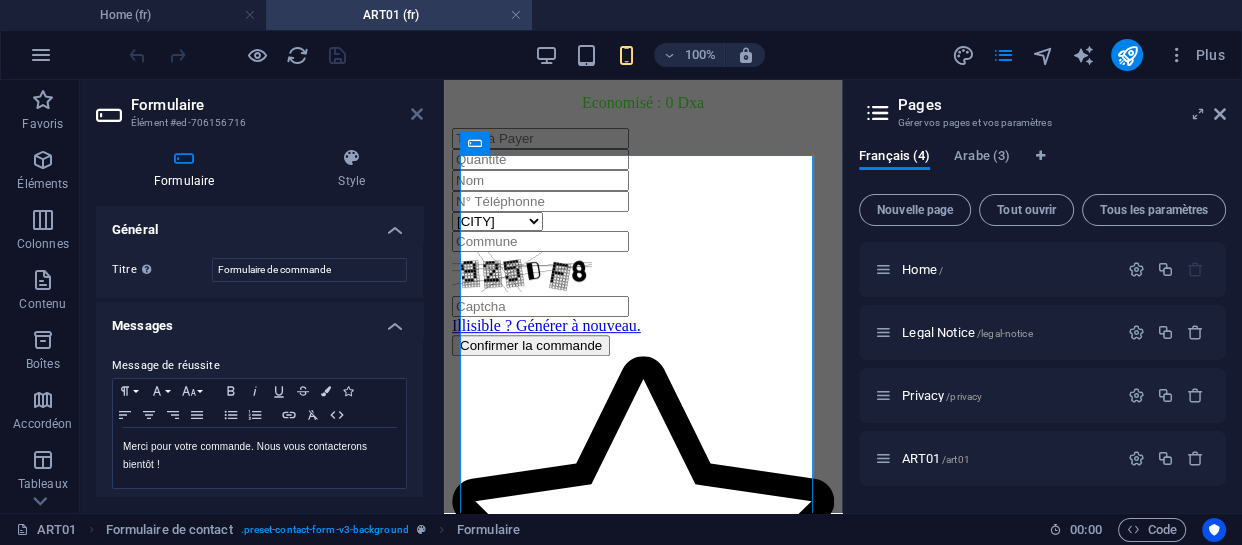 click at bounding box center [417, 114] 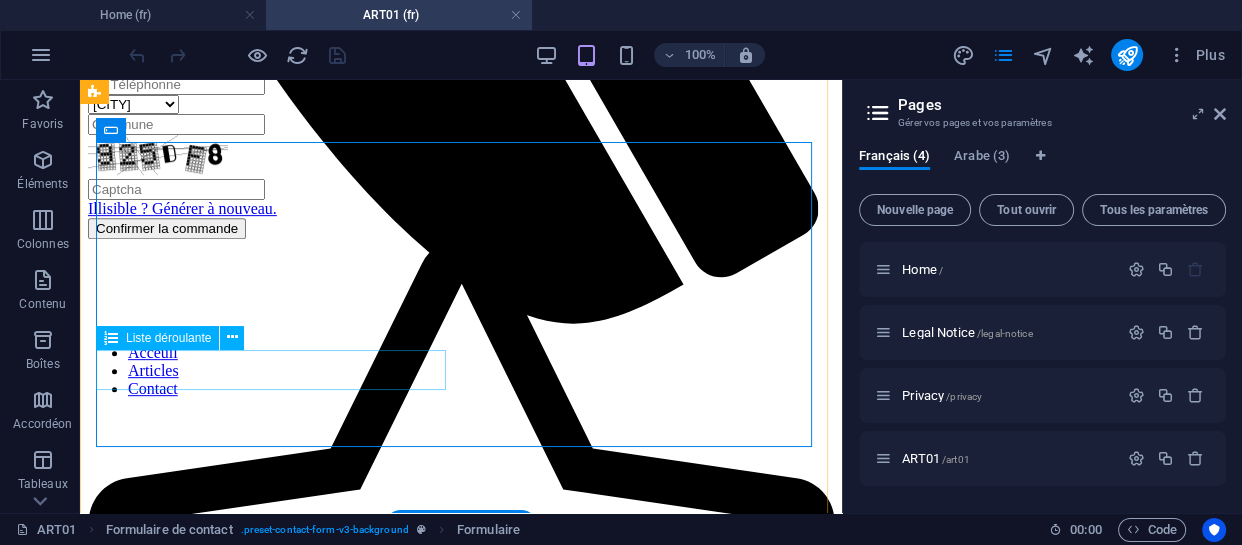 click on "[CITY] [CITY] [CITY] [CITY]" at bounding box center (461, 104) 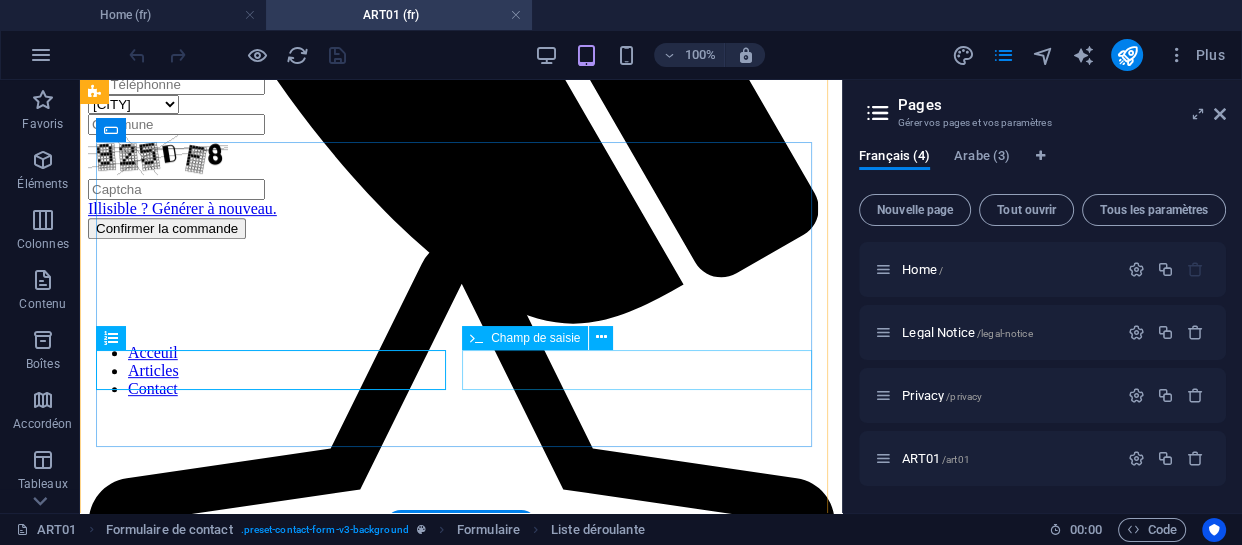 click at bounding box center [461, 124] 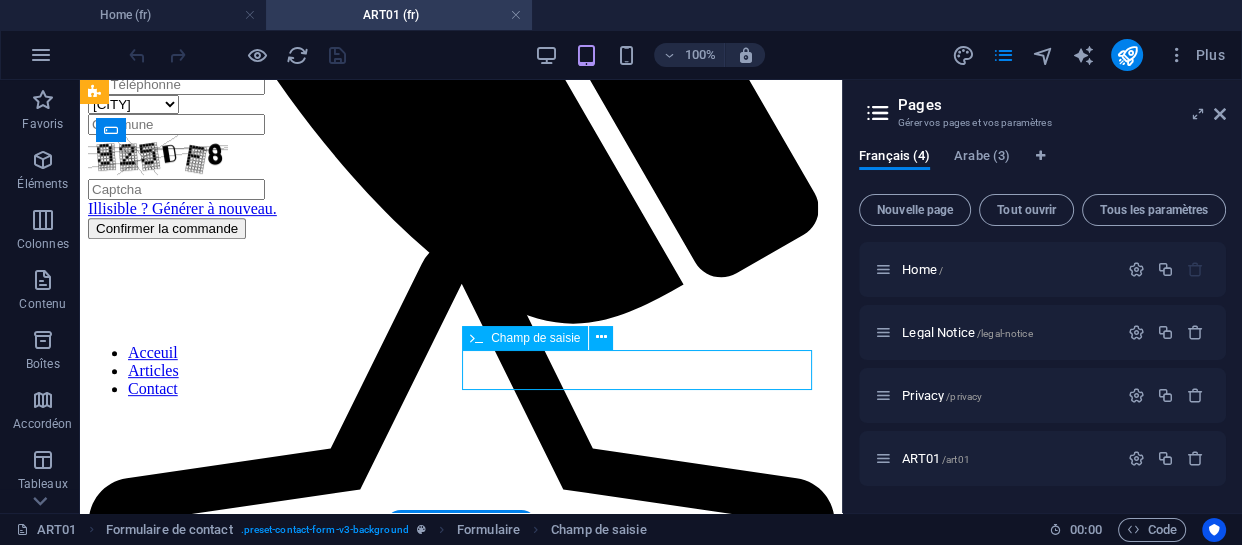 click at bounding box center (461, 124) 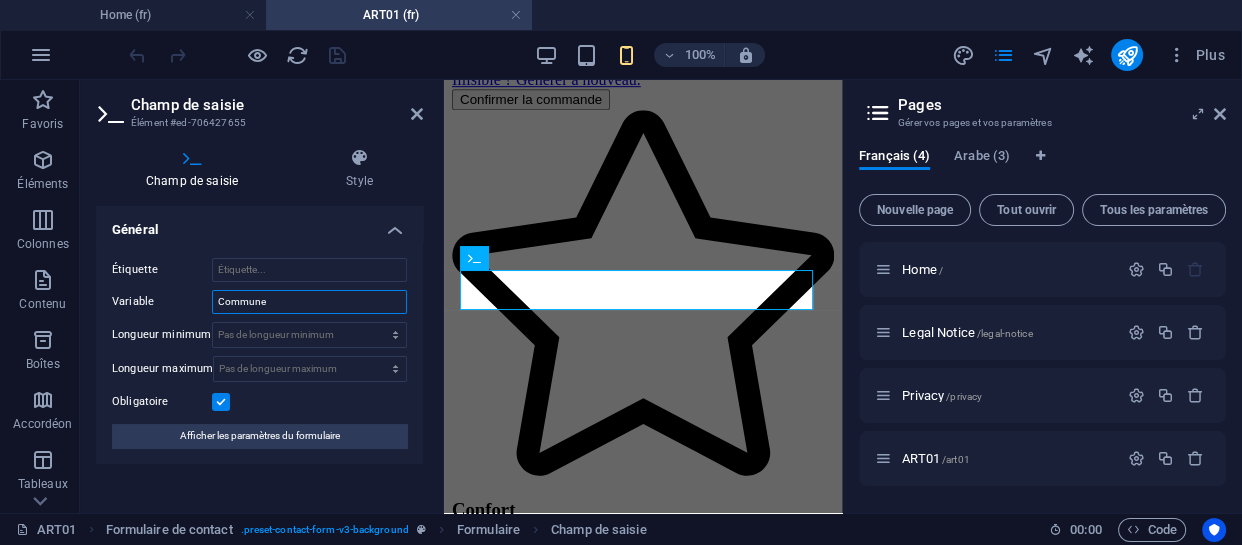 click on "Commune" at bounding box center (309, 302) 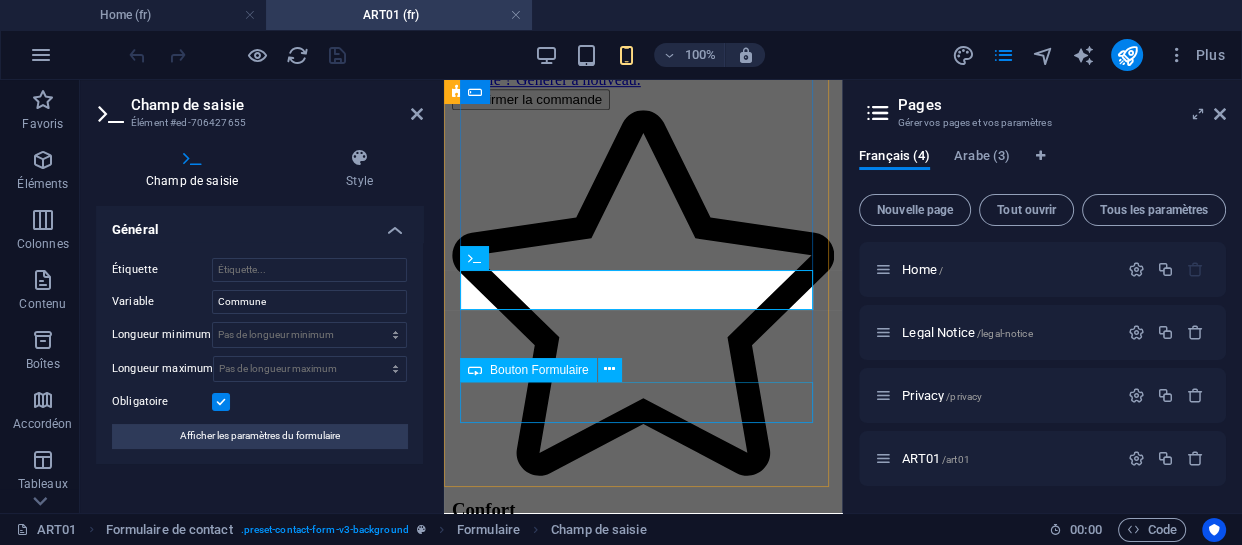 click on "Confirmer la commande" at bounding box center [643, 99] 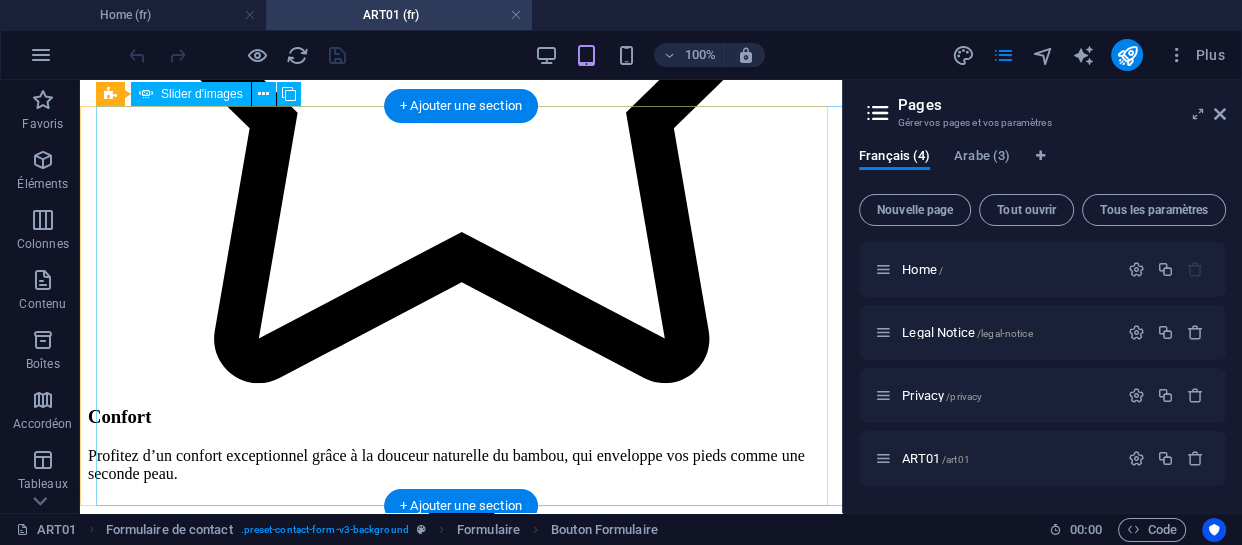 scroll, scrollTop: 1058, scrollLeft: 0, axis: vertical 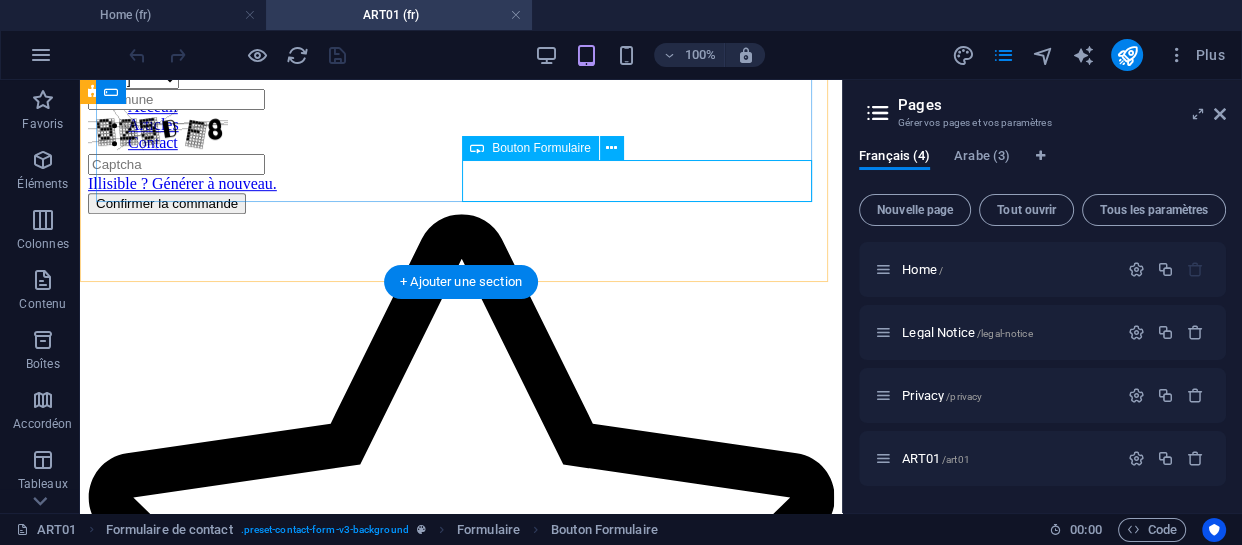 click on "Confirmer la commande" at bounding box center (461, 203) 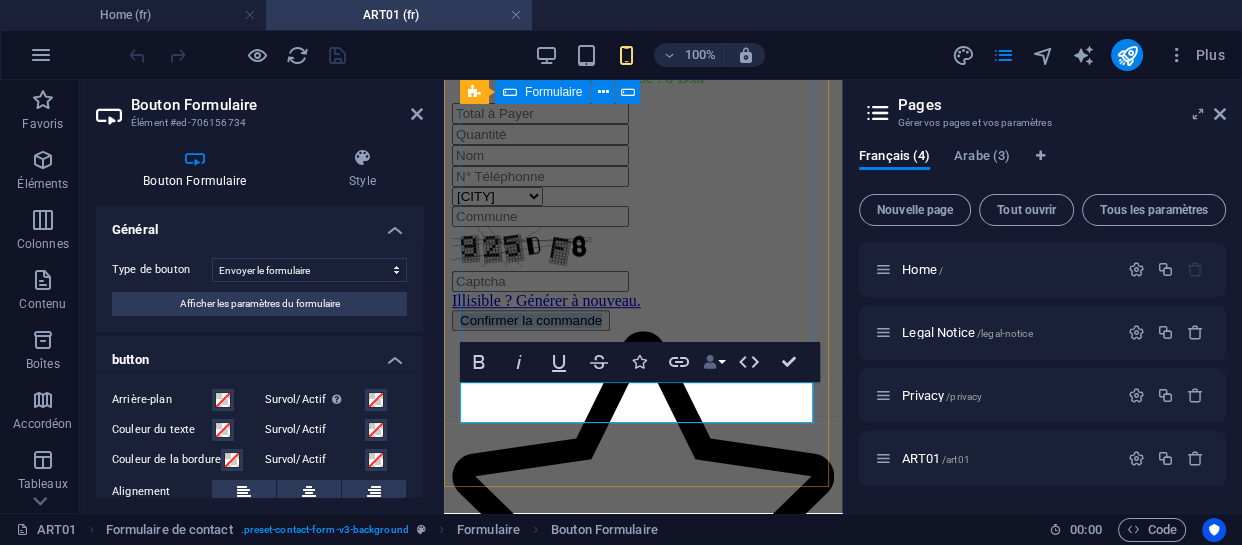 type on "Envoyer" 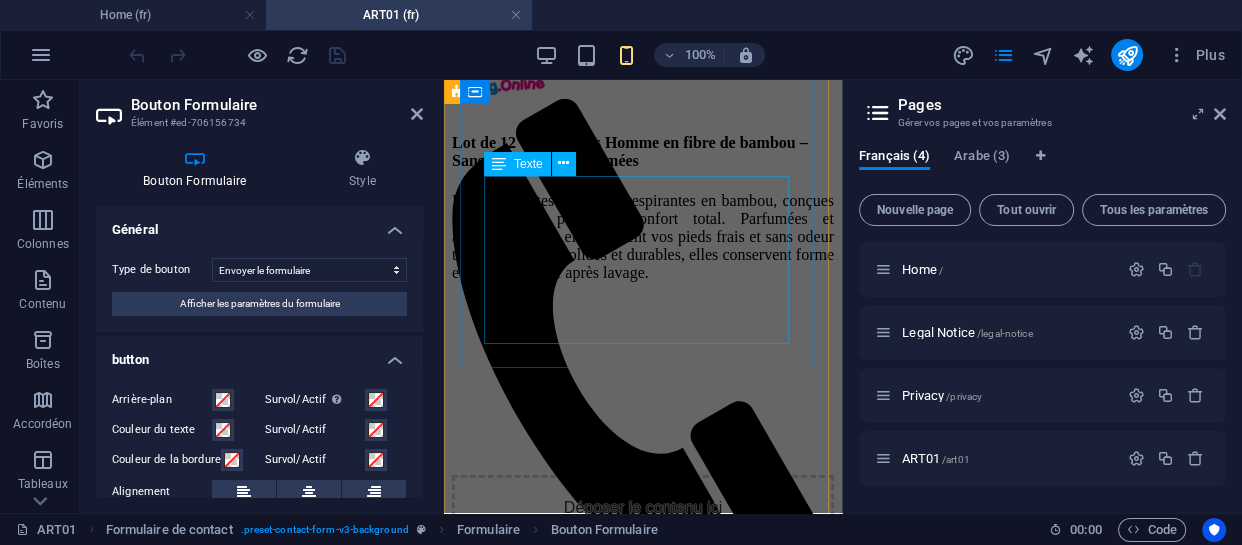 scroll, scrollTop: 0, scrollLeft: 0, axis: both 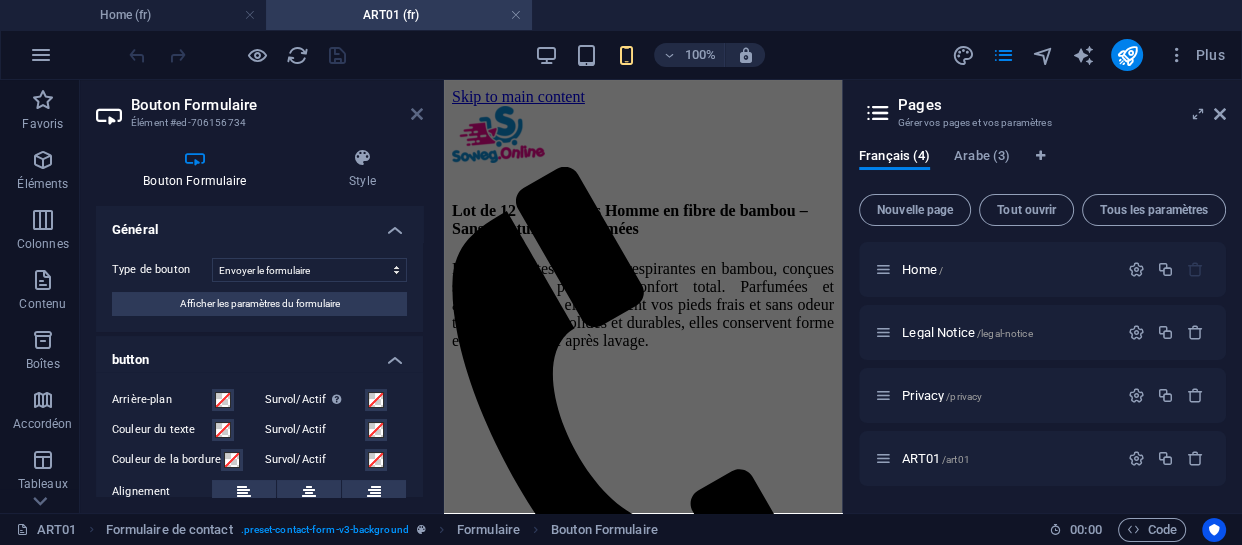 drag, startPoint x: 420, startPoint y: 110, endPoint x: 286, endPoint y: 38, distance: 152.11838 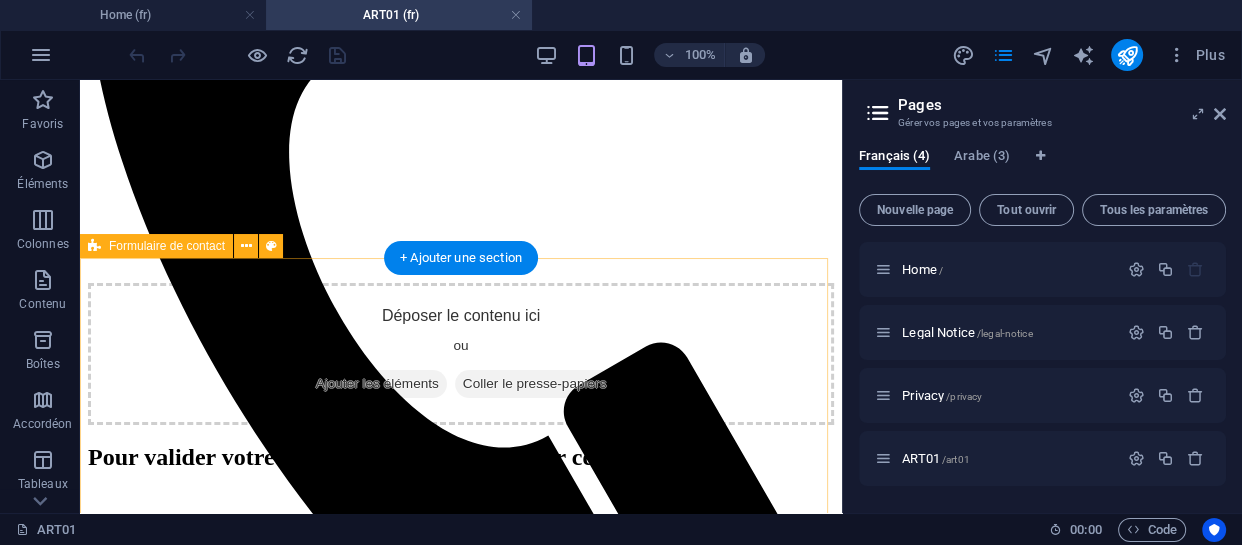scroll, scrollTop: 454, scrollLeft: 0, axis: vertical 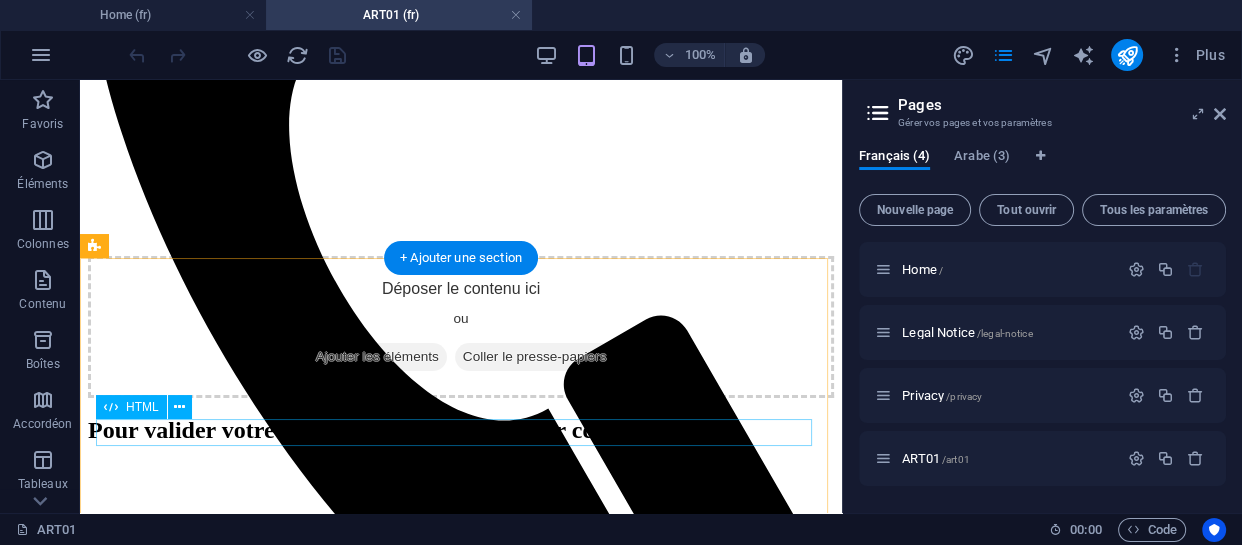 click at bounding box center (461, 464) 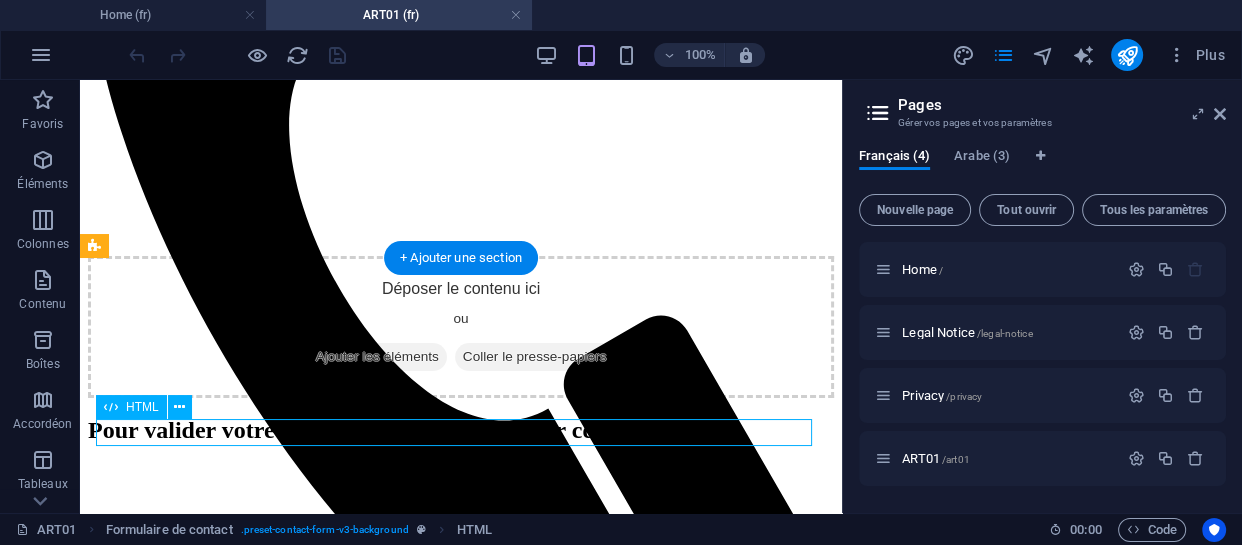 click at bounding box center (461, 464) 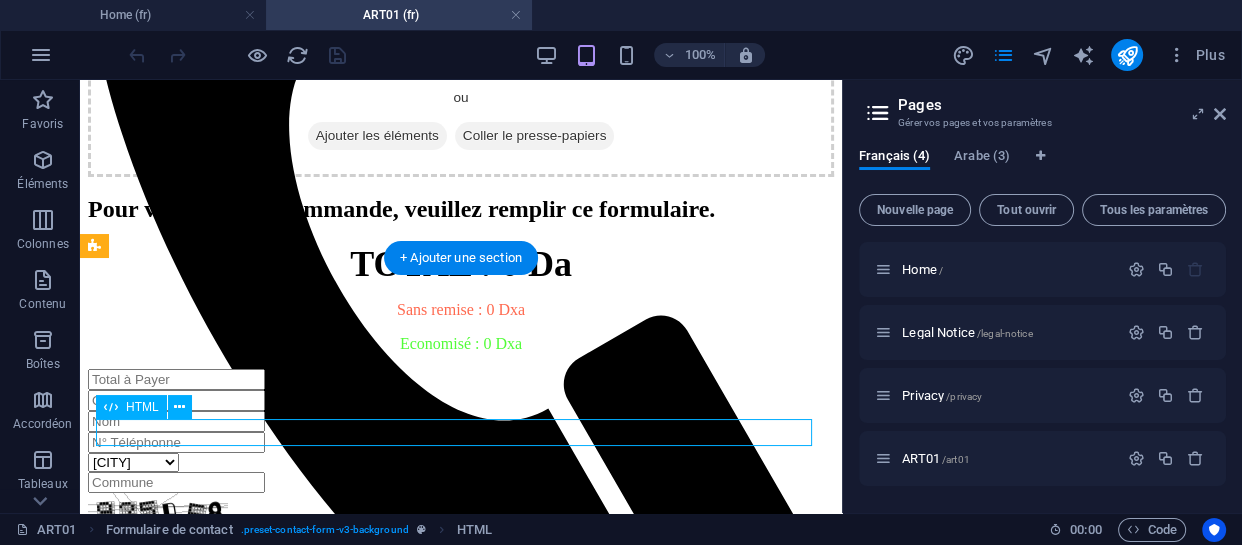 scroll, scrollTop: 750, scrollLeft: 0, axis: vertical 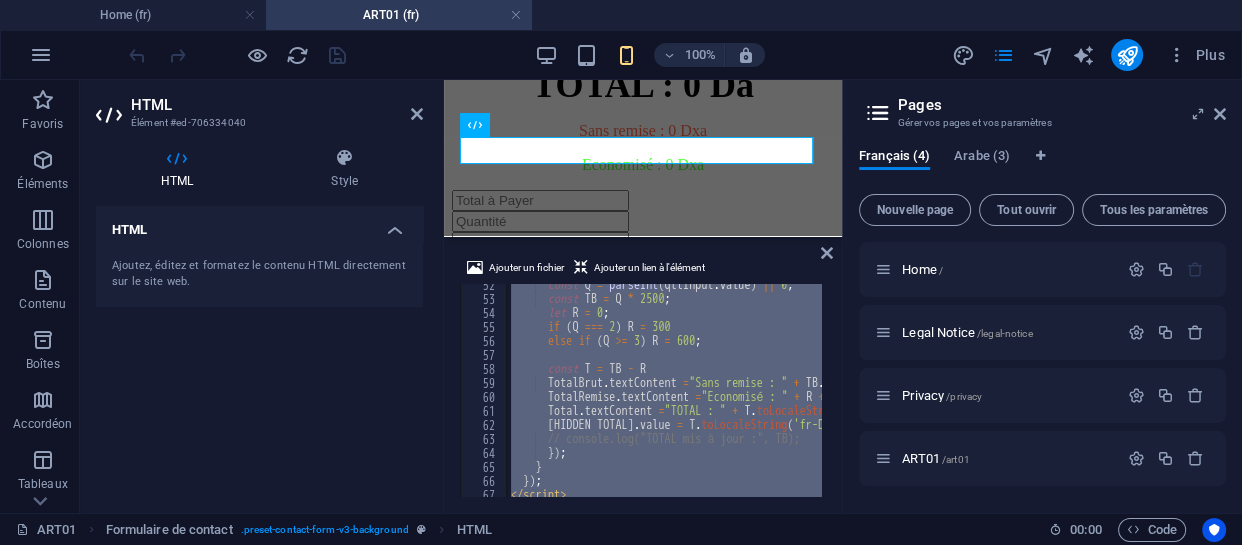 click on "< script >    document . addEventListener ( "DOMContentLoaded" ,   function   ( )   {      const   qttInput   =   document . querySelector ( 'input[placeholder="Quantité"]' ) ;      const   HidenTotal   =   document . querySelector ( 'input[placeholder="Total à Payer"]' ) ;      const   nomInput   =   document . querySelector ( 'input[placeholder="Nom et prénom"]' ) ;      const   telInput   =   document . querySelector ( 'input[placeholder="Téléphone"]' ) ;      const   communeInput   =   document . querySelector ( 'input[placeholder="Commune"]' ) ;      const   confirmBtn   =   document . querySelector ( "button" ) ;   // Adapter si besoin      let   TotalBrutEl   =   null ;      let   TotalRemiseEl   =   null ;      let   TotalEl   =   null ;      const   allElements   =   document . querySelectorAll ( "body *" ) ;      for   ( let   el   of   allElements )   {         if   ([ "SCRIPT" ,   "STYLE" ] . includes ( el . tagName ))   continue ;         if   ( ! TotalRemiseEl   &&   el . textContent . includes ( "Economisé :" ))   TotalRemiseEl   =   el ;         if   ( ! TotalEl   &&   el . textContent . includes ( "TOTAL :" ))   TotalEl   =   el ;         if   ( TotalBrutEl   &&   TotalRemiseEl   &&   TotalEl )   break ;      }         console . log ( "Sans remise :" ,   TotalBrutEl   ||   "Non trouvé" ) ;         console . log ( "Economisé :" ,   TotalRemiseEl   ||   "Non trouvé" ) ;         console . log ( "TOTAL :" ,   TotalEl   ||   "Non trouvé" ) ;           /**       *  🔁  Fonction centralisée pour calculer et mettre à jour les montants       */      function   updateTotals ( )   {         const   Q   =   parseInt ( qttInput . value )   ||   0 ;         const   TB   =   Q   *   2500 ;         let   R   =   0 ;         if   ( Q   ===   2 )   R   =   300         else   if   ( Q   >=   3 )   R   =   600 ;                 const   T   =   TB   -   R         TotalBrut . textContent   = "Sans remise : "   +   TB . toLocaleString ( 'fr-DZ' )   +   " Da" ;         TotalRemise . textContent   = "Economisé : "   +   R   +   " Da" ;               Total . textContent   = "TOTAL : "   +   T . toLocaleString ( 'fr-DZ' )   +   " Da" ;         HidenTotal . value   =   T . toLocaleString ( 'fr-DZ' )   +   " Da" ;         // console.log("TOTAL mis à jour :", TB);         }) ;      }    }) ; < / script >" at bounding box center (664, 390) 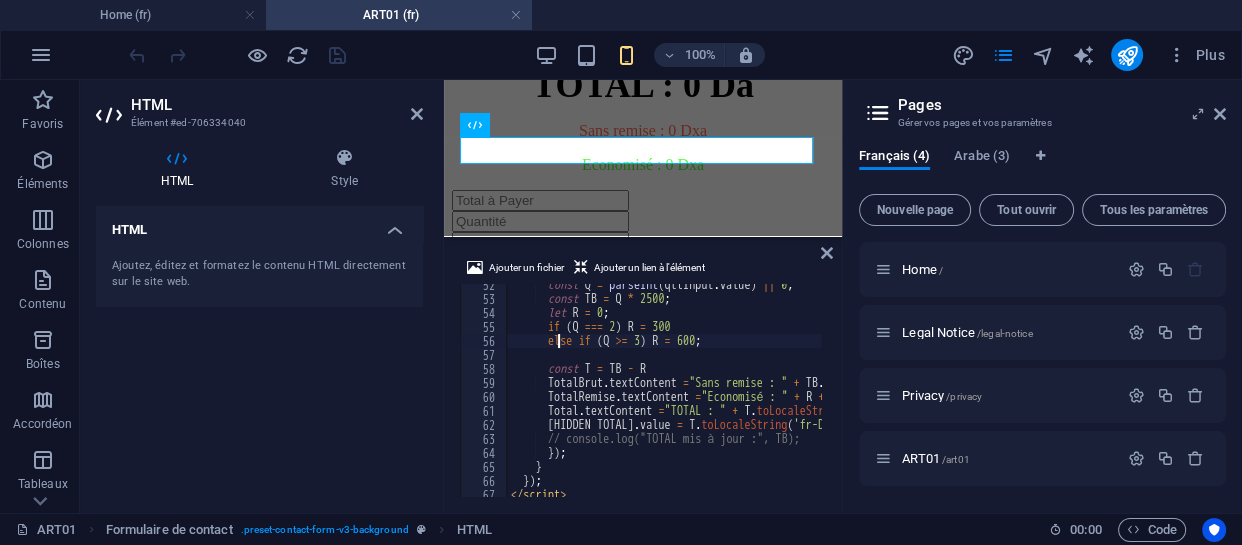 type on "</script>" 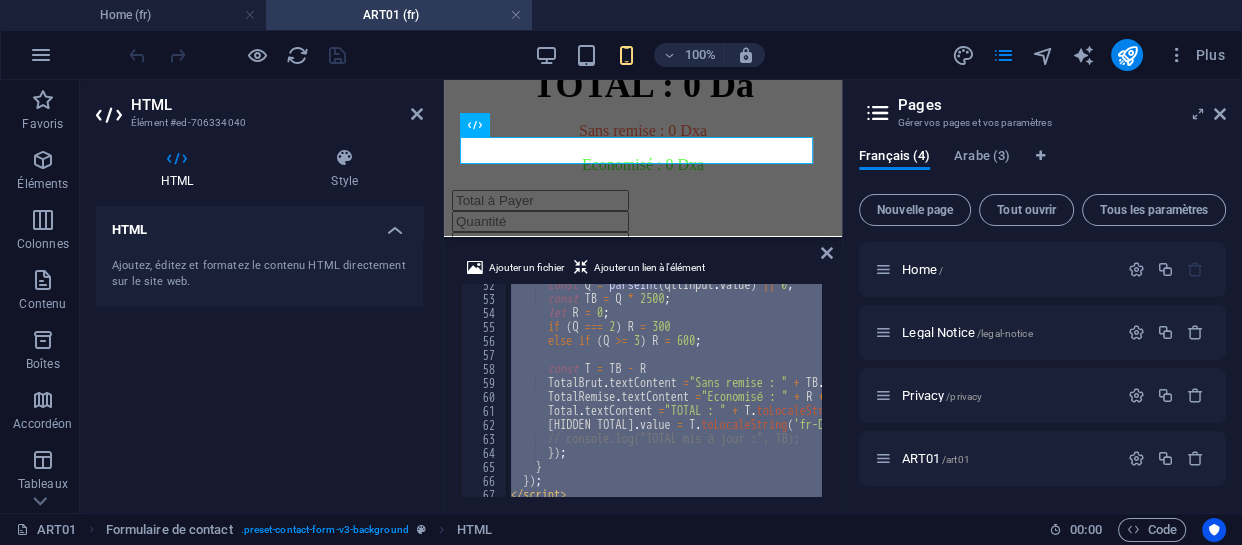 paste 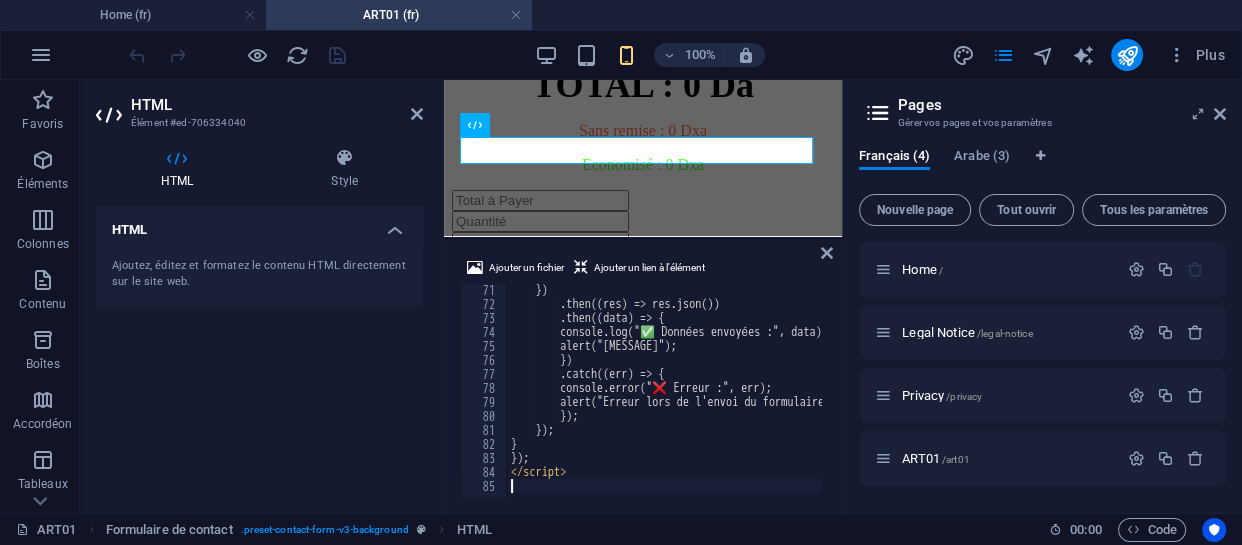 scroll, scrollTop: 980, scrollLeft: 0, axis: vertical 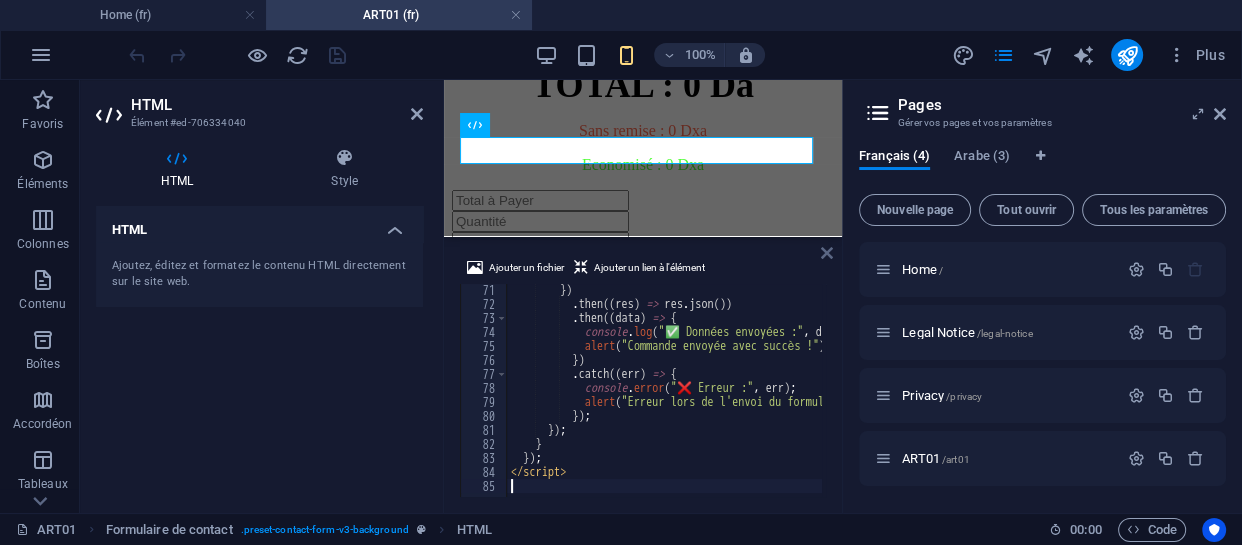 click at bounding box center [827, 253] 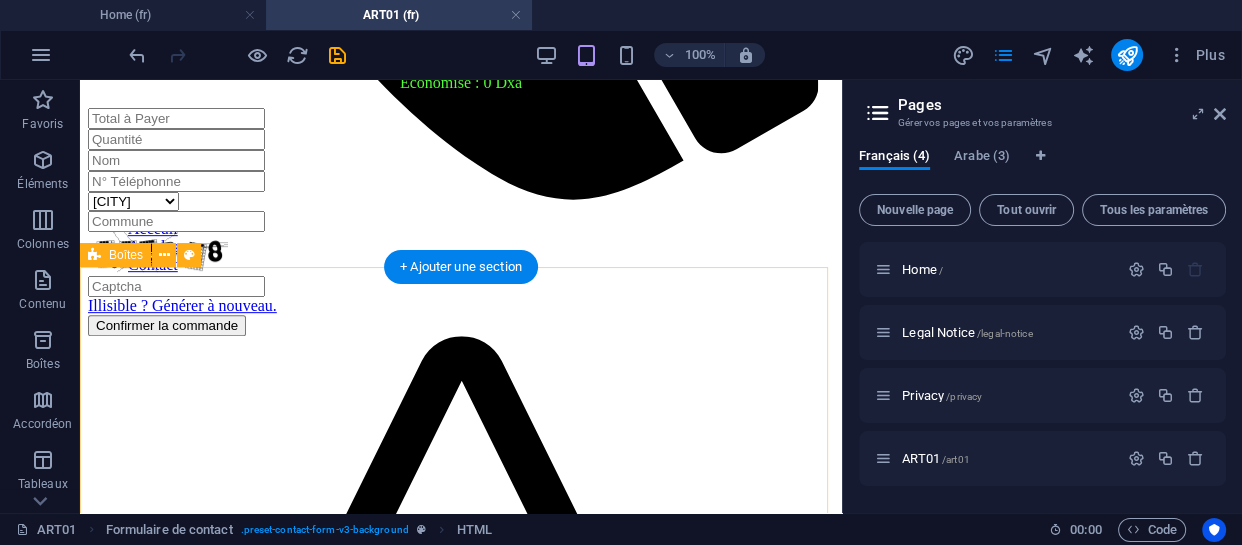 scroll, scrollTop: 931, scrollLeft: 0, axis: vertical 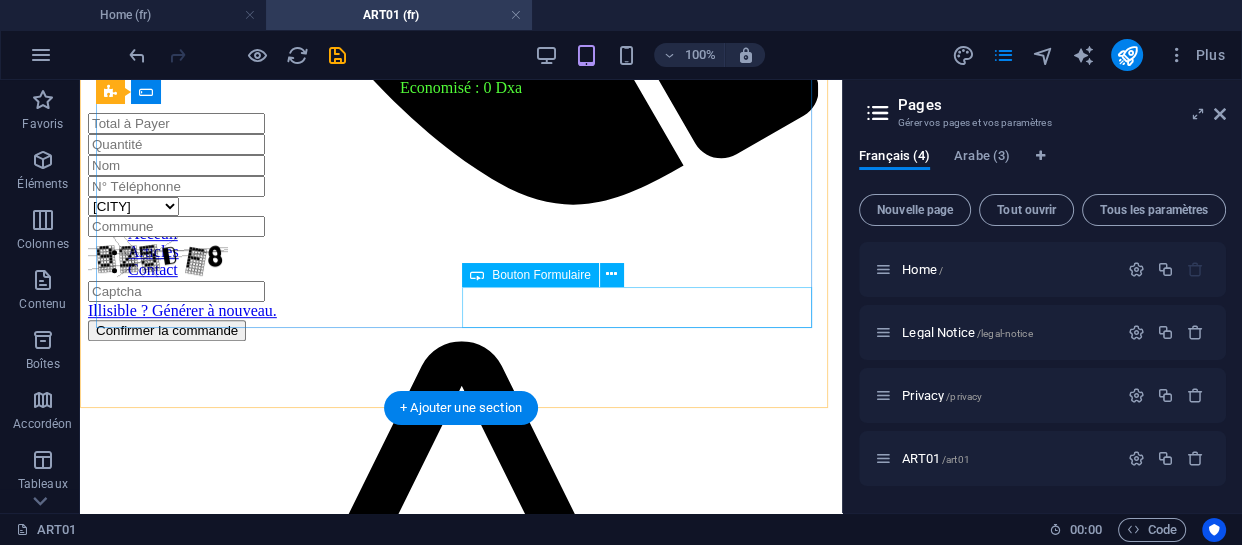 click on "Confirmer la commande" at bounding box center (461, 330) 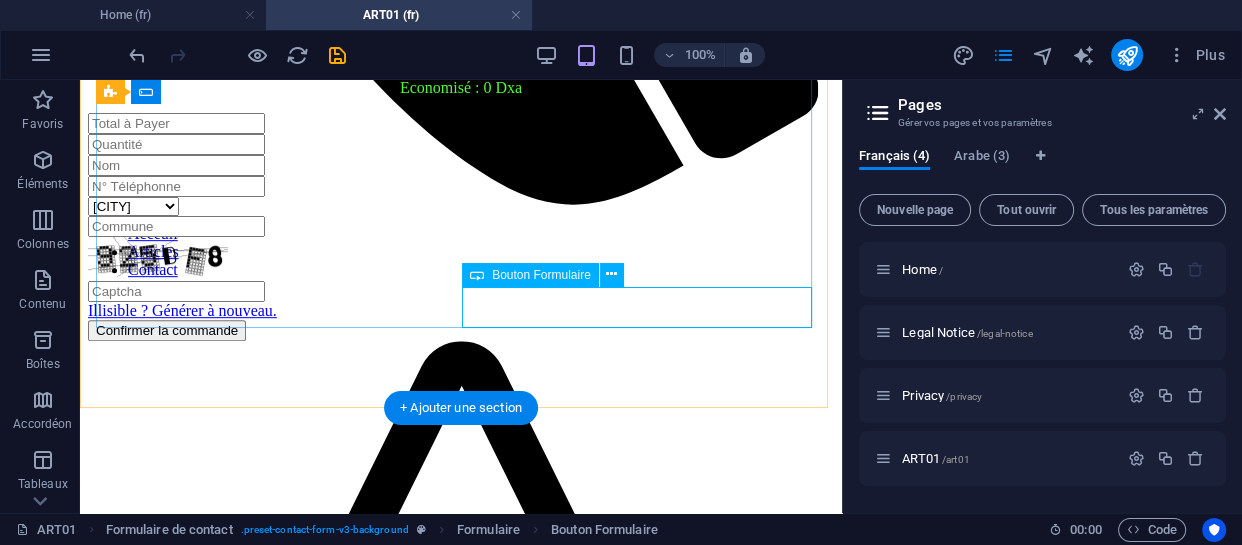 click on "Confirmer la commande" at bounding box center (461, 330) 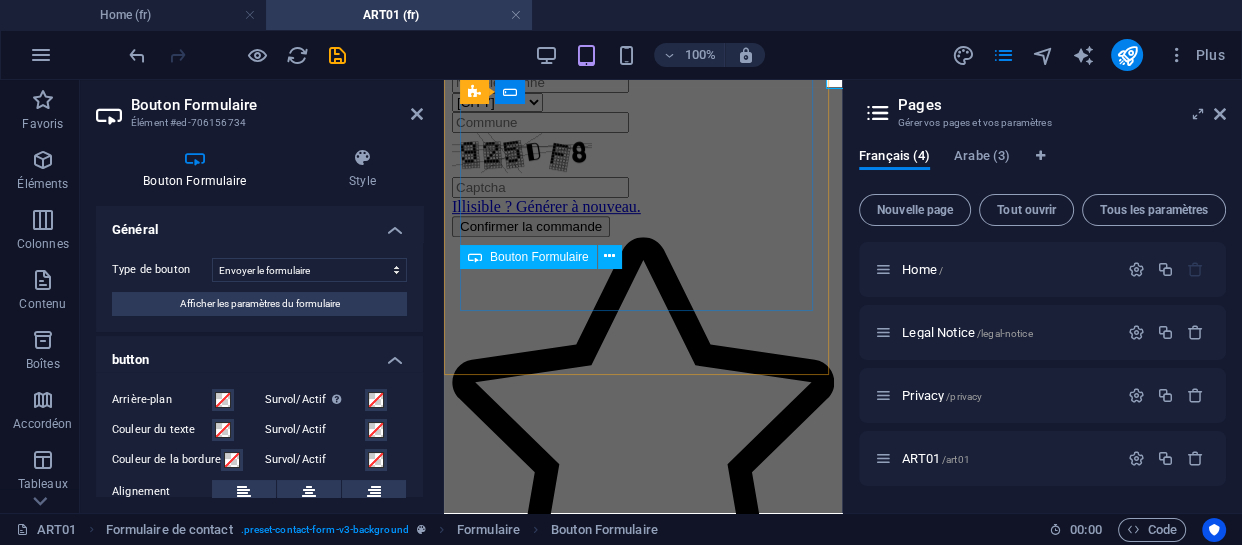 scroll, scrollTop: 1170, scrollLeft: 0, axis: vertical 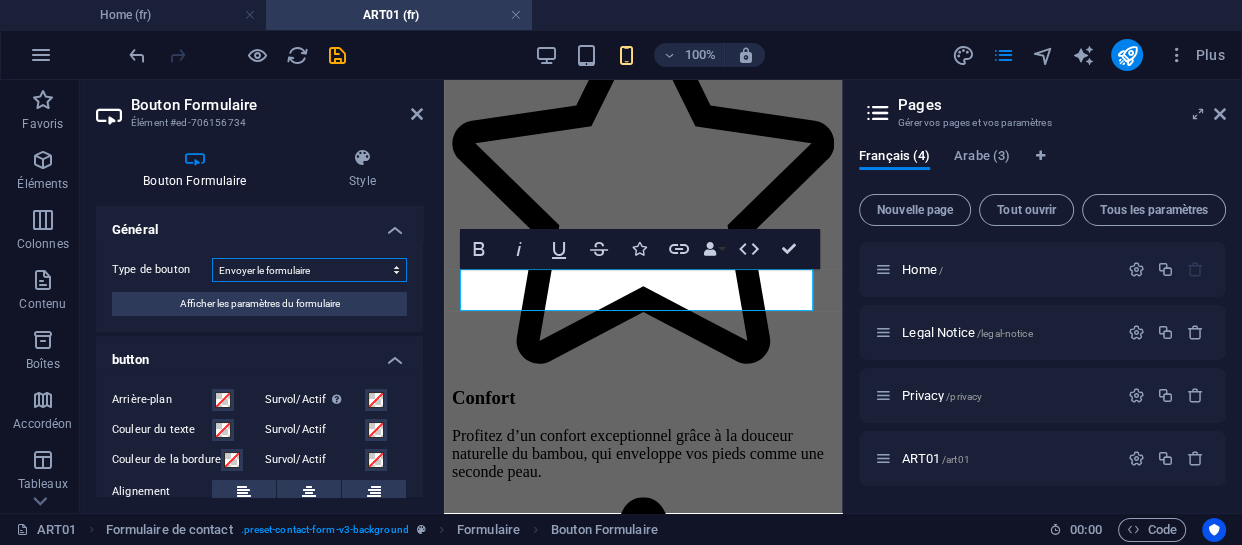 click on "Envoyer le formulaire Réinitialiser le formulaire Aucune action" at bounding box center (309, 270) 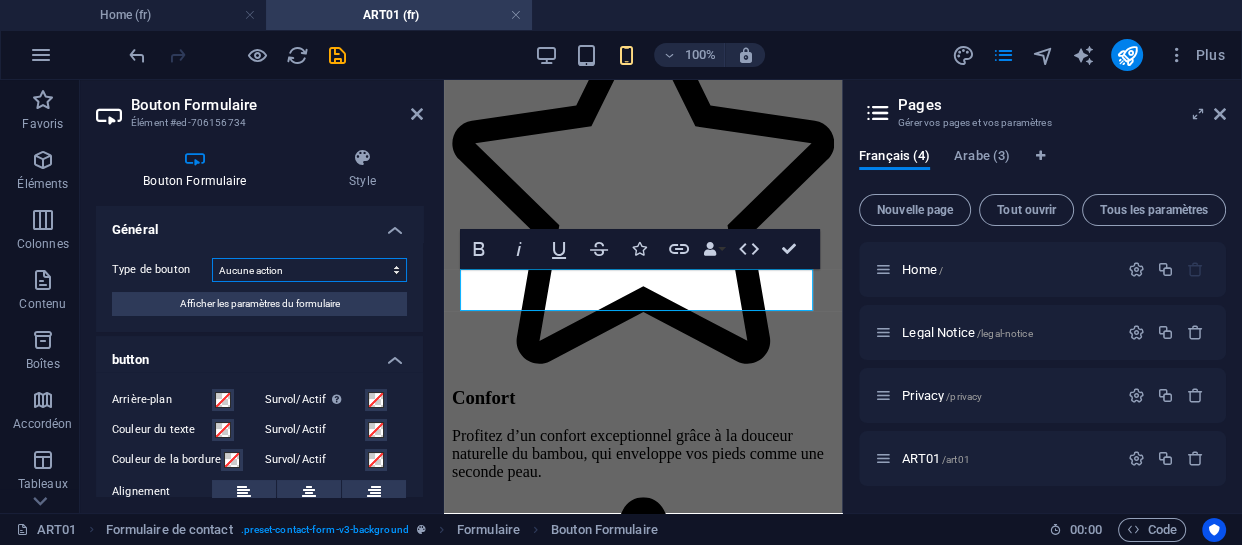 click on "Envoyer le formulaire Réinitialiser le formulaire Aucune action" at bounding box center [309, 270] 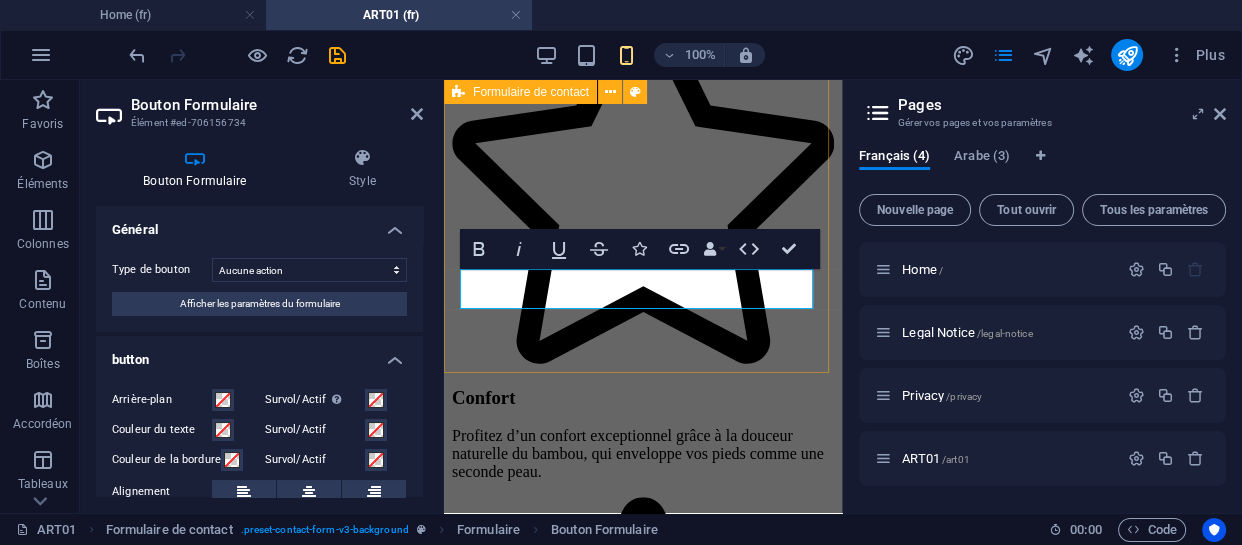 click on "Pour valider votre commande, veuillez remplir ce formulaire.
TOTAL : 0 Da Sans remise : 0 Dxa Economisé : 0 Dxa Alger Blida Tioaza Boumerdes Illisible ? Générer à nouveau. Confirmer la commande" at bounding box center [643, -216] 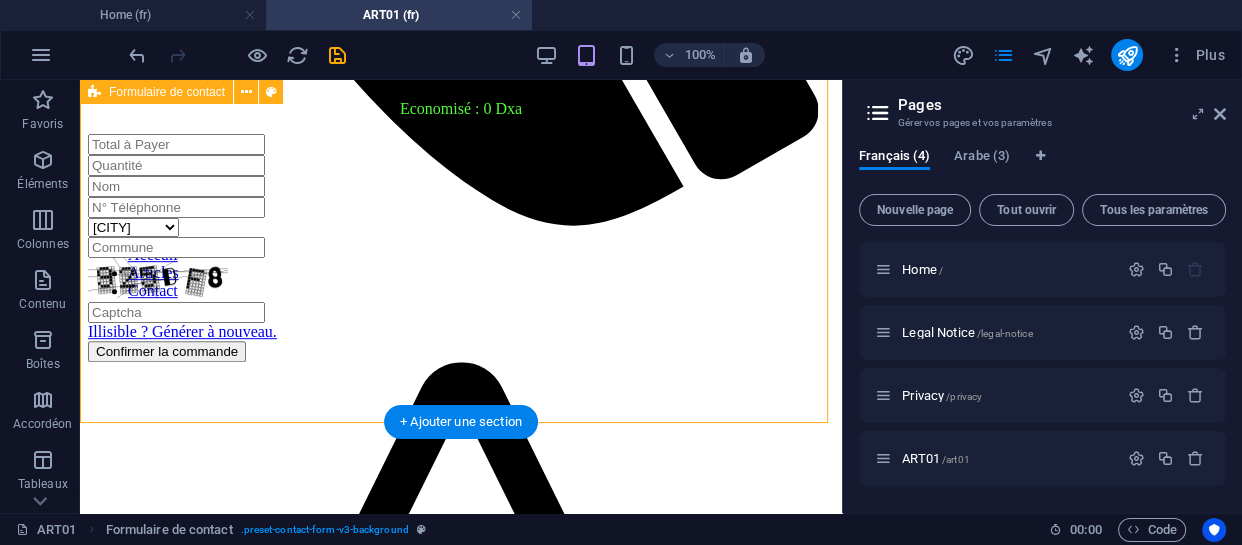 scroll, scrollTop: 917, scrollLeft: 0, axis: vertical 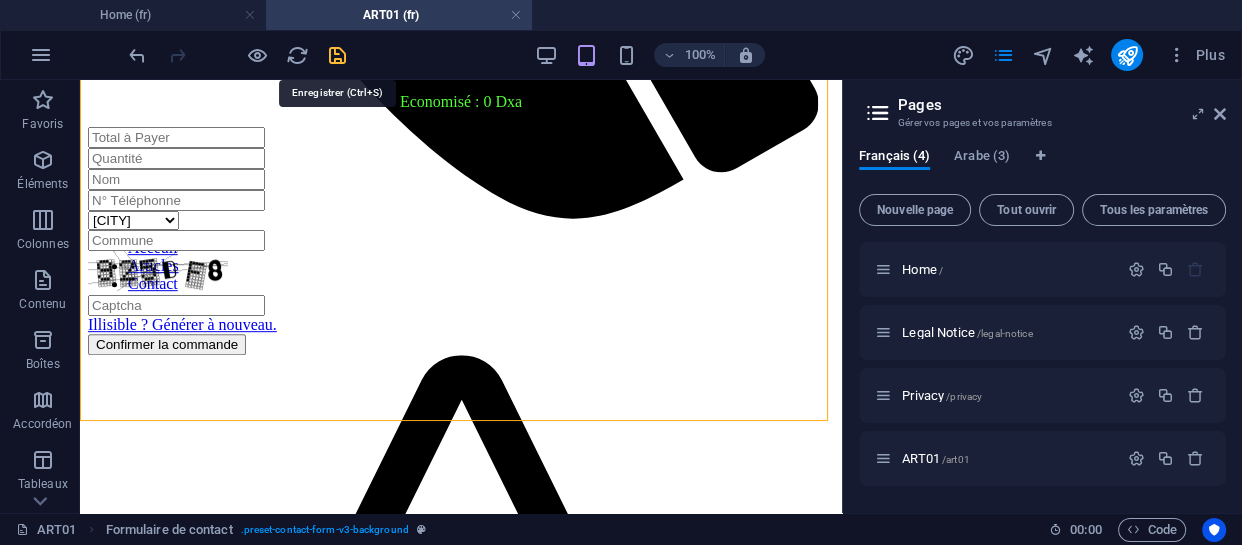 click at bounding box center (337, 55) 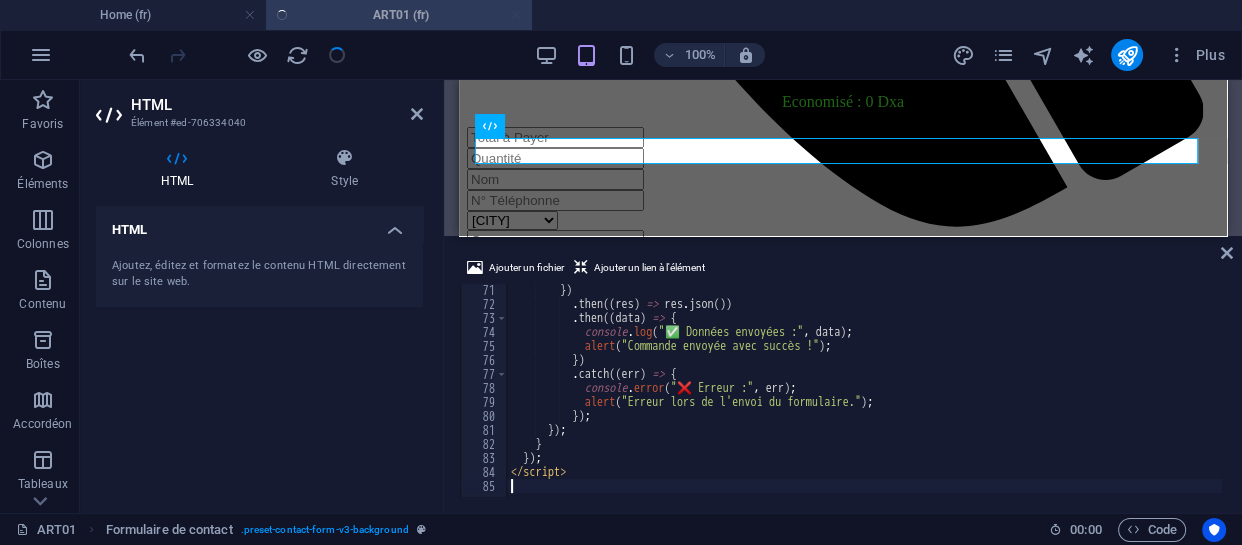 scroll, scrollTop: 736, scrollLeft: 0, axis: vertical 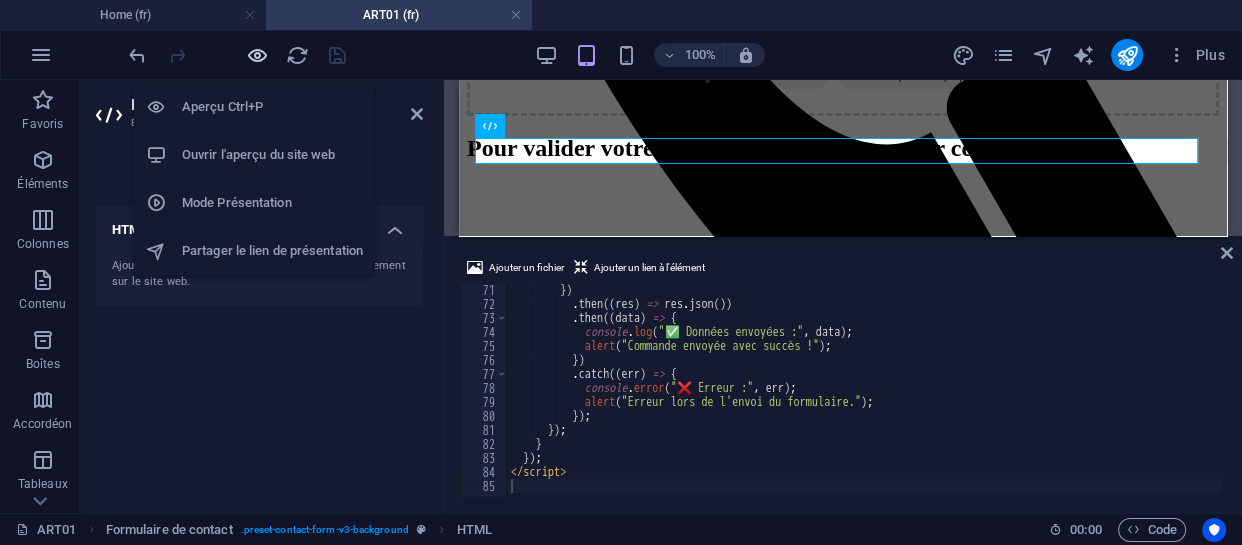 click at bounding box center [257, 55] 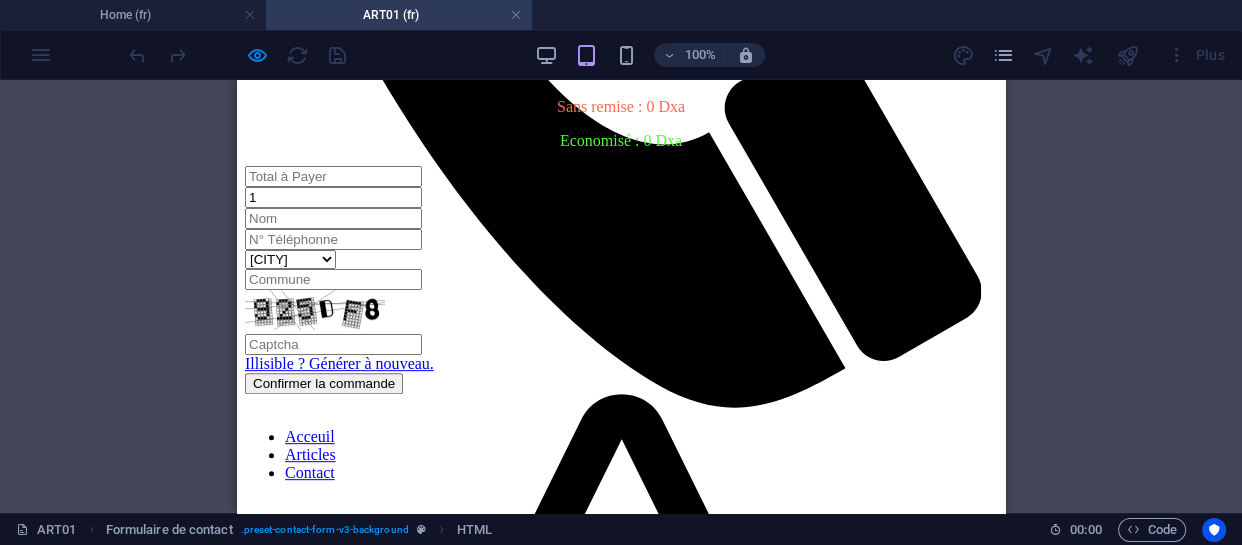 click on "1" at bounding box center [333, 197] 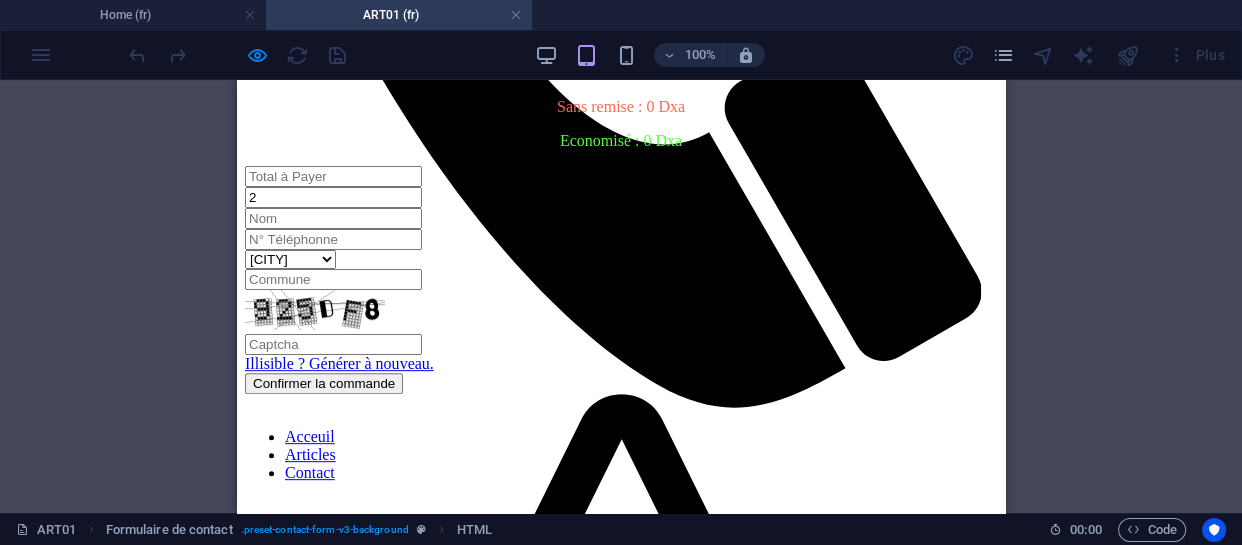 click on "2" at bounding box center (333, 197) 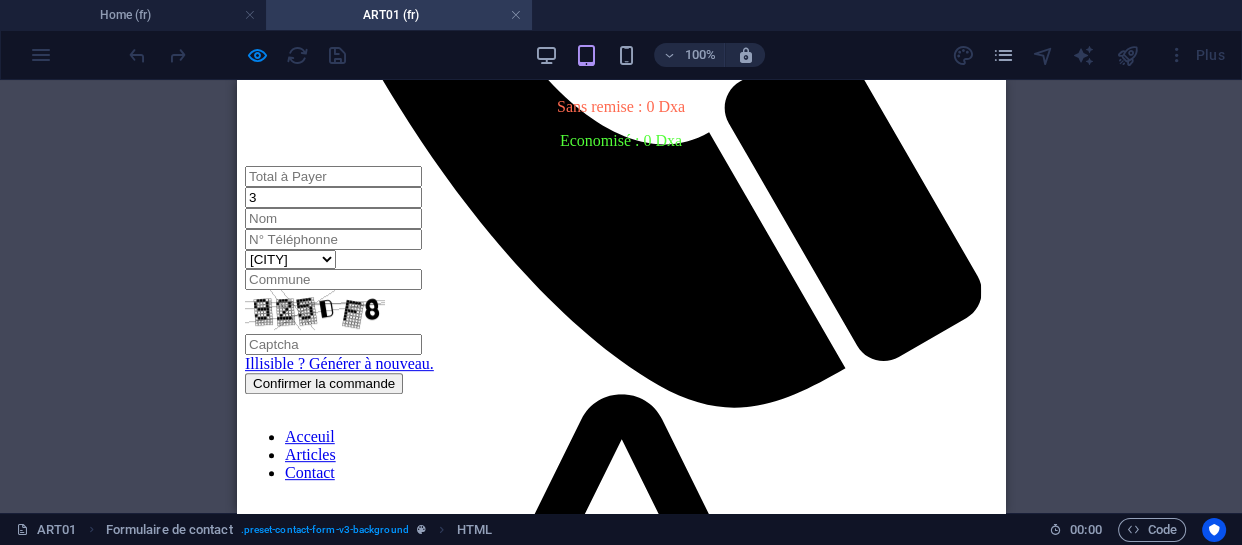 click on "3" at bounding box center [333, 197] 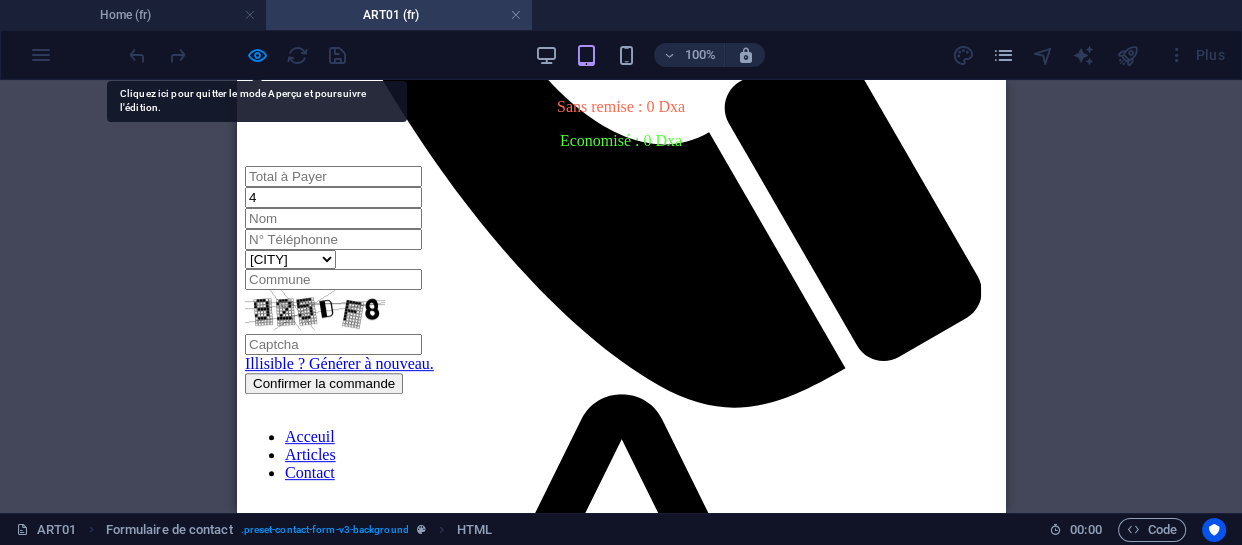 click on "4" at bounding box center [333, 197] 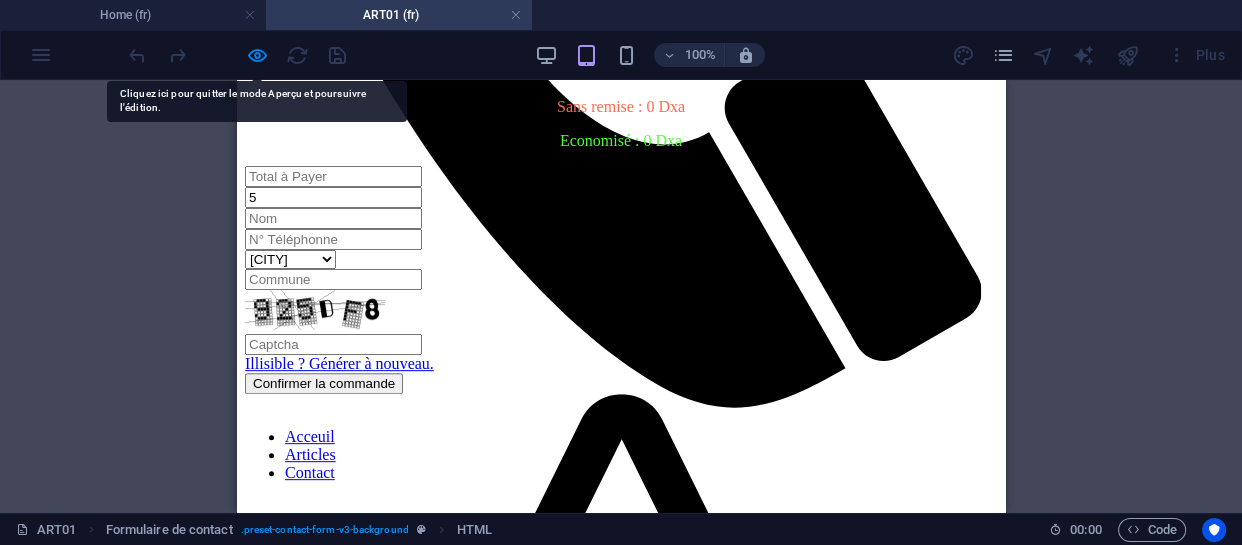 type on "5" 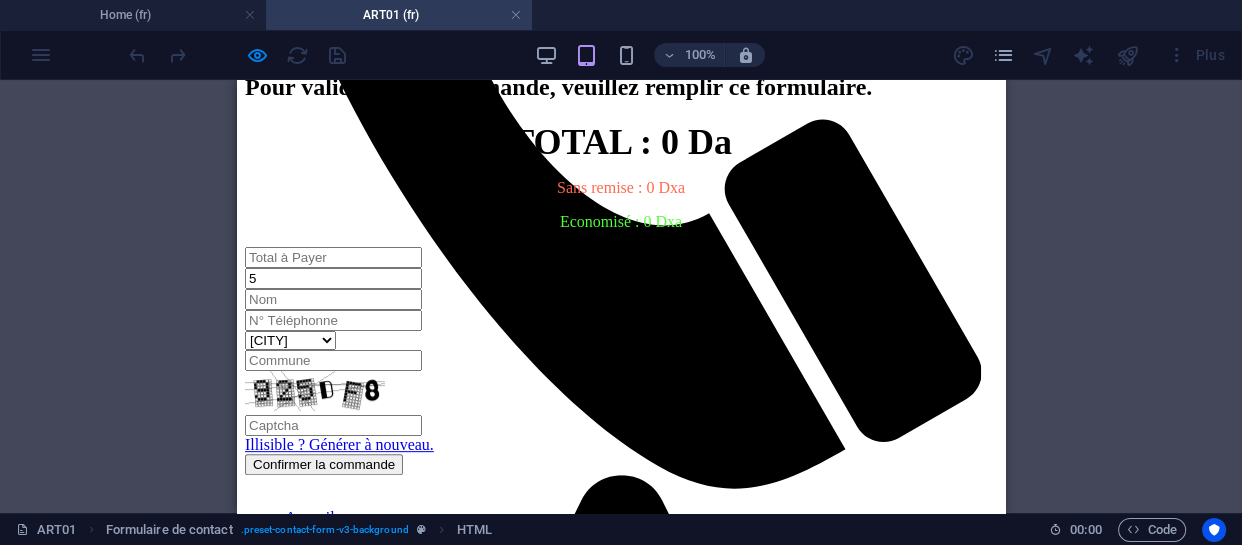 scroll, scrollTop: 827, scrollLeft: 0, axis: vertical 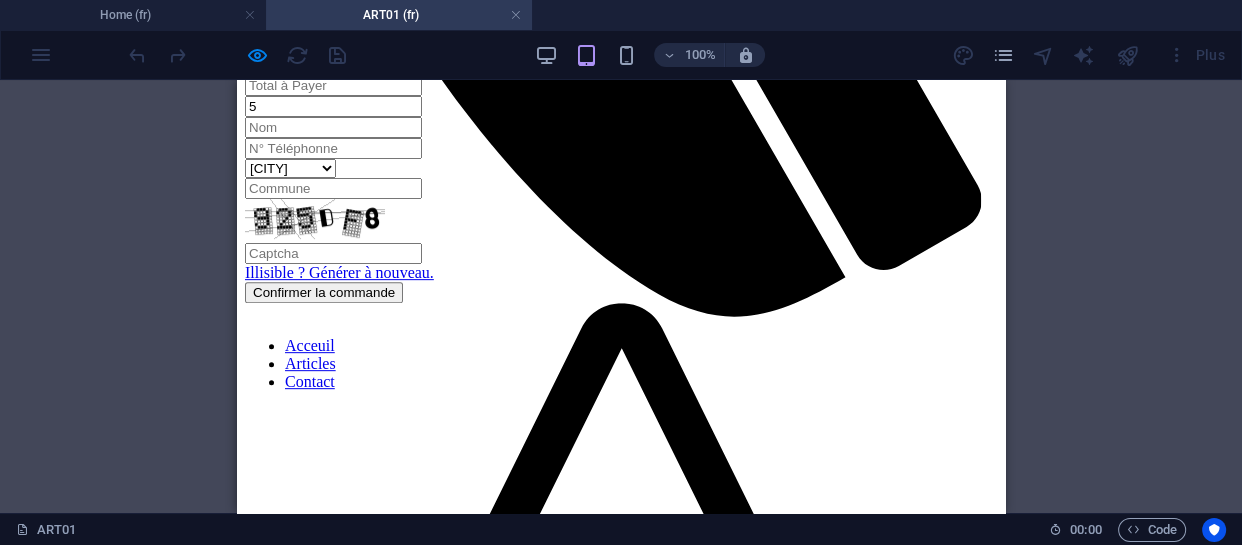 click on "Confirmer la commande" at bounding box center [324, 292] 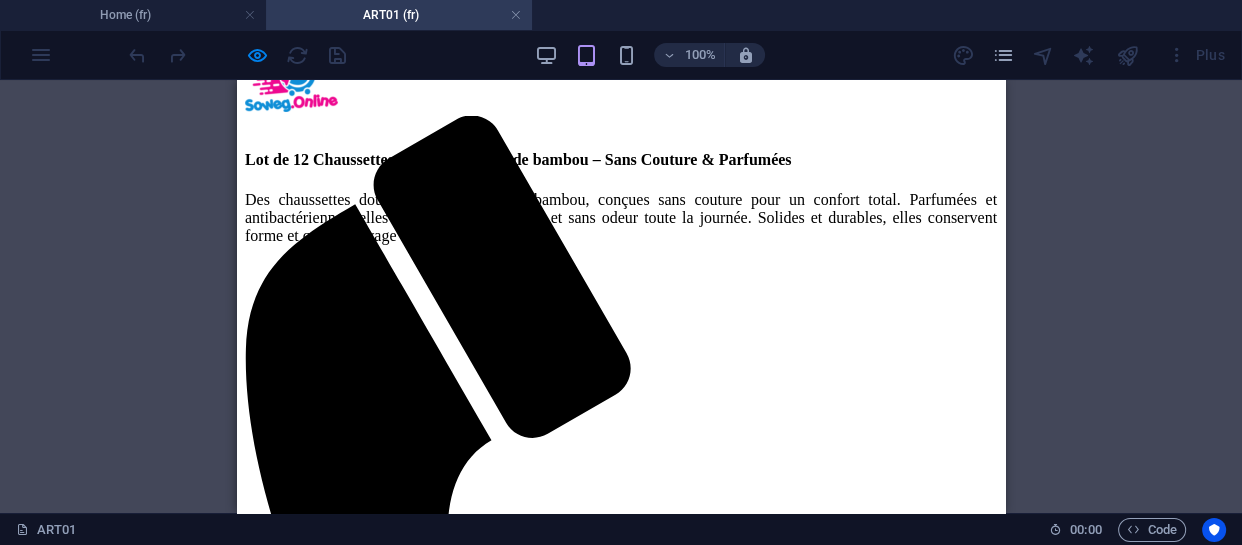 scroll, scrollTop: 9, scrollLeft: 0, axis: vertical 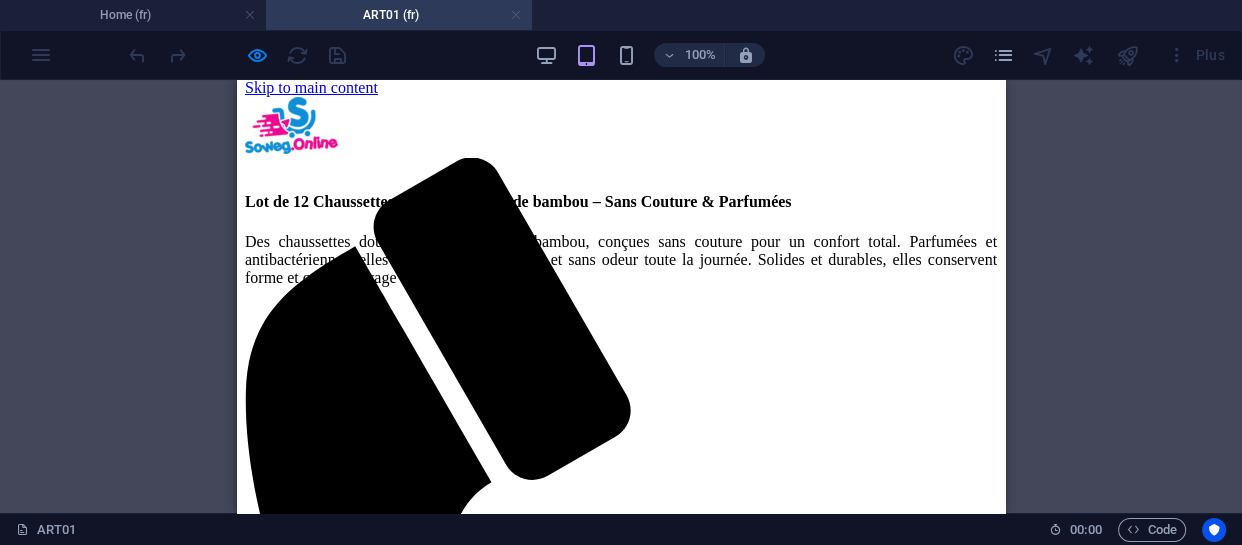 click at bounding box center (516, 15) 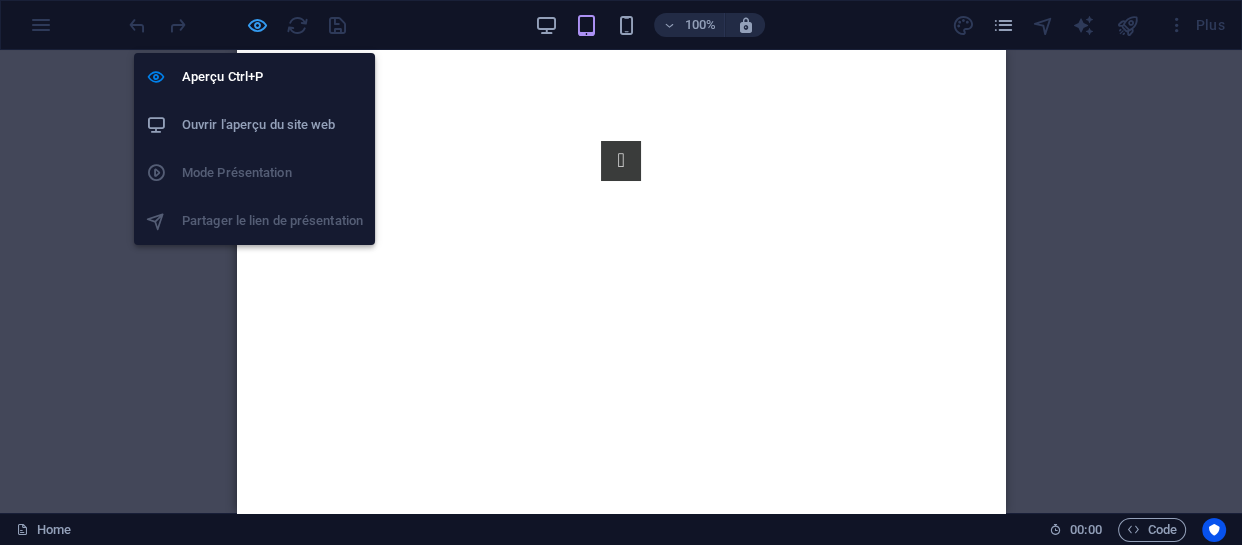 click at bounding box center (257, 25) 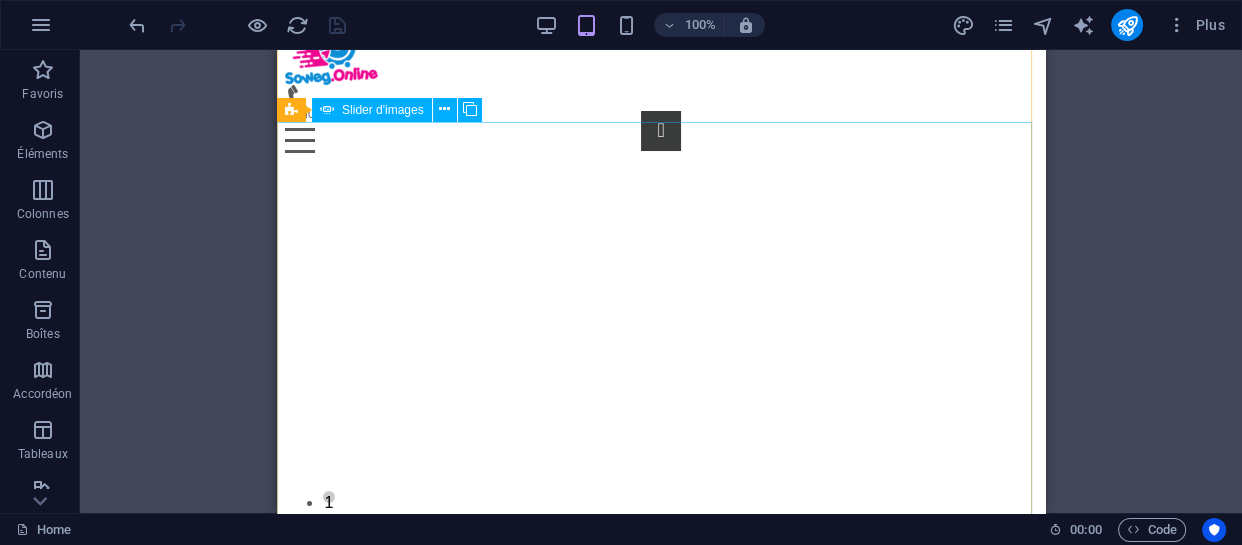 scroll, scrollTop: 0, scrollLeft: 0, axis: both 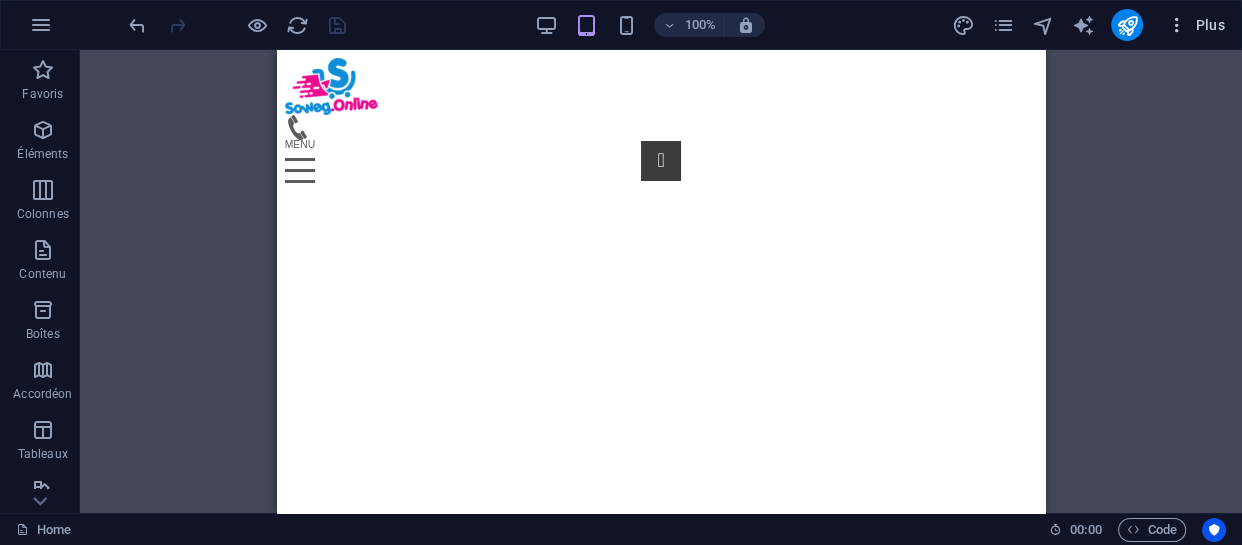 click on "Plus" at bounding box center (1196, 25) 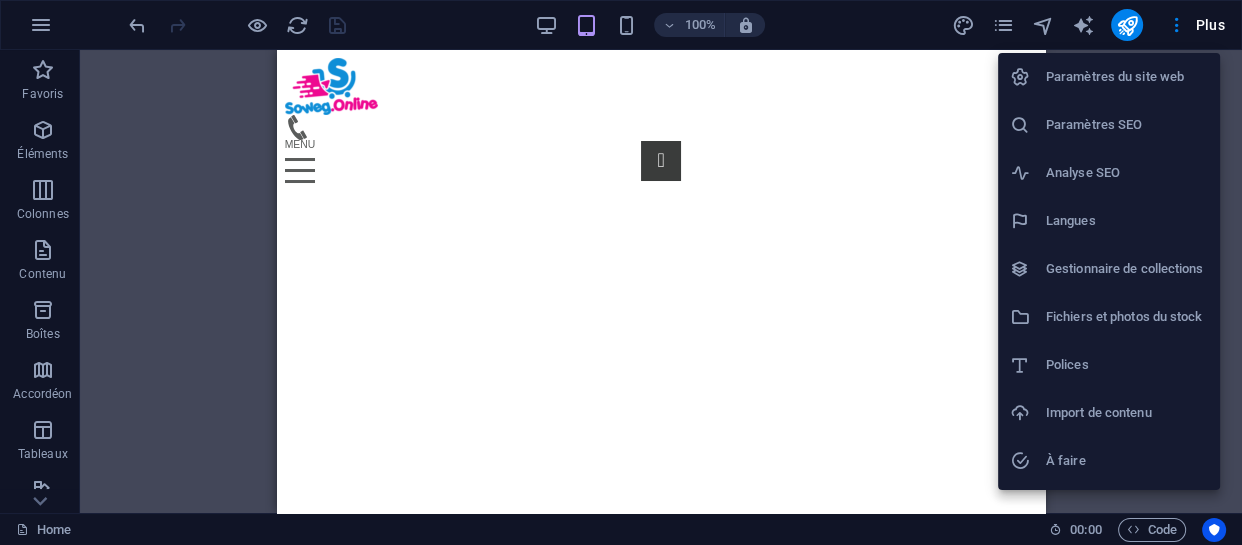 click at bounding box center [621, 272] 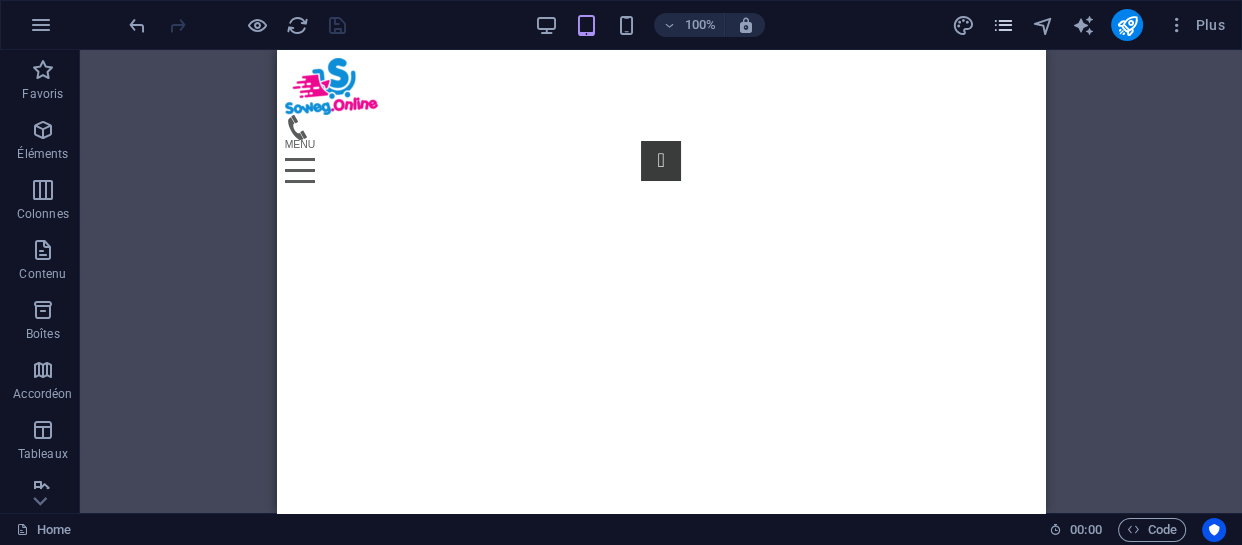 click at bounding box center (1002, 25) 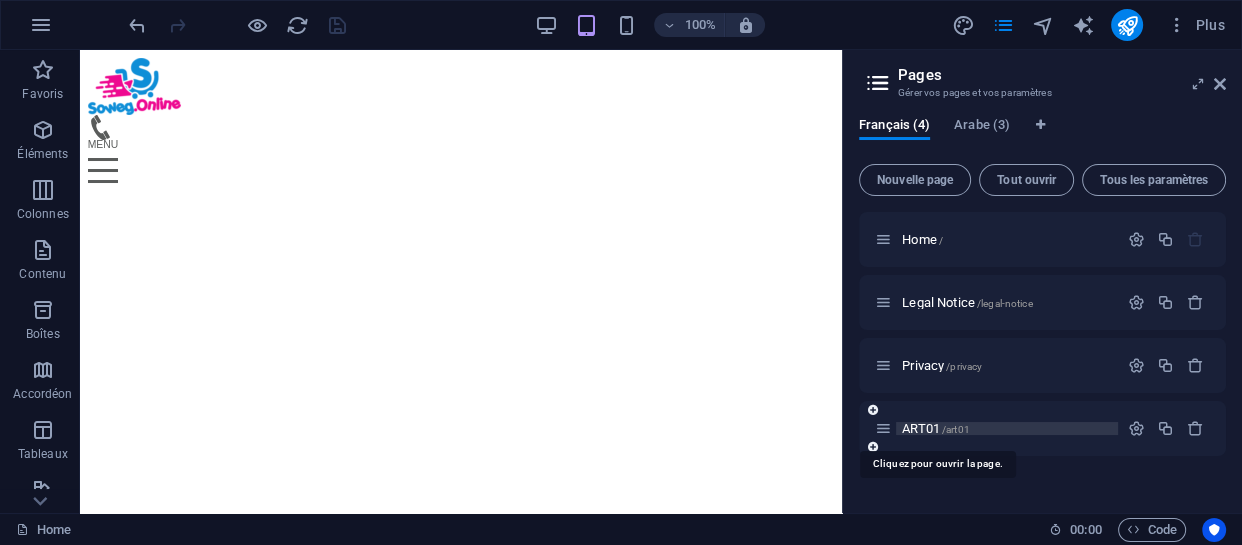 click on "ART01 /art01" at bounding box center [936, 428] 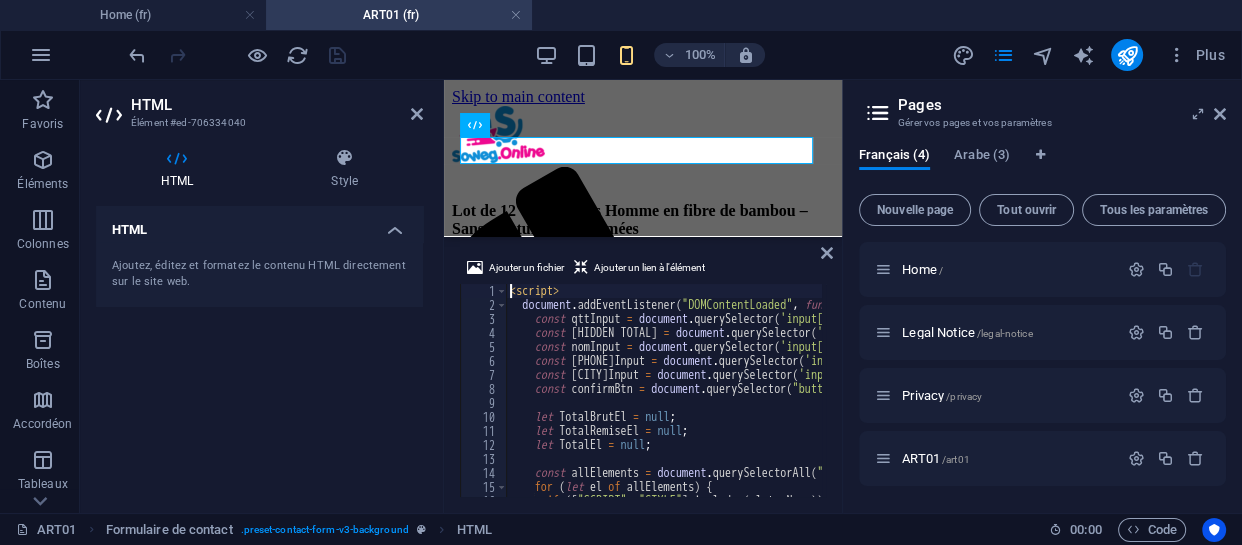 scroll, scrollTop: 750, scrollLeft: 0, axis: vertical 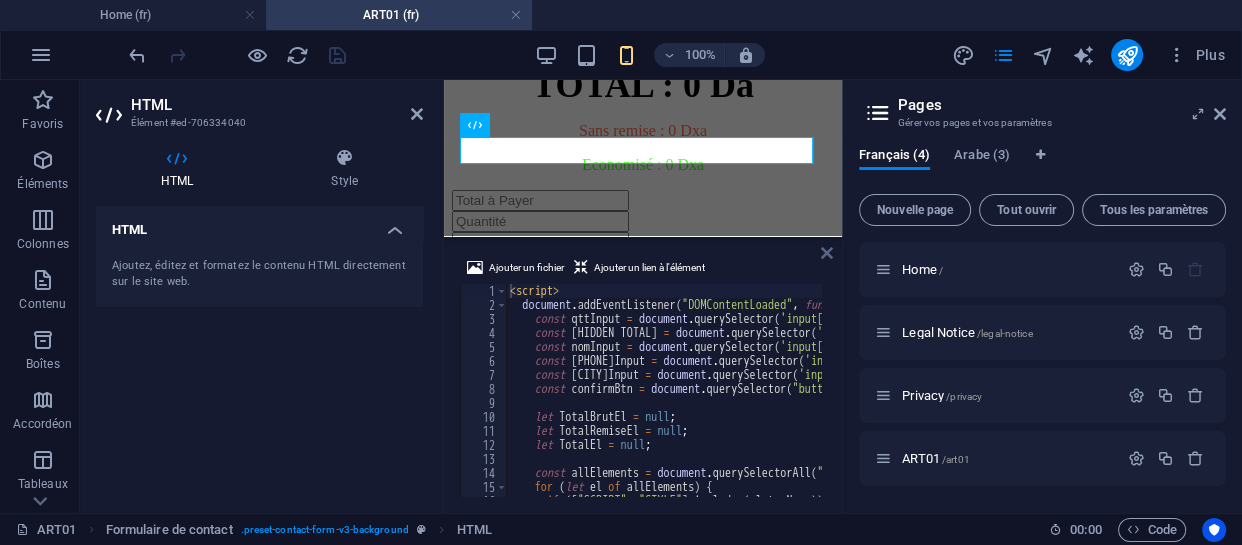 click at bounding box center [827, 253] 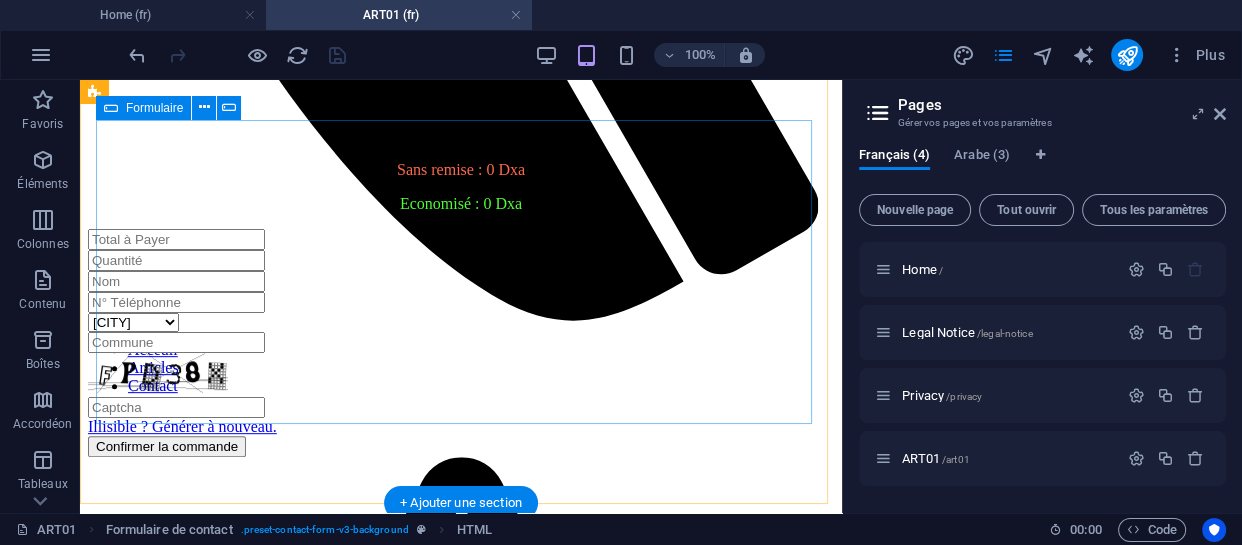 scroll, scrollTop: 840, scrollLeft: 0, axis: vertical 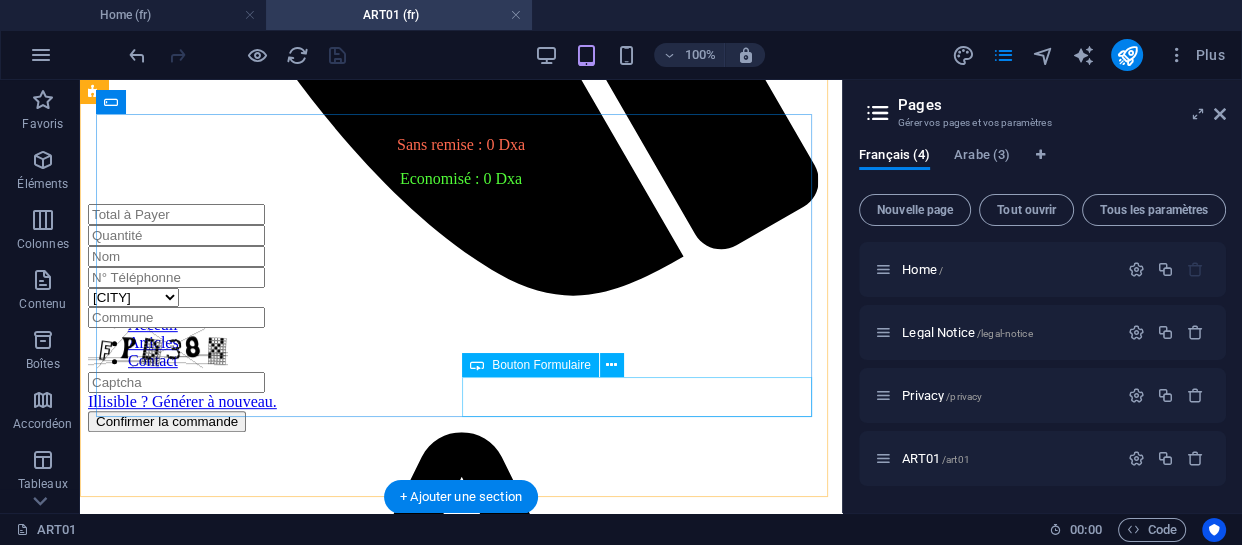 click on "Confirmer la commande" at bounding box center (461, 421) 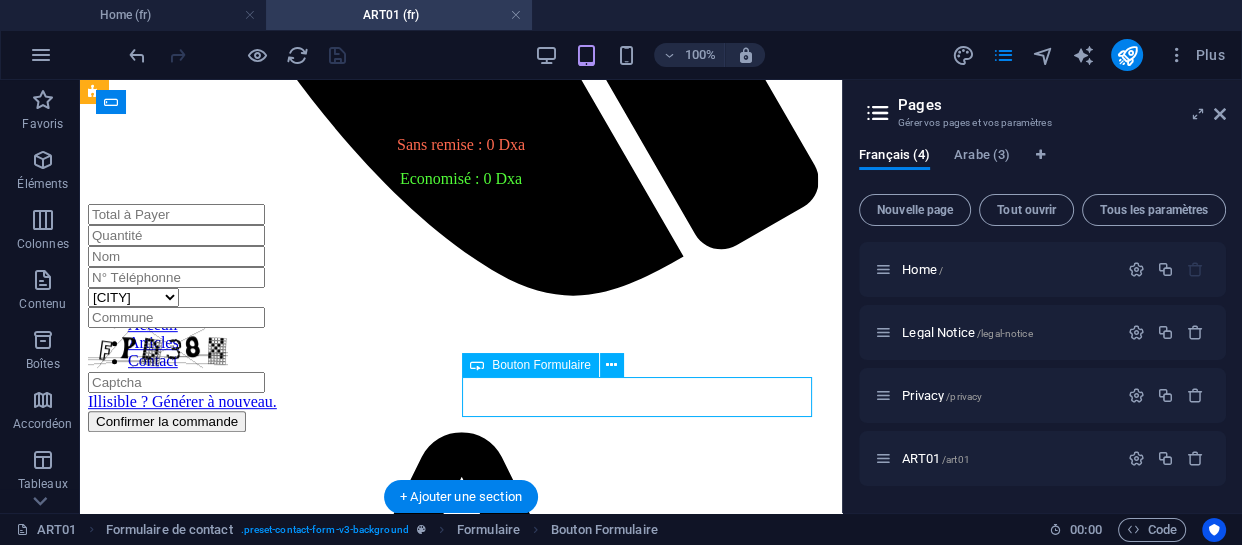 click on "Confirmer la commande" at bounding box center (461, 421) 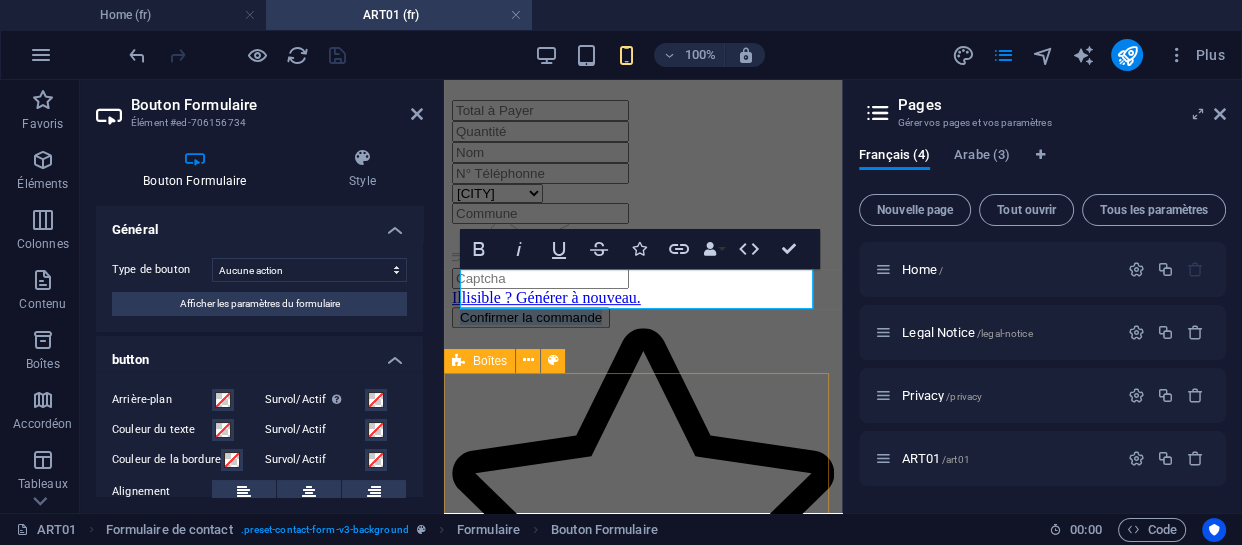scroll, scrollTop: 1170, scrollLeft: 0, axis: vertical 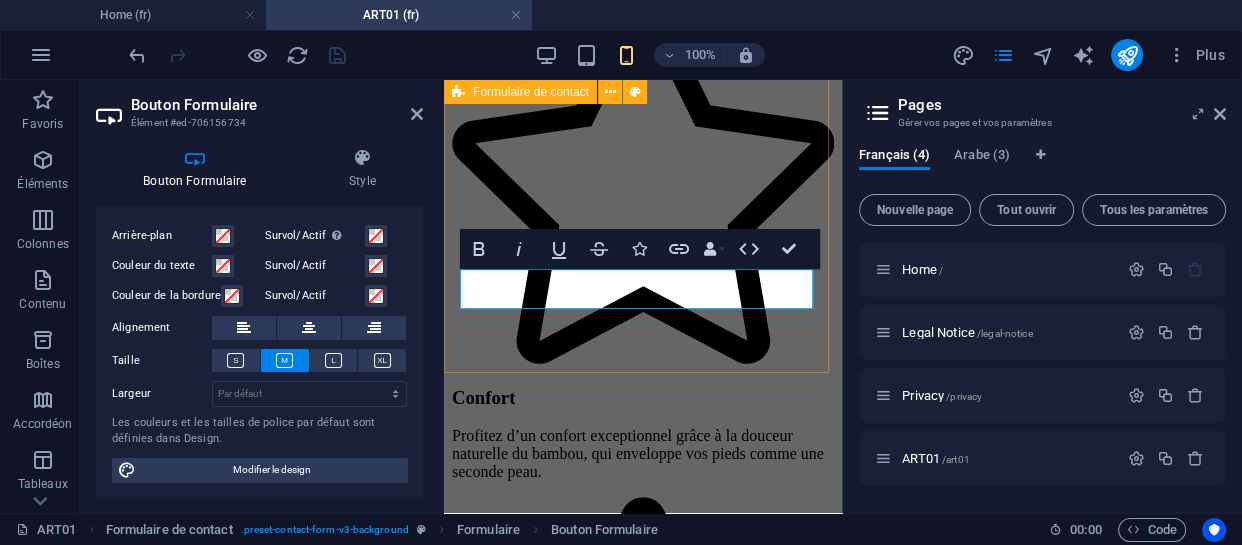 click on "Pour valider votre commande, veuillez remplir ce formulaire.
TOTAL : 0 Da Sans remise : 0 Dxa Economisé : 0 Dxa Alger Blida Tioaza Boumerdes Illisible ? Générer à nouveau. Confirmer la commande" at bounding box center [643, -216] 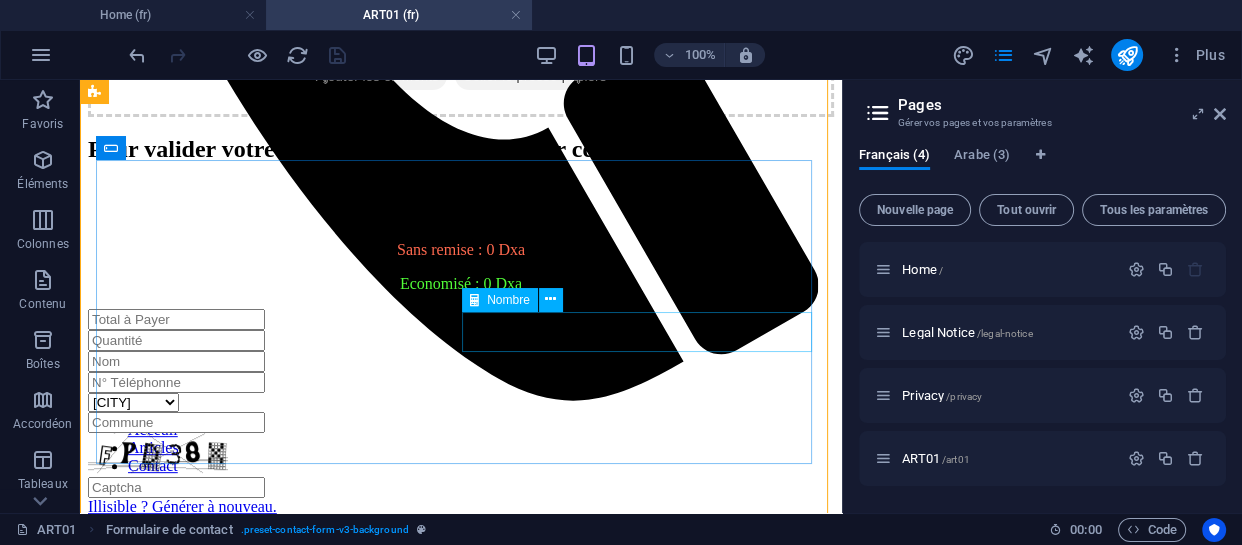 scroll, scrollTop: 1008, scrollLeft: 0, axis: vertical 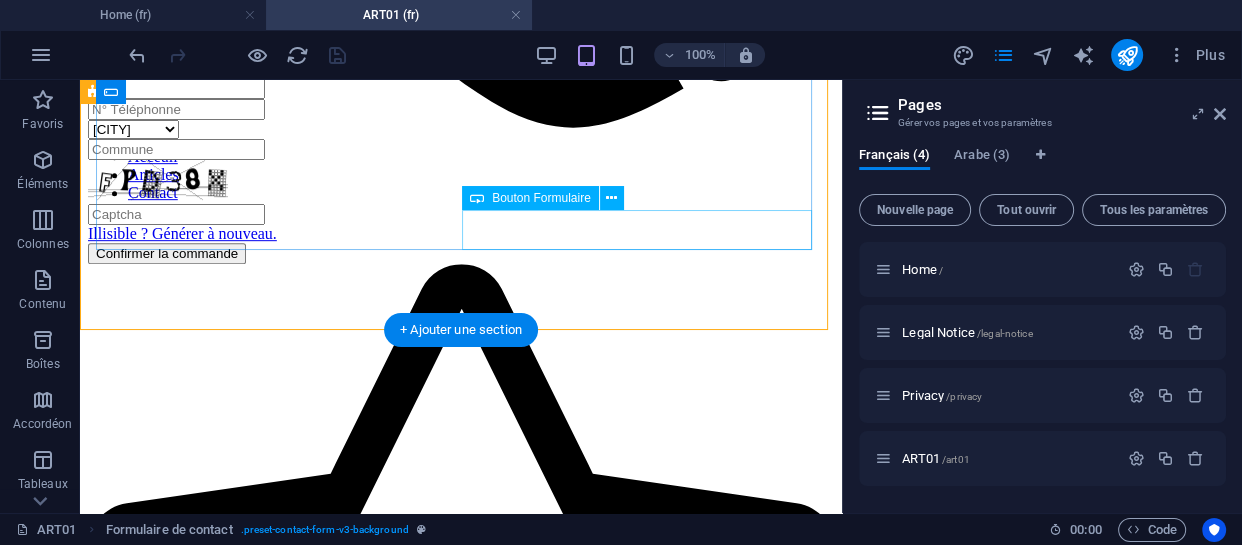 click on "Confirmer la commande" at bounding box center (461, 253) 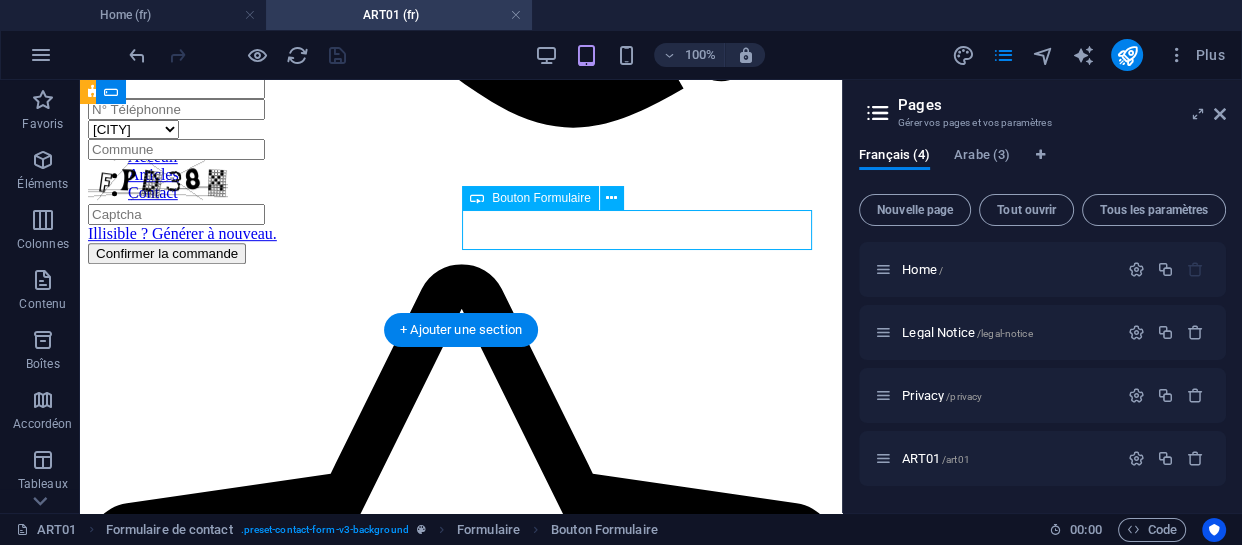 click on "Confirmer la commande" at bounding box center [461, 253] 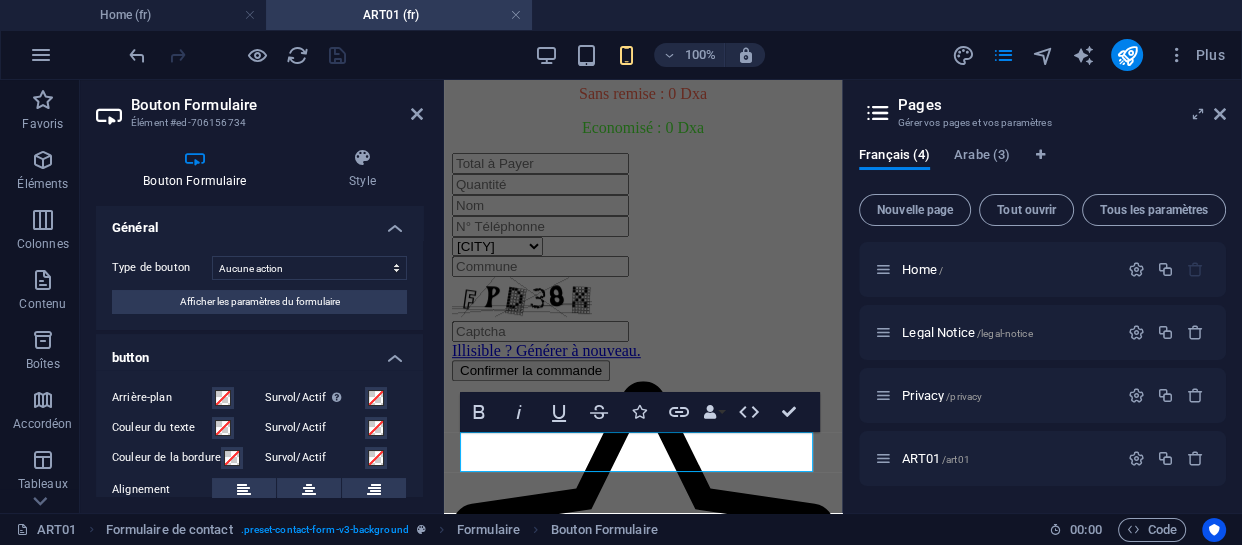 scroll, scrollTop: 0, scrollLeft: 0, axis: both 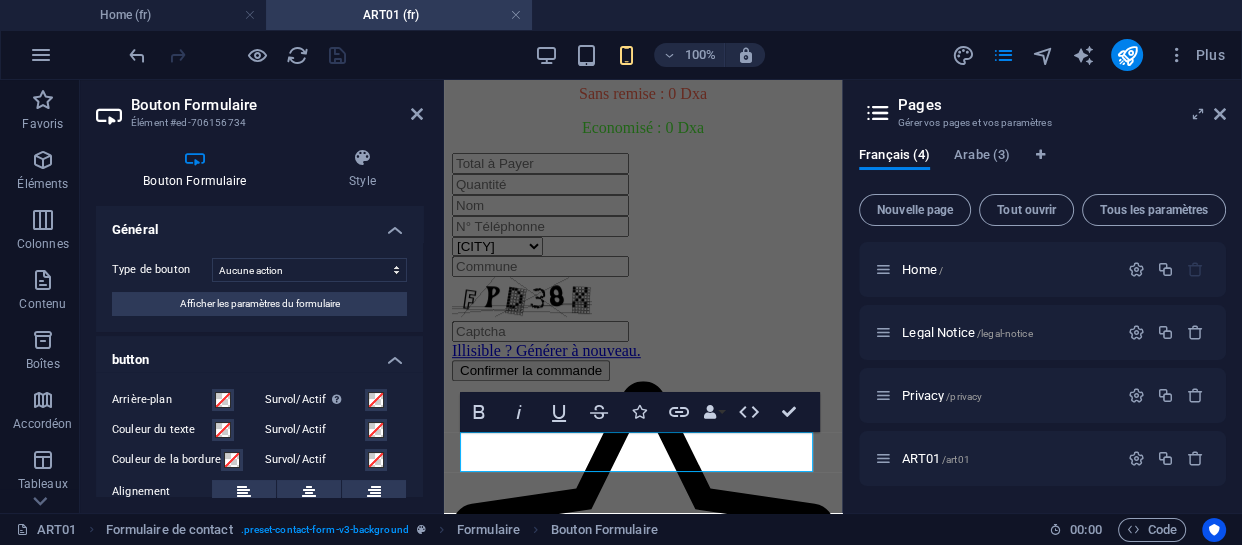 drag, startPoint x: 420, startPoint y: 241, endPoint x: 6, endPoint y: 155, distance: 422.83804 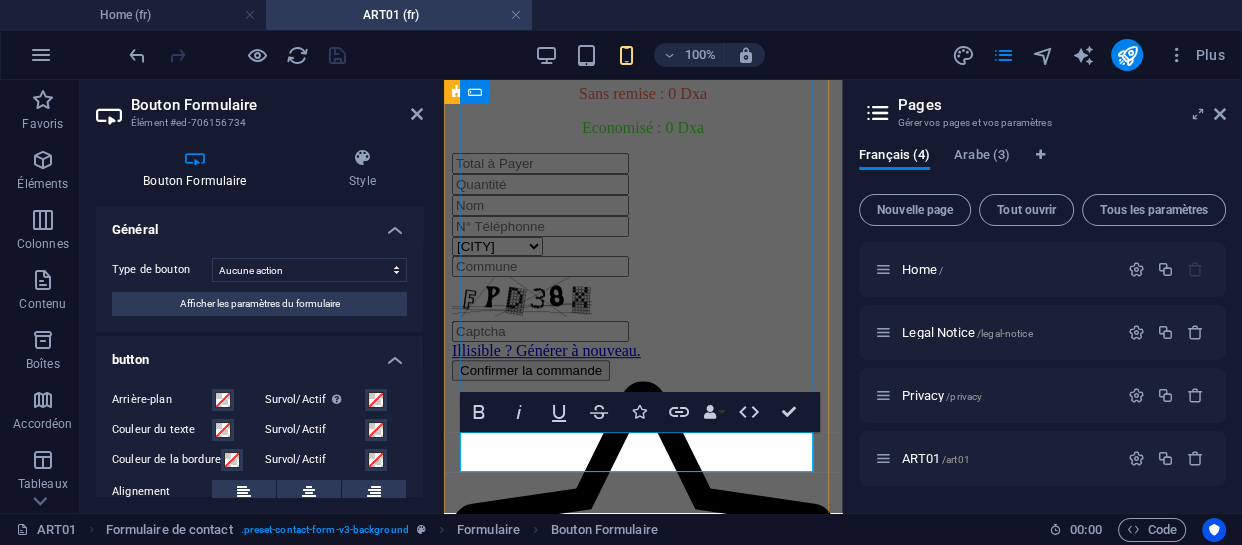 click on "Confirmer la commande" at bounding box center (643, 370) 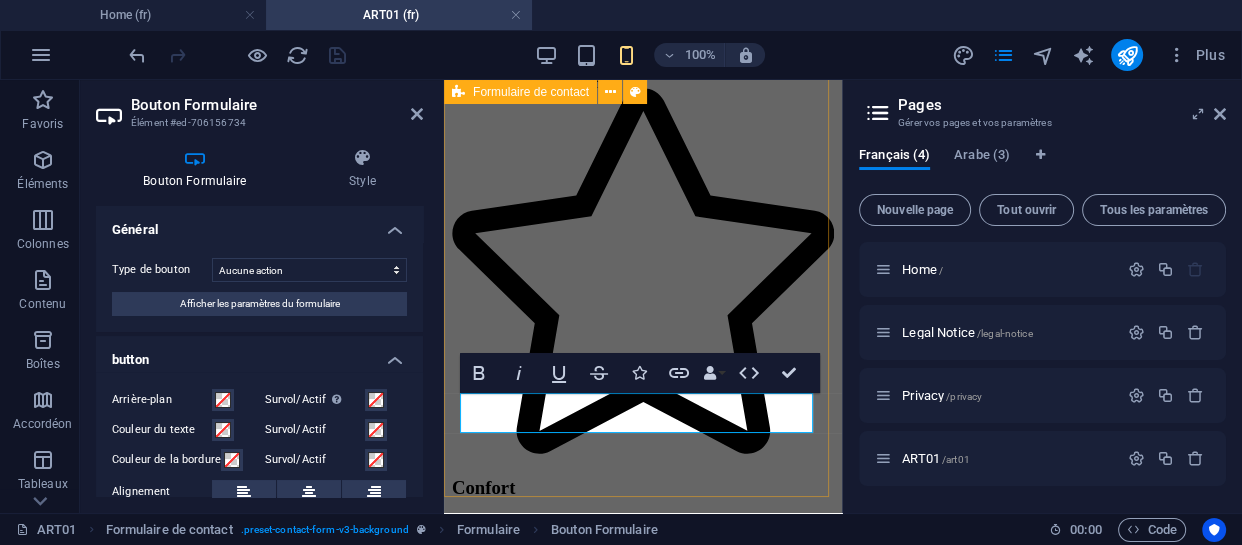 scroll, scrollTop: 1190, scrollLeft: 0, axis: vertical 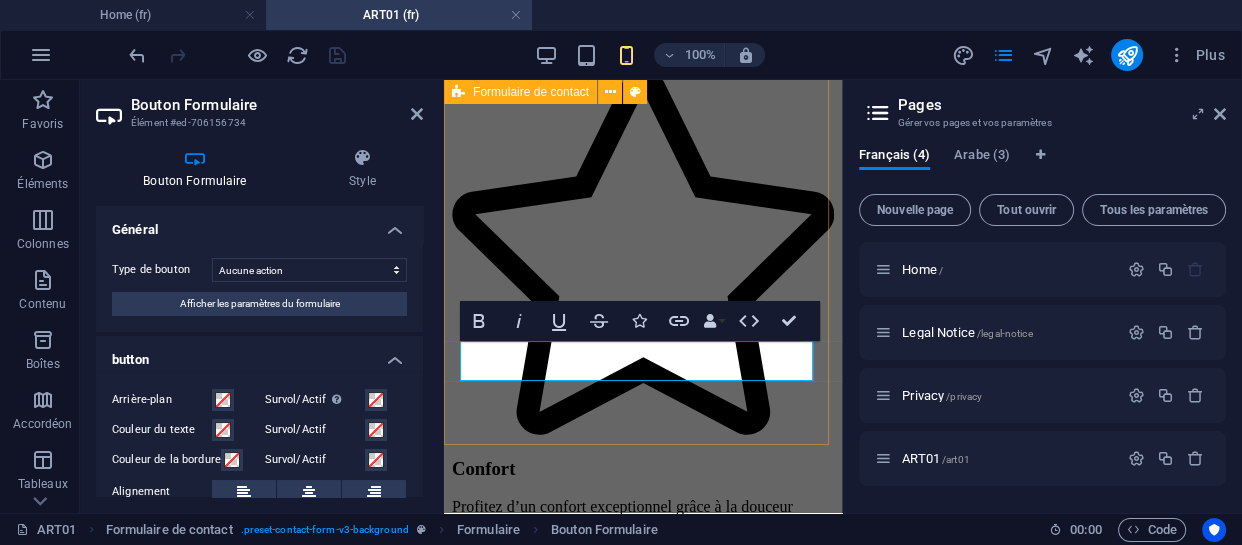 click on "Pour valider votre commande, veuillez remplir ce formulaire.
TOTAL : 0 Da Sans remise : 0 Dxa Economisé : 0 Dxa Alger Blida Tioaza Boumerdes Illisible ? Générer à nouveau. Confirmer la commande" at bounding box center (643, -145) 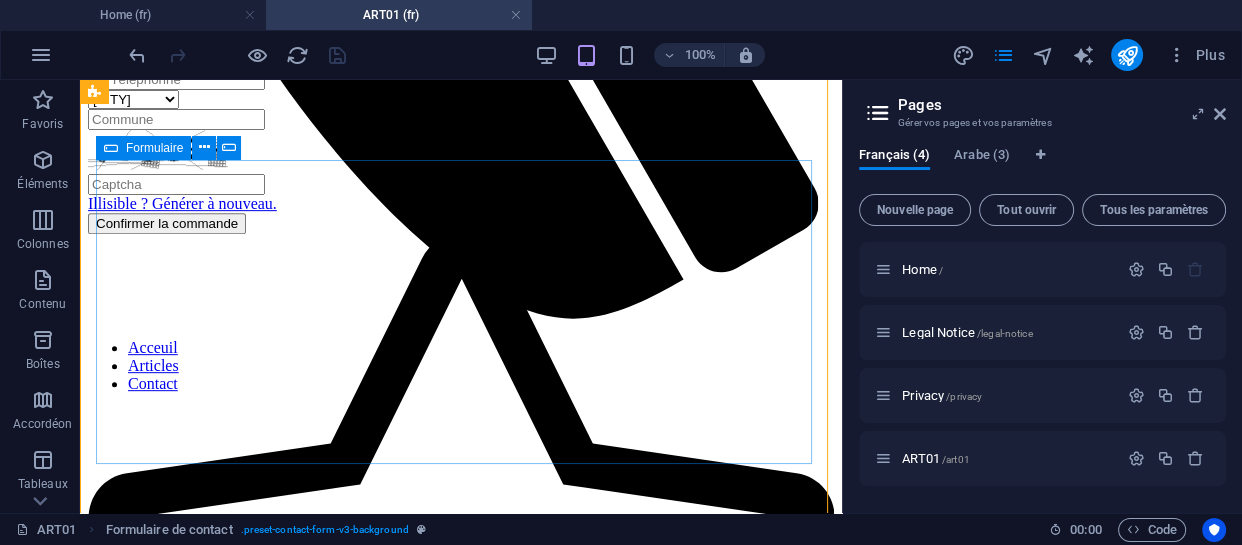 scroll, scrollTop: 917, scrollLeft: 0, axis: vertical 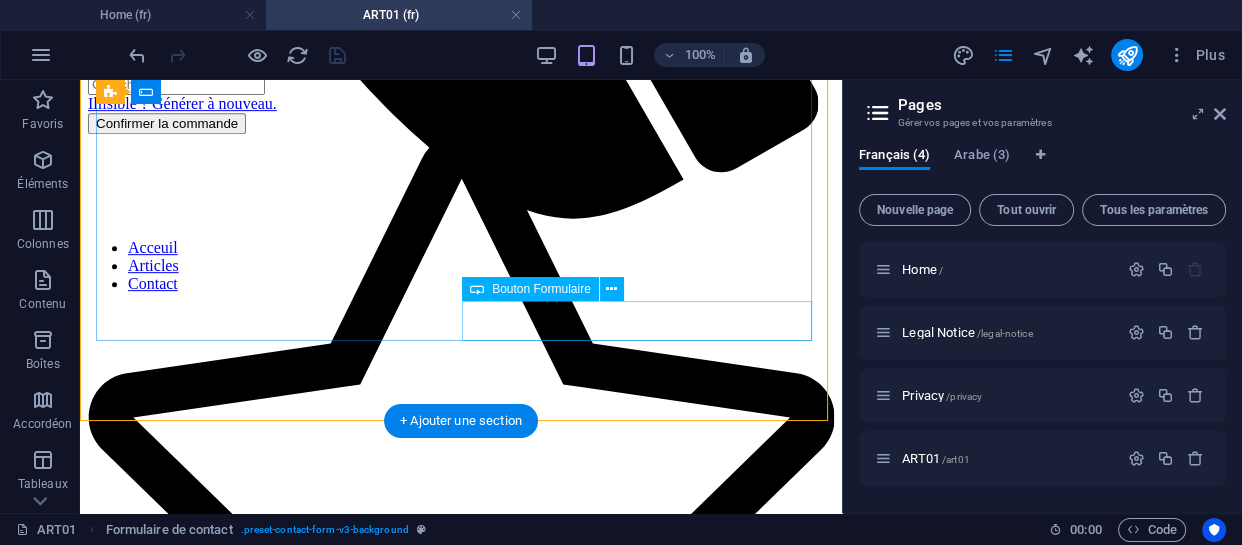 click on "Confirmer la commande" at bounding box center (461, 123) 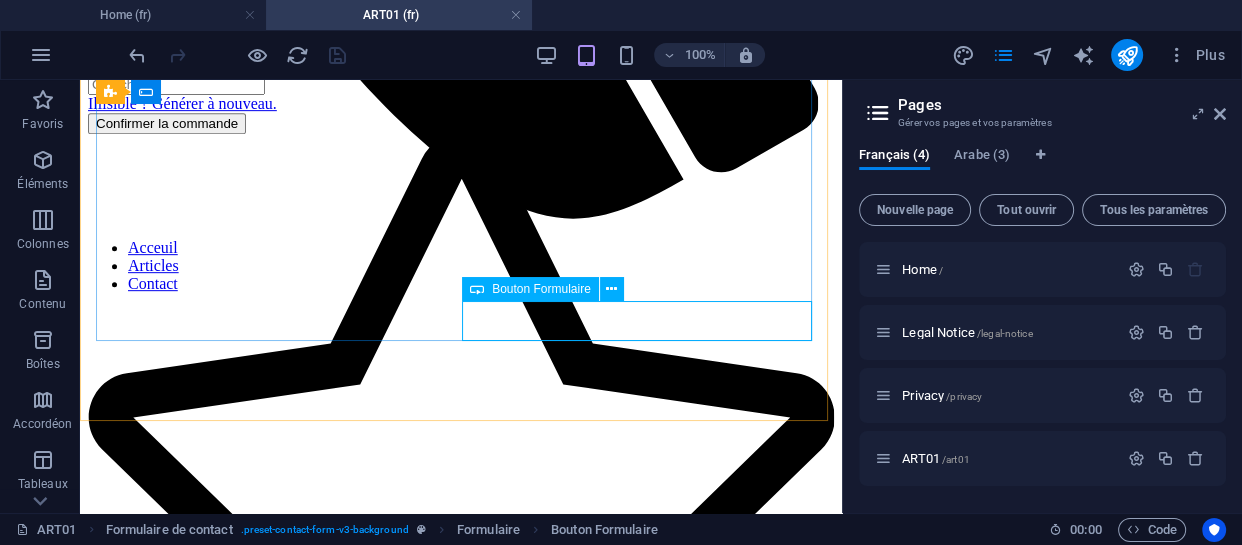 click on "Bouton Formulaire" at bounding box center (541, 289) 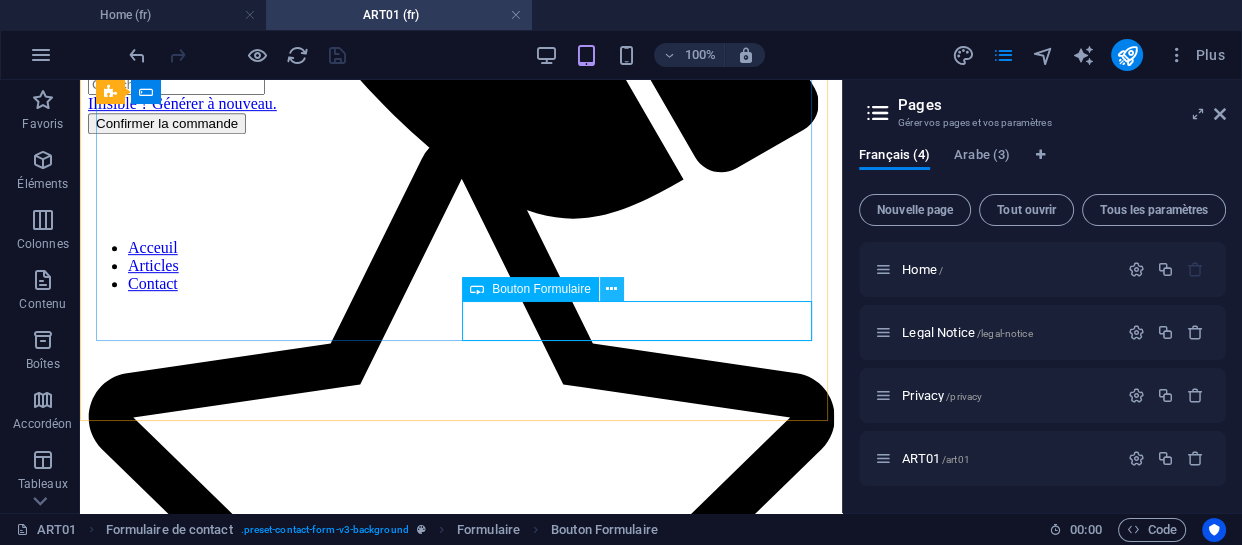 click at bounding box center (611, 289) 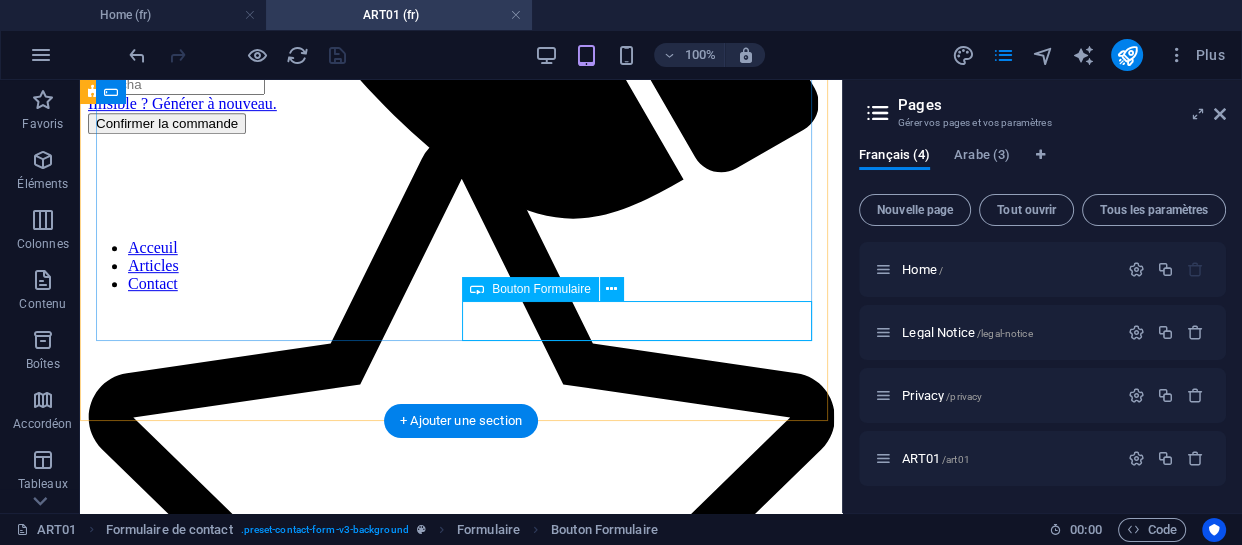 click on "Confirmer la commande" at bounding box center (461, 123) 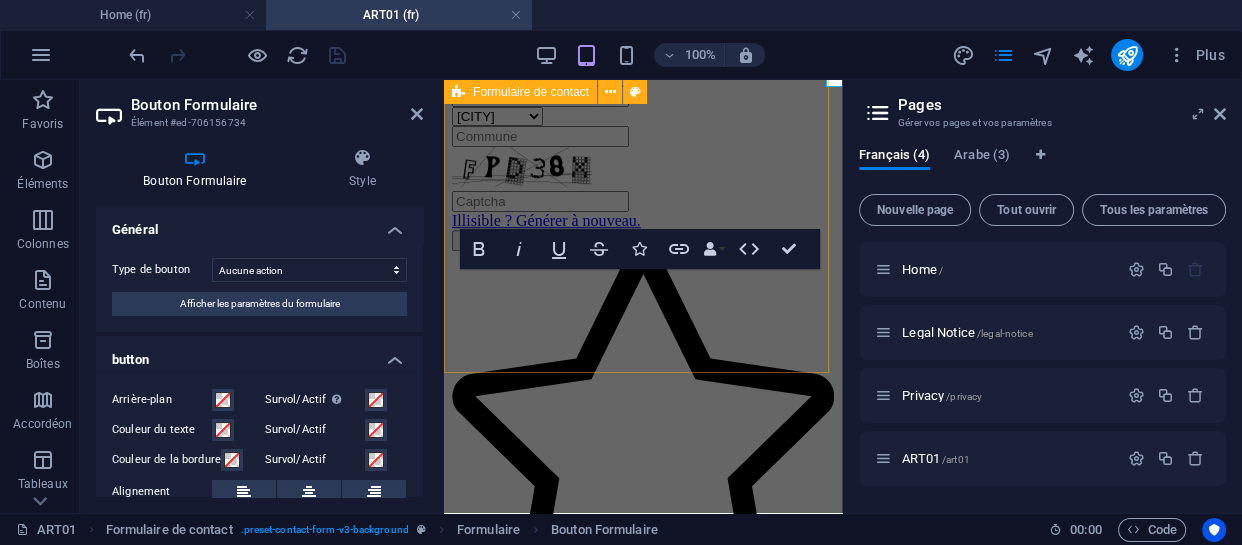 scroll, scrollTop: 1170, scrollLeft: 0, axis: vertical 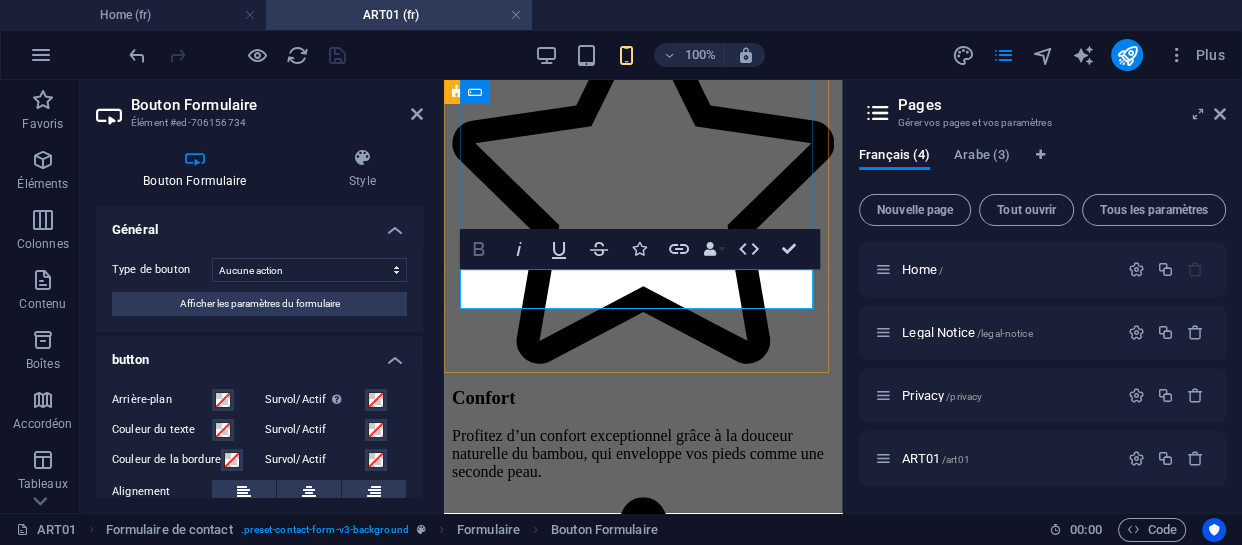 drag, startPoint x: 417, startPoint y: 369, endPoint x: 474, endPoint y: 250, distance: 131.94696 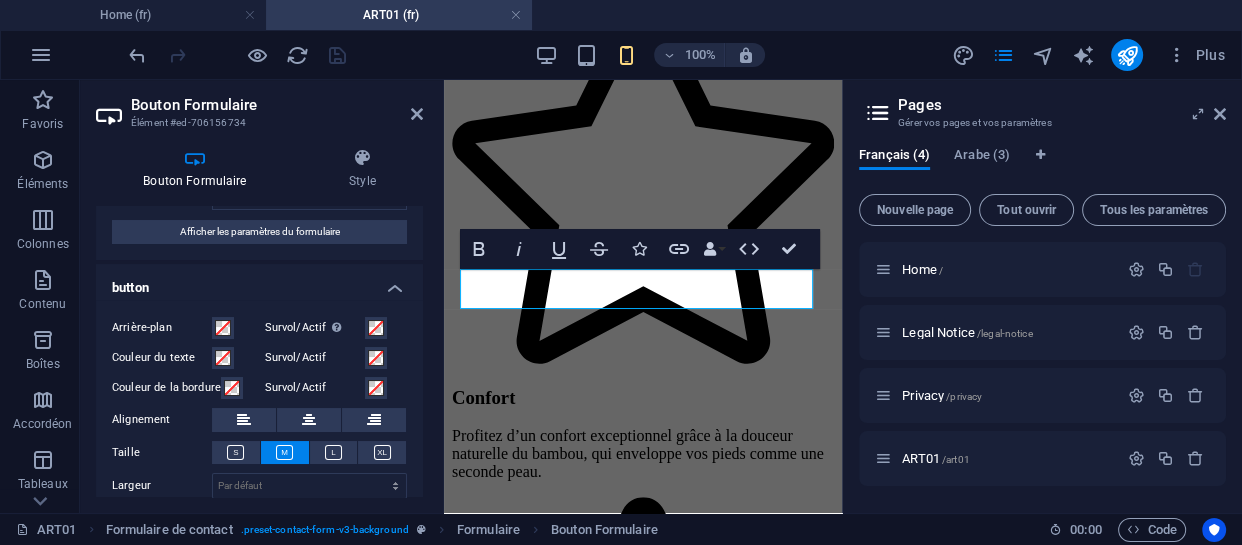 scroll, scrollTop: 0, scrollLeft: 0, axis: both 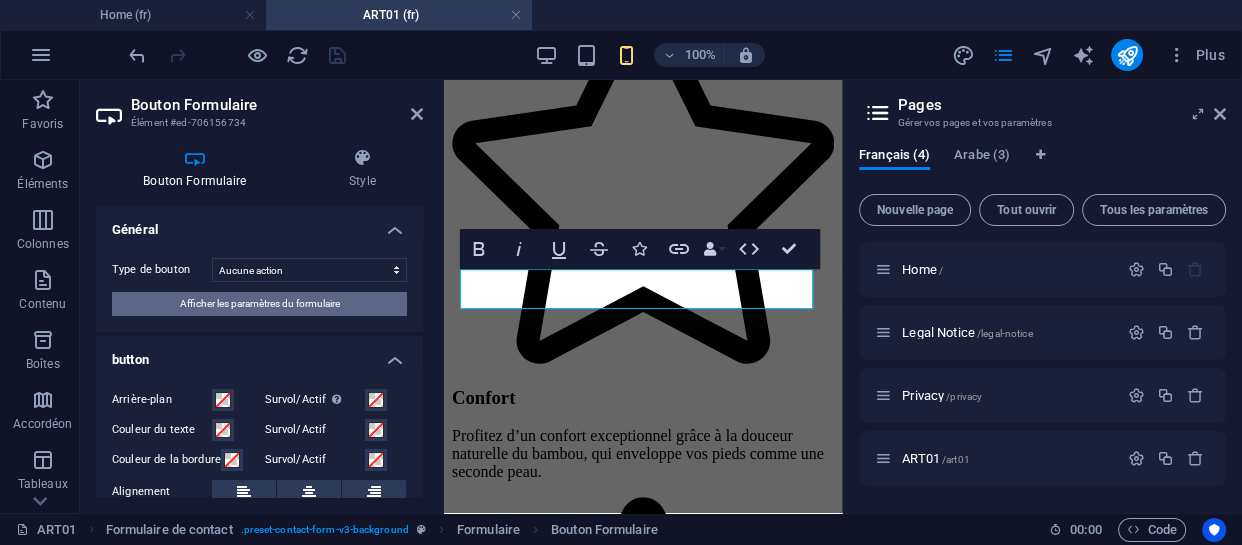 click on "Afficher les paramètres du formulaire" at bounding box center (260, 304) 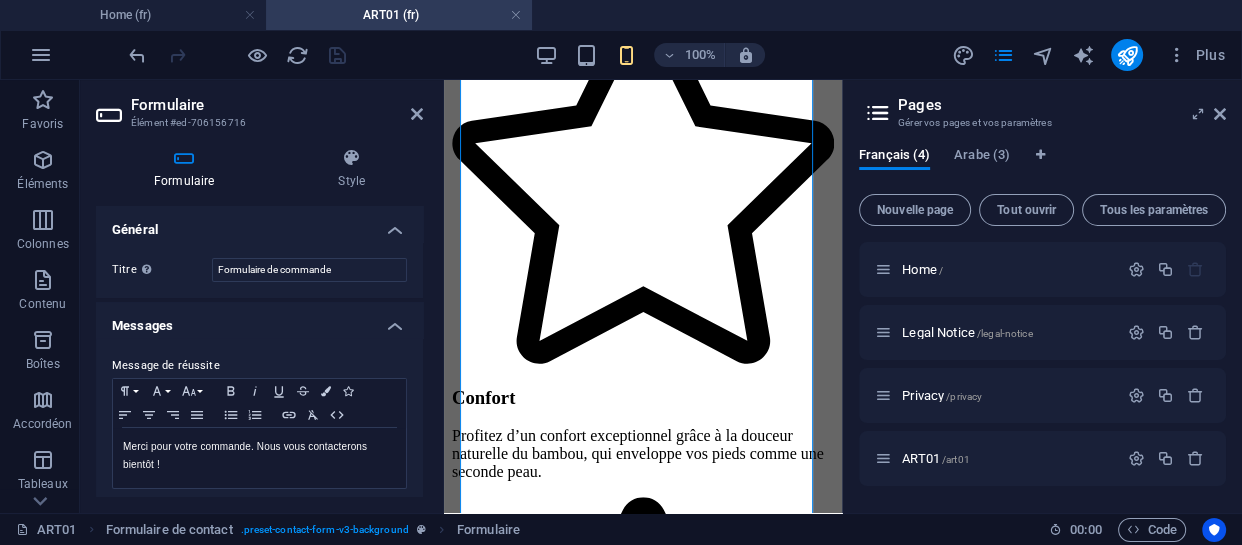 scroll, scrollTop: 949, scrollLeft: 0, axis: vertical 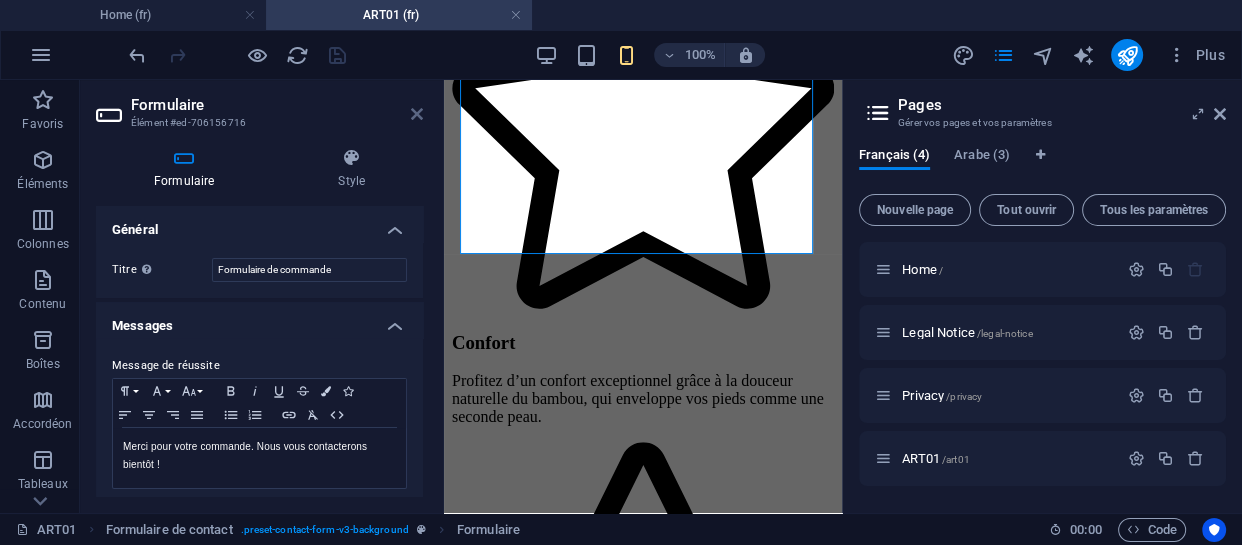 click at bounding box center [417, 114] 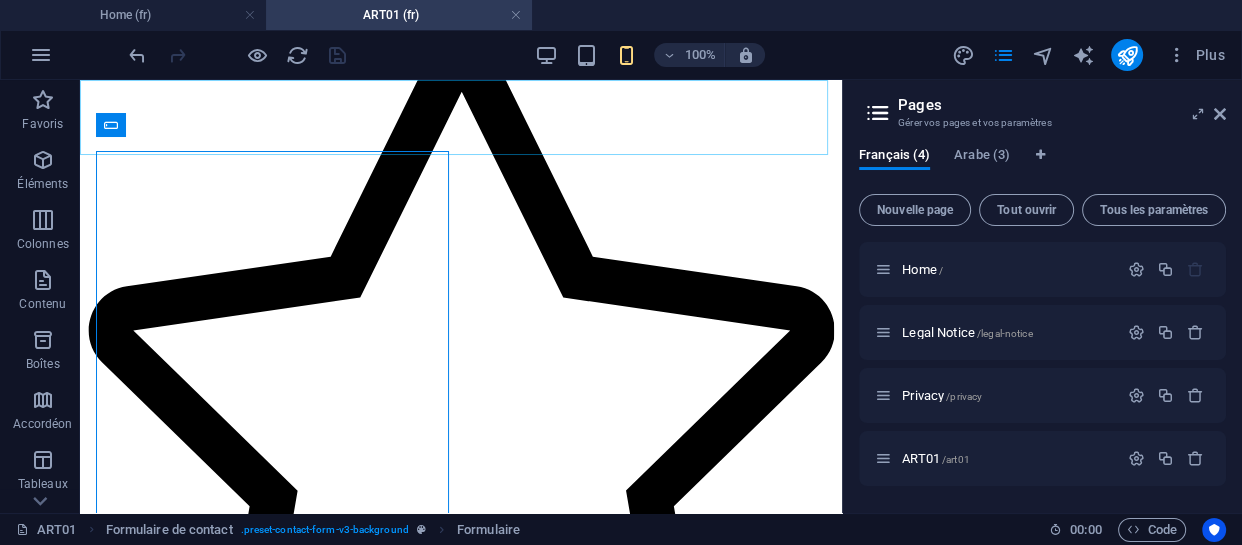 scroll, scrollTop: 817, scrollLeft: 0, axis: vertical 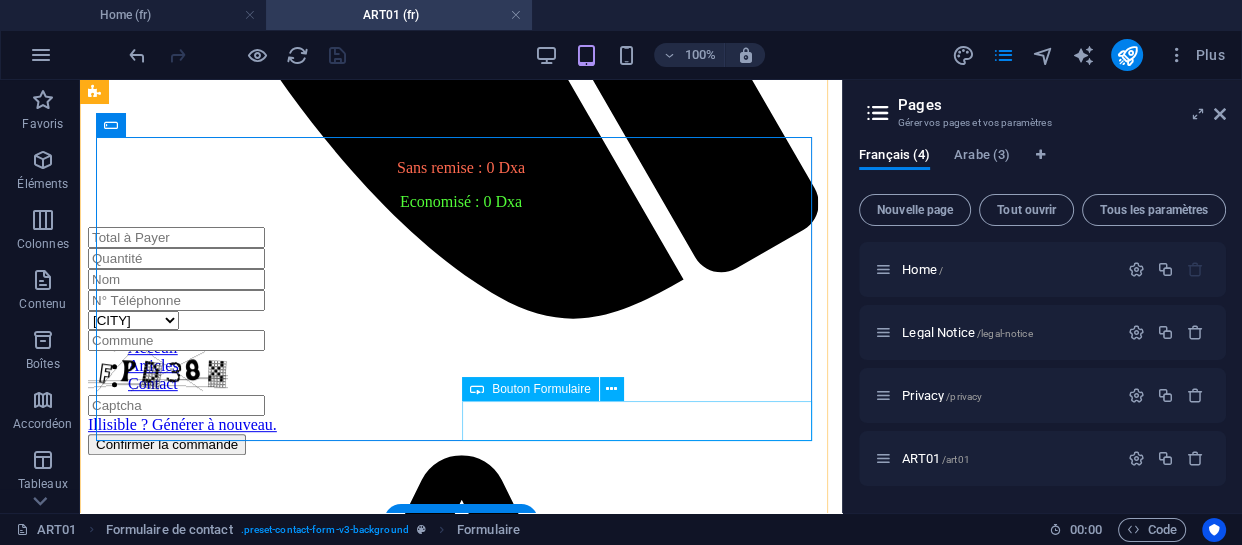 click on "Confirmer la commande" at bounding box center (461, 444) 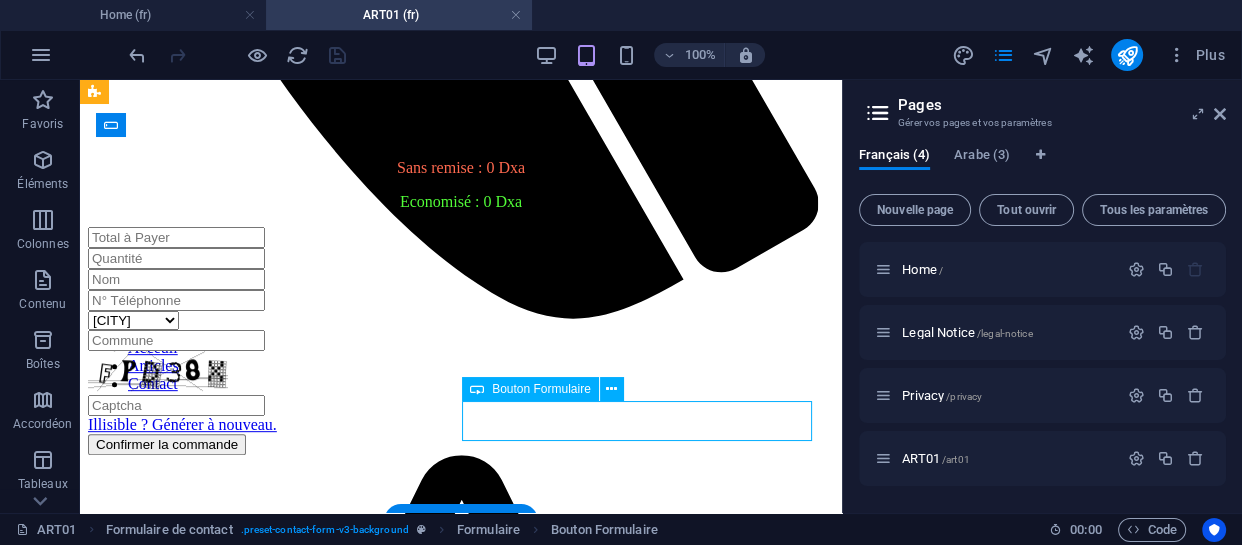 click on "Confirmer la commande" at bounding box center [461, 444] 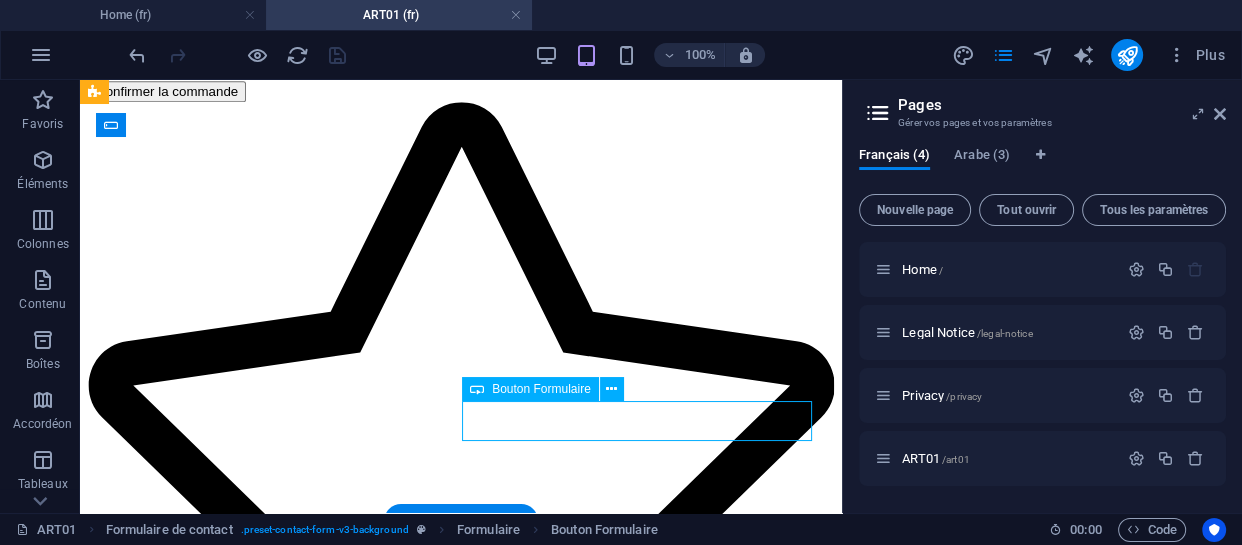 select on "button" 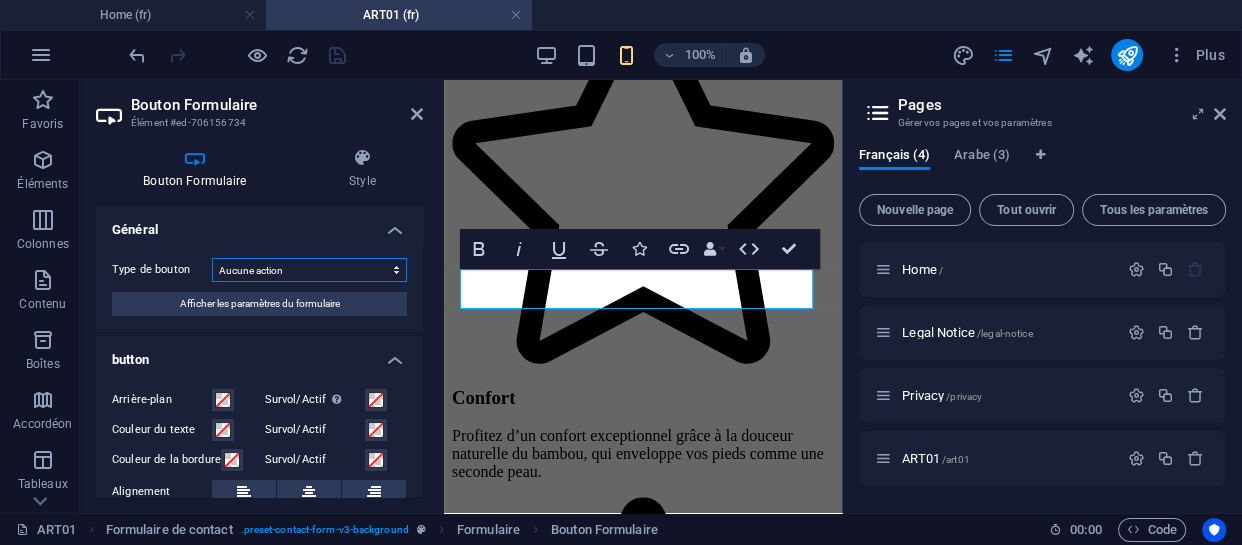 click on "Envoyer le formulaire Réinitialiser le formulaire Aucune action" at bounding box center (309, 270) 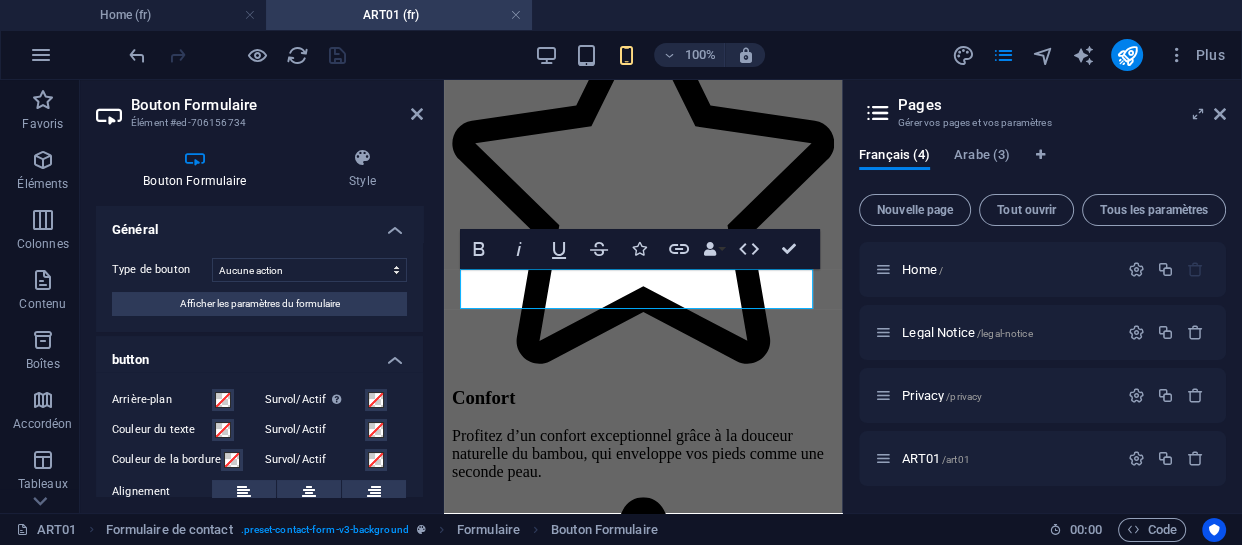 drag, startPoint x: 417, startPoint y: 309, endPoint x: 422, endPoint y: 330, distance: 21.587032 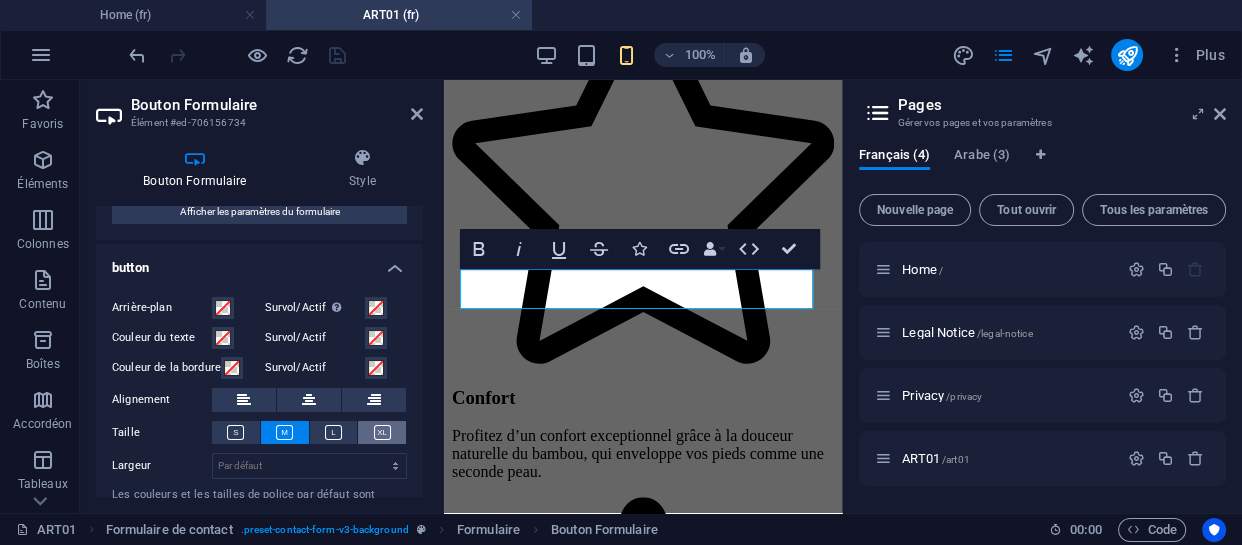 scroll, scrollTop: 164, scrollLeft: 0, axis: vertical 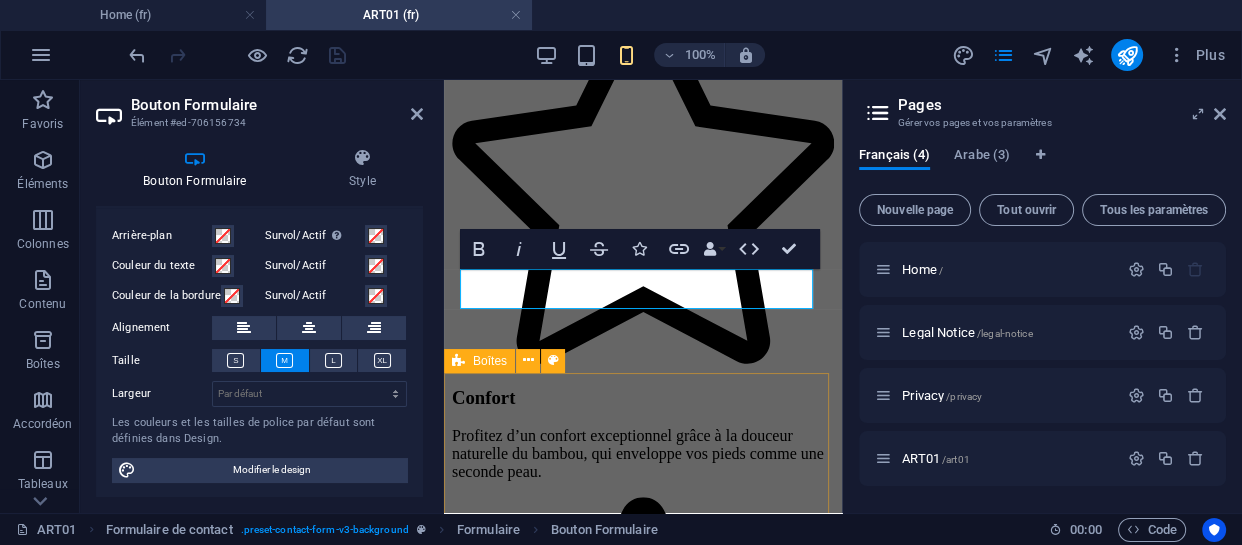click on "Confort Profitez d’un confort exceptionnel grâce à la douceur naturelle du bambou, qui enveloppe vos pieds comme une seconde peau. Antibactériennes Dites adieu aux mauvaises odeurs : les propriétés antibactériennes assurent une hygiène irréprochable tout au long de la journée. Fraîcheur Restez au frais du matin au soir grâce à une matière respirante qui laisse vos pieds respirer librement." at bounding box center (643, 737) 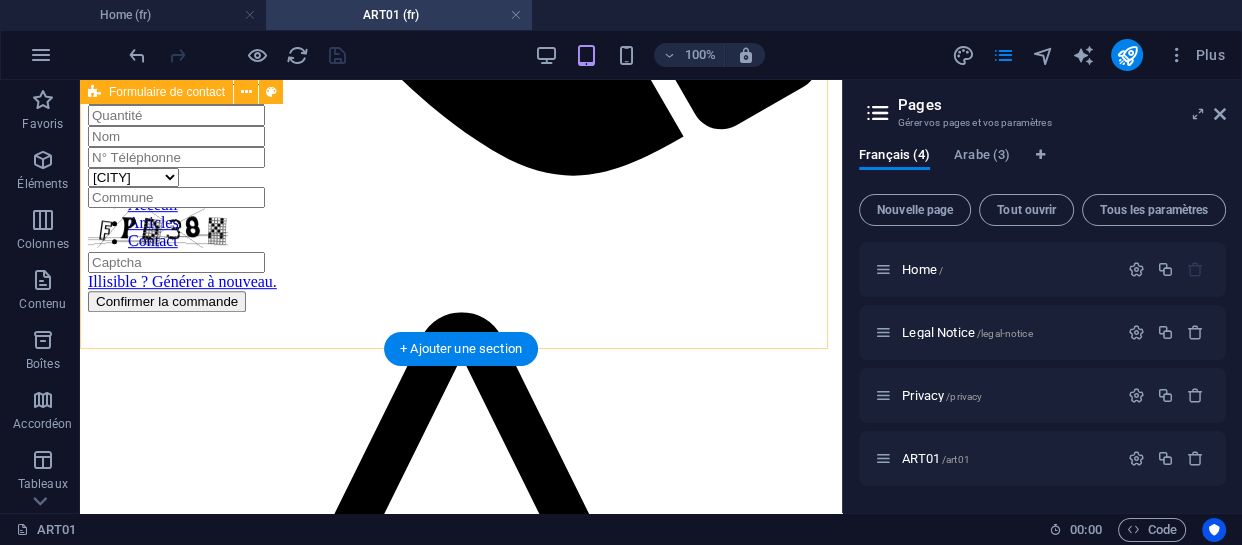 scroll, scrollTop: 989, scrollLeft: 0, axis: vertical 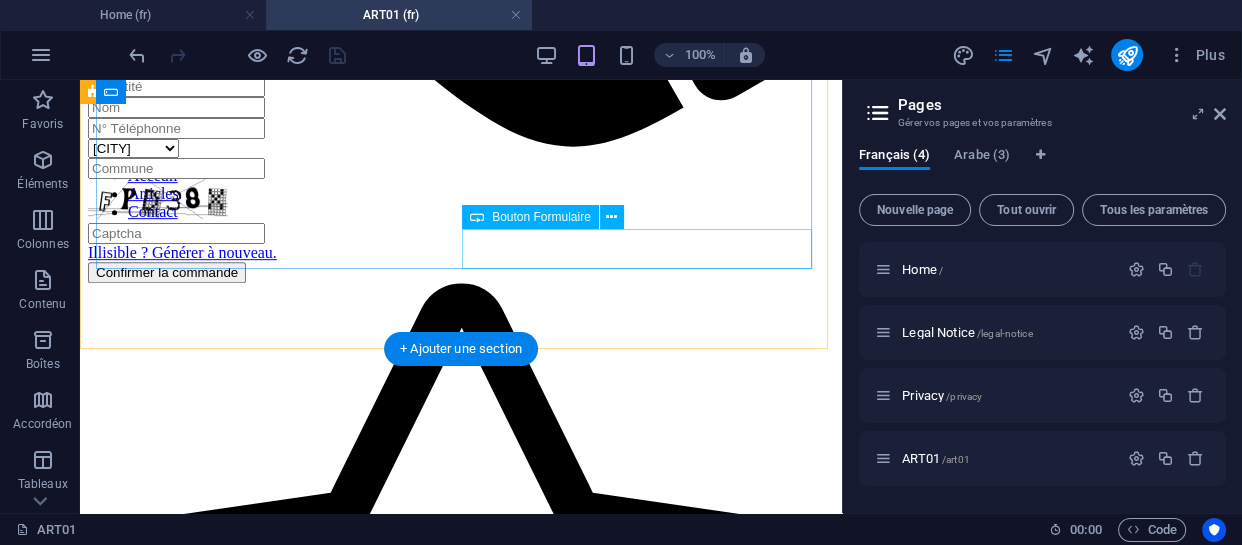 click on "Confirmer la commande" at bounding box center [461, 272] 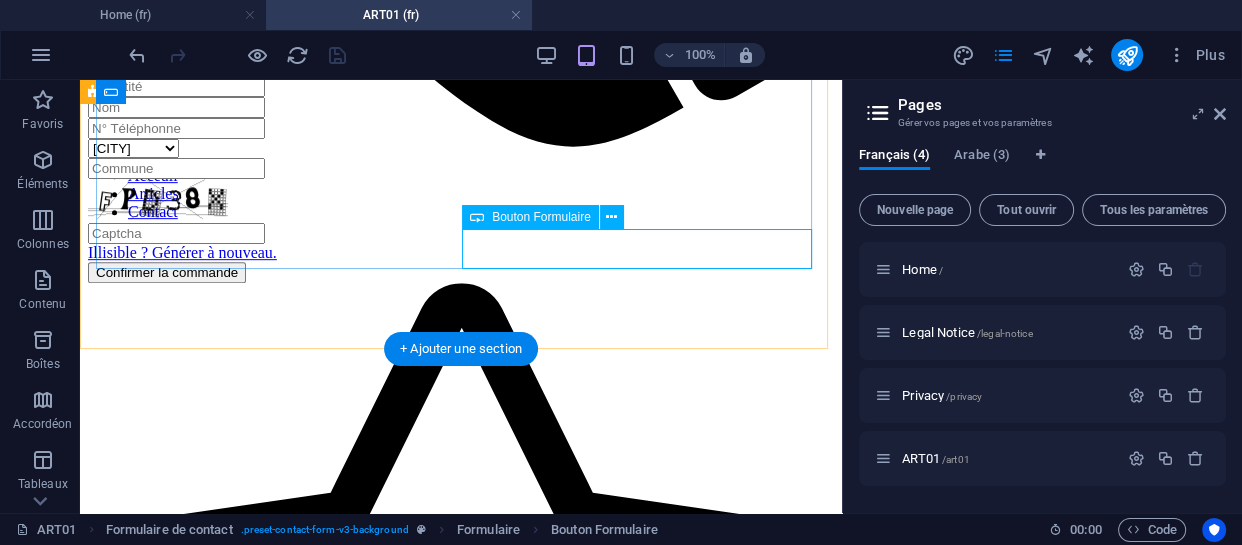 click on "Confirmer la commande" at bounding box center [461, 272] 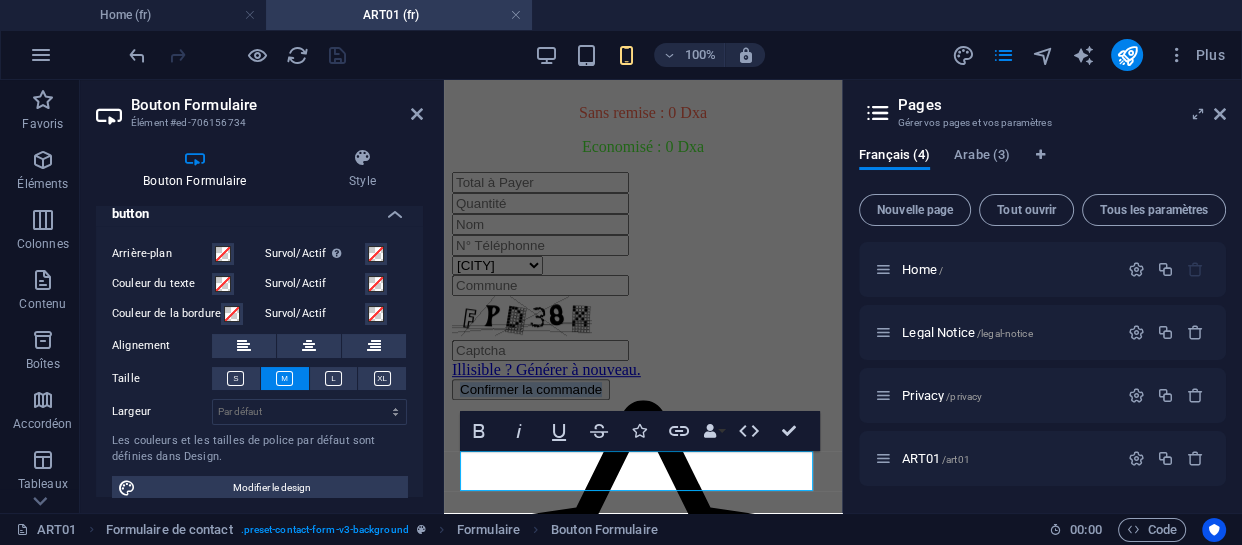scroll, scrollTop: 164, scrollLeft: 0, axis: vertical 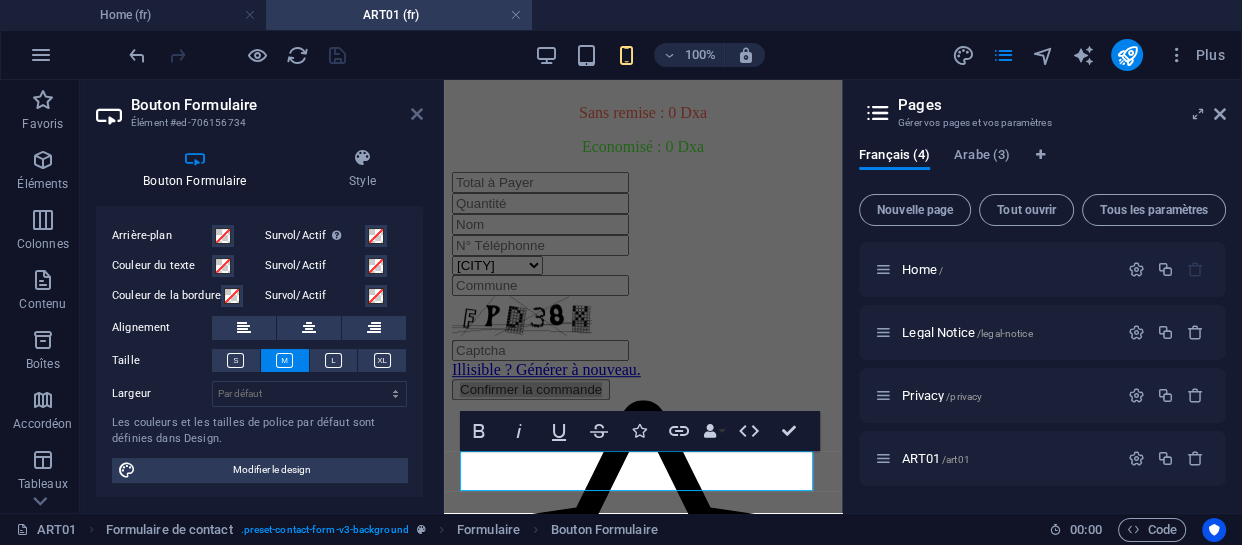drag, startPoint x: 414, startPoint y: 113, endPoint x: 333, endPoint y: 33, distance: 113.84639 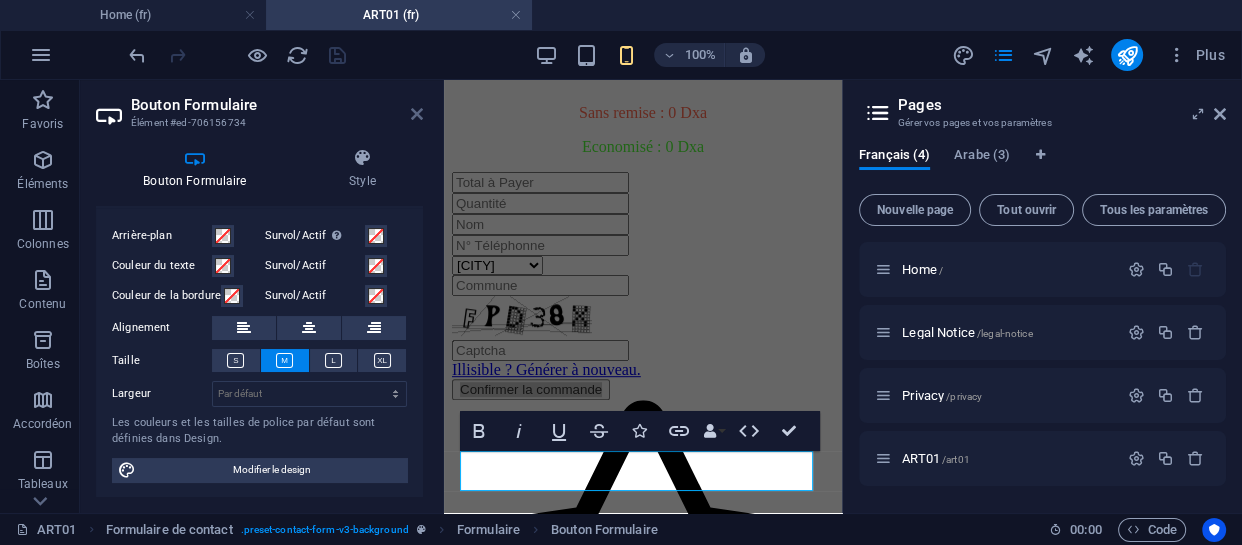 click at bounding box center (417, 114) 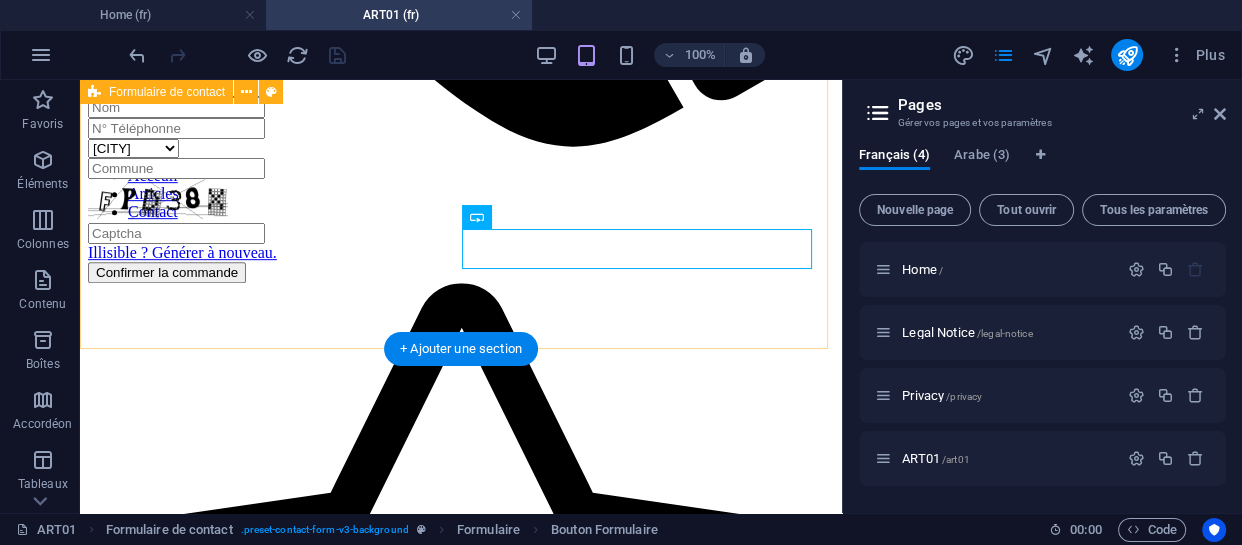 click on "Pour valider votre commande, veuillez remplir ce formulaire.
TOTAL : 0 Da Sans remise : 0 Dxa Economisé : 0 Dxa Alger Blida Tioaza Boumerdes Illisible ? Générer à nouveau. Confirmer la commande" at bounding box center [461, 82] 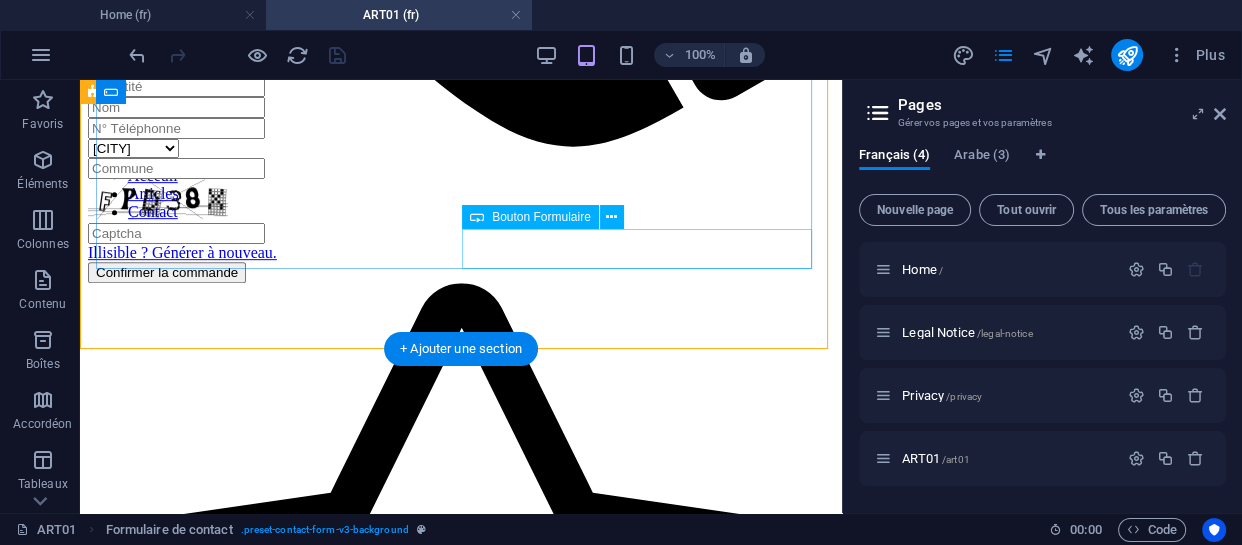 click on "Confirmer la commande" at bounding box center [461, 272] 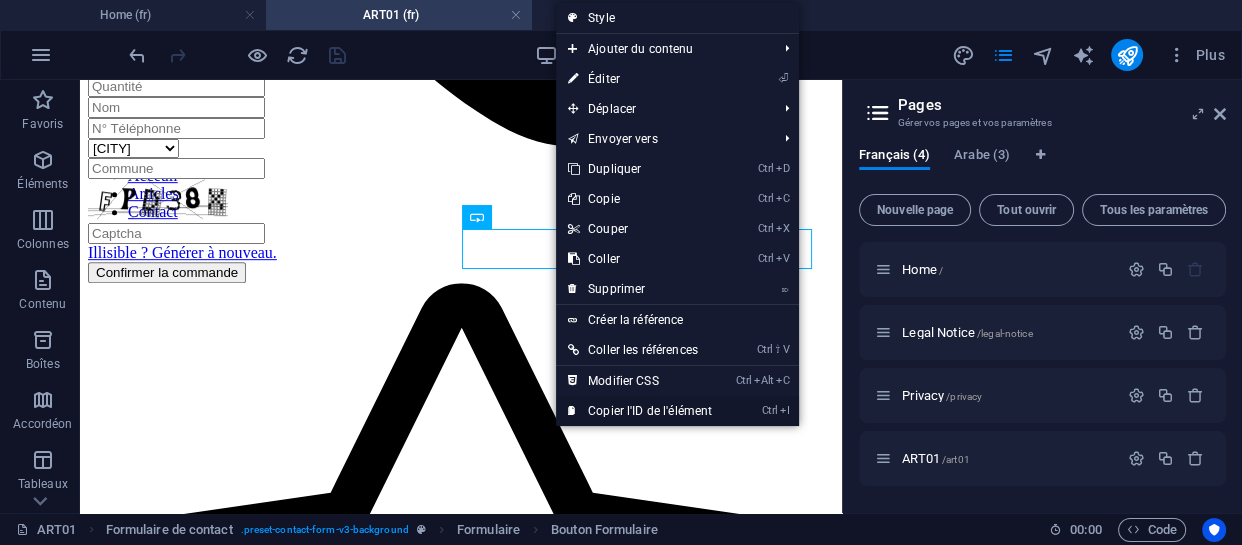 click on "Ctrl I  Copier l'ID de l'élément" at bounding box center (640, 411) 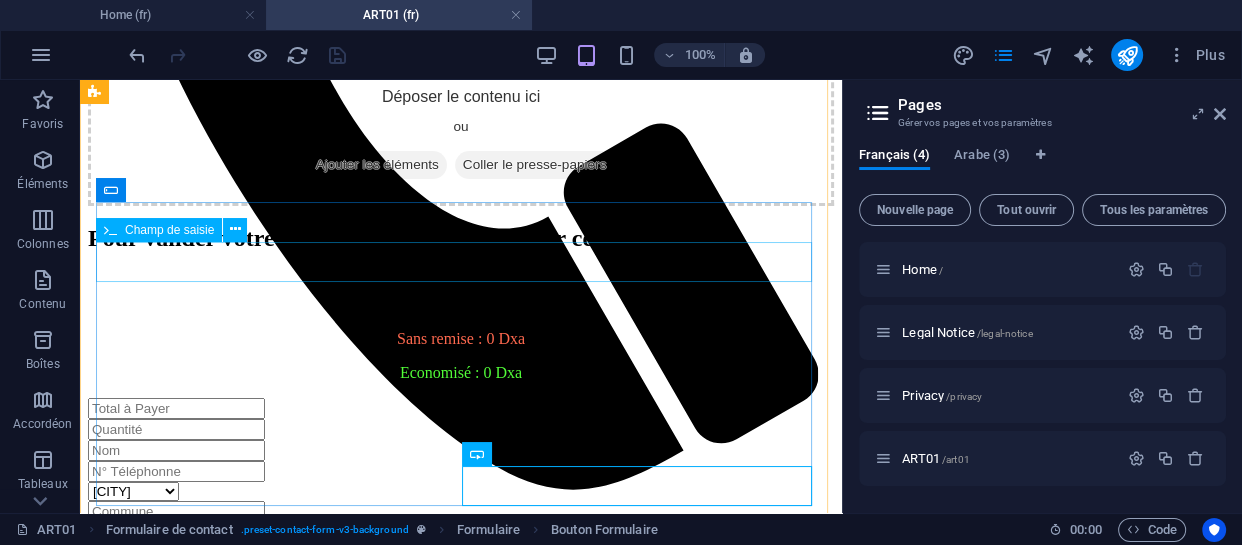scroll, scrollTop: 625, scrollLeft: 0, axis: vertical 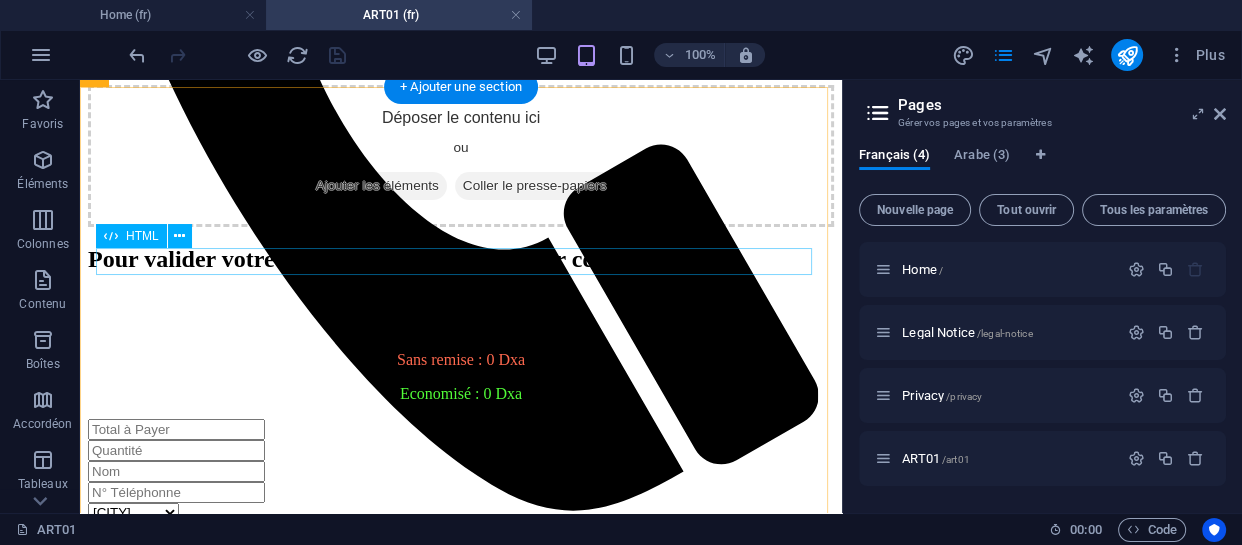 click at bounding box center (461, 293) 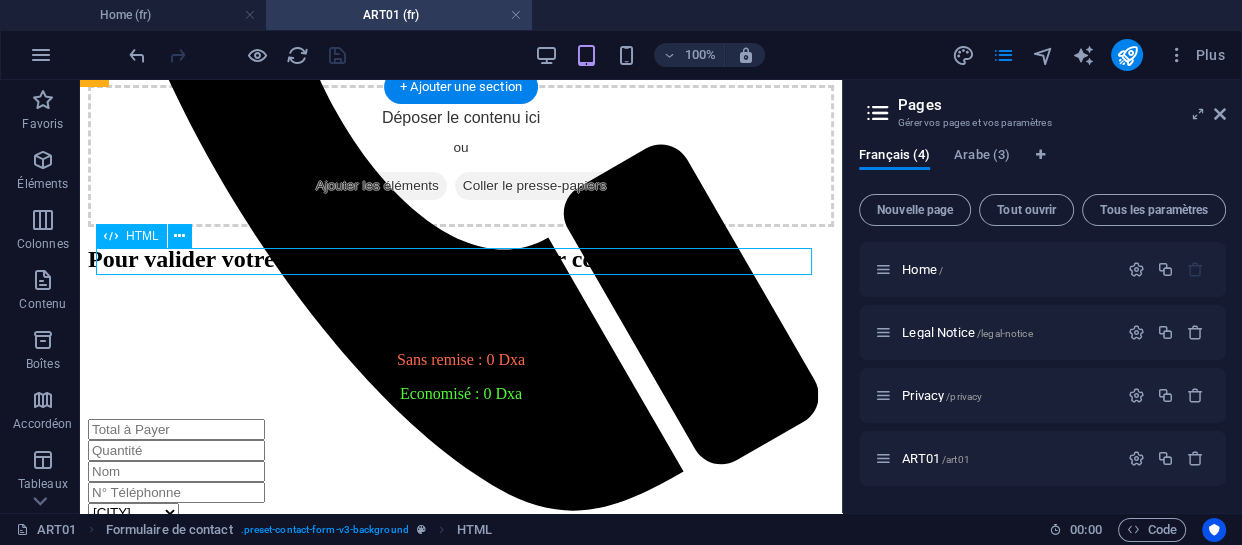 click at bounding box center [461, 293] 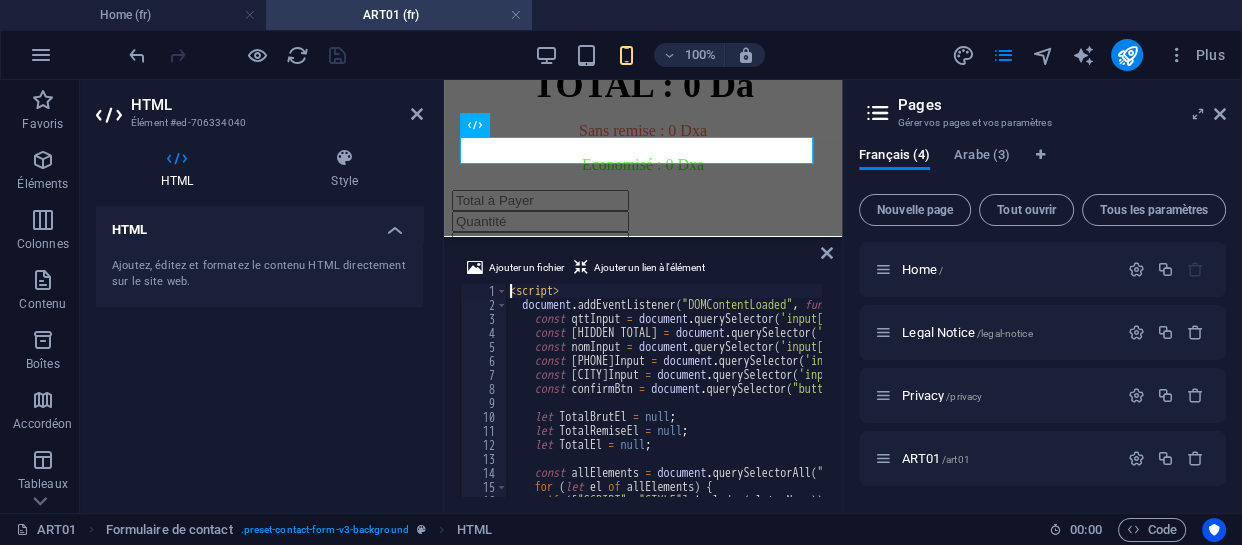 click on "< script >    document . addEventListener ( "DOMContentLoaded" ,   function   ( )   {      const   qttInput   =   document . querySelector ( 'input[placeholder="Quantité"]' ) ;      const   HidenTotal   =   document . querySelector ( 'input[placeholder="Total à Payer"]' ) ;      const   nomInput   =   document . querySelector ( 'input[placeholder="Nom et prénom"]' ) ;      const   telInput   =   document . querySelector ( 'input[placeholder="Téléphone"]' ) ;      const   communeInput   =   document . querySelector ( 'input[placeholder="Commune"]' ) ;      const   confirmBtn   =   document . querySelector ( "button" ) ;   // Adapter si besoin      let   TotalBrutEl   =   null ;      let   TotalRemiseEl   =   null ;      let   TotalEl   =   null ;      const   allElements   =   document . querySelectorAll ( "body *" ) ;      for   ( let   el   of   allElements )   {         if   ([ "SCRIPT" ,   "STYLE" ] . includes ( el . tagName ))   continue ;" at bounding box center (951, 402) 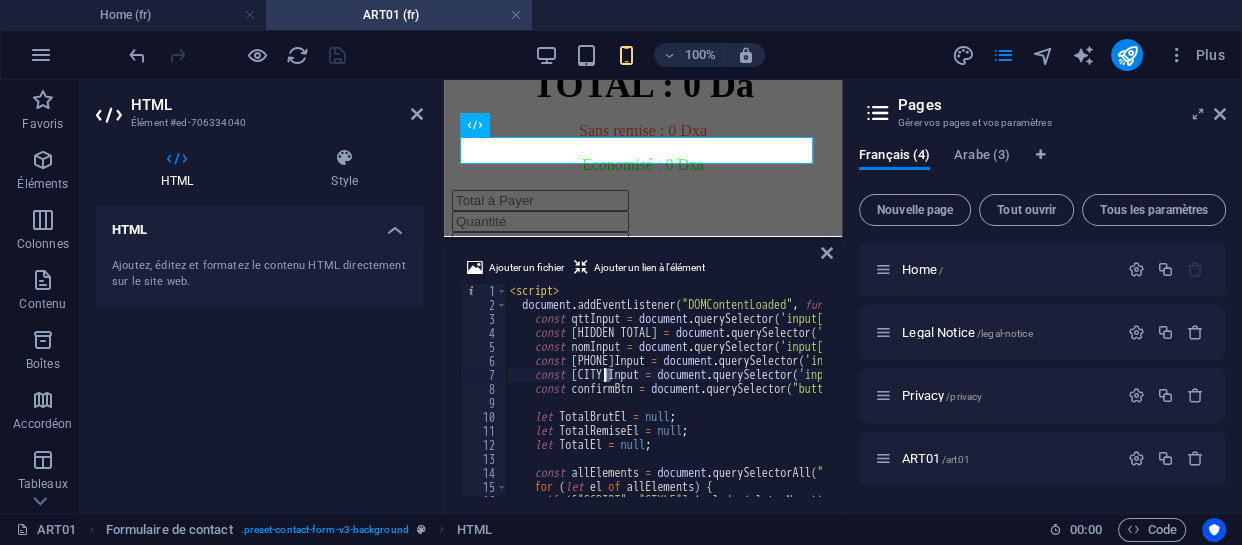 type on "</script>" 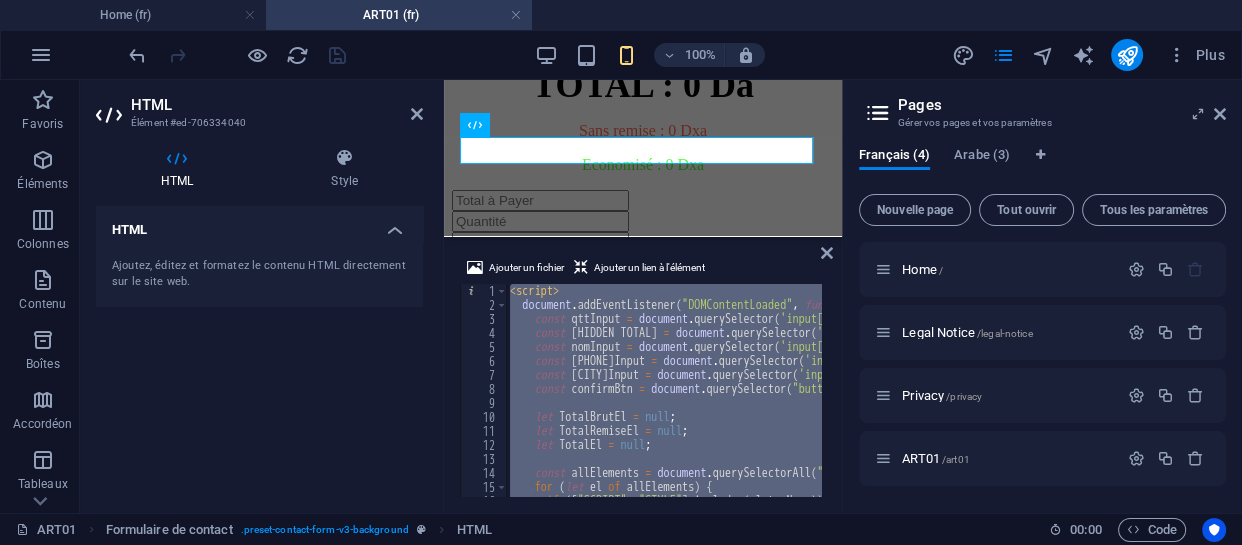 scroll, scrollTop: 1037, scrollLeft: 0, axis: vertical 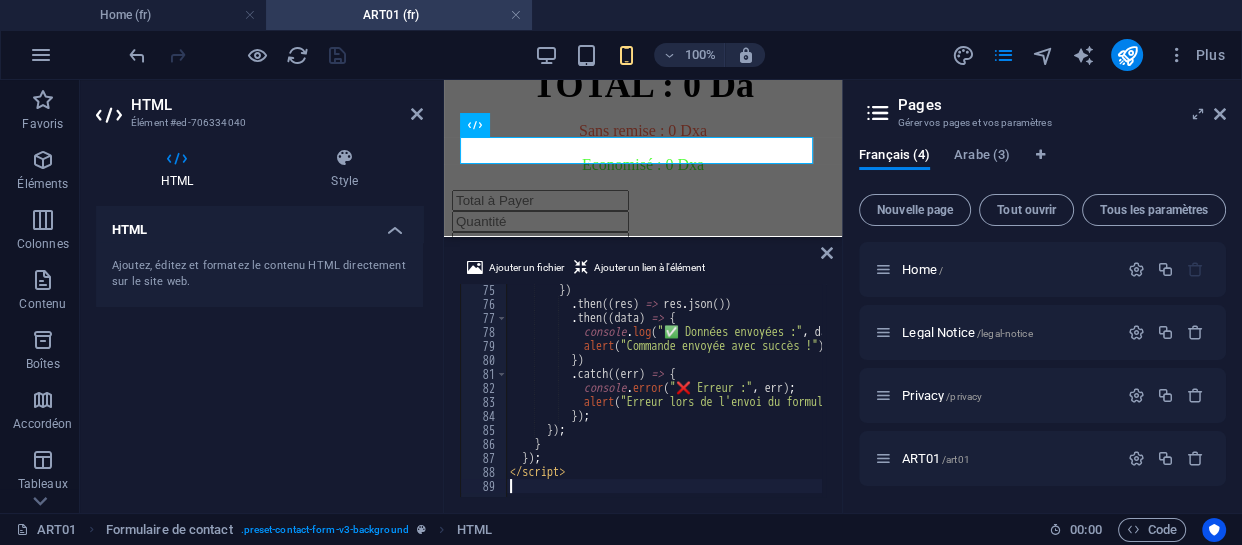 click on ".then((res) => res.json())              .then((data) => {                console.log("✅ Données envoyées :", data) ;                alert("Commande envoyée avec succès !") ;              })              .catch((err) => {                console.error("❌ Erreur :", err) ;                alert("Erreur lors de l'envoi du formulaire.") ;              }) ;         }) ;      }    }) ; </ script >" at bounding box center [951, 401] 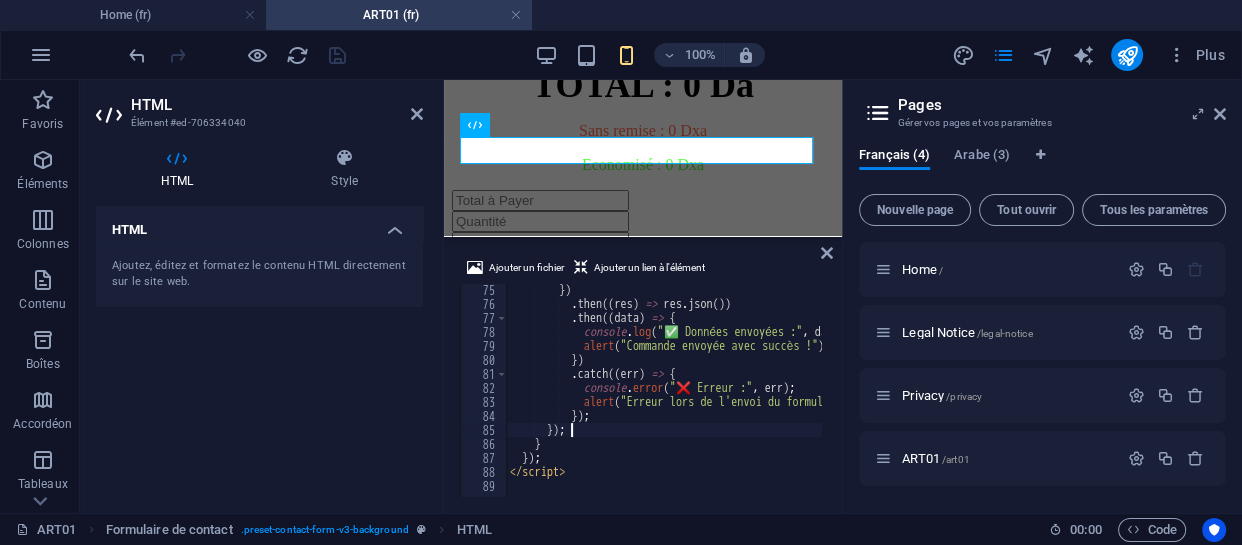 click on ".then((res) => res.json())              .then((data) => {                console.log("✅ Données envoyées :", data) ;                alert("Commande envoyée avec succès !") ;              })              .catch((err) => {                console.error("❌ Erreur :", err) ;                alert("Erreur lors de l'envoi du formulaire.") ;              }) ;         }) ;      }    }) ; </ script >" at bounding box center (951, 401) 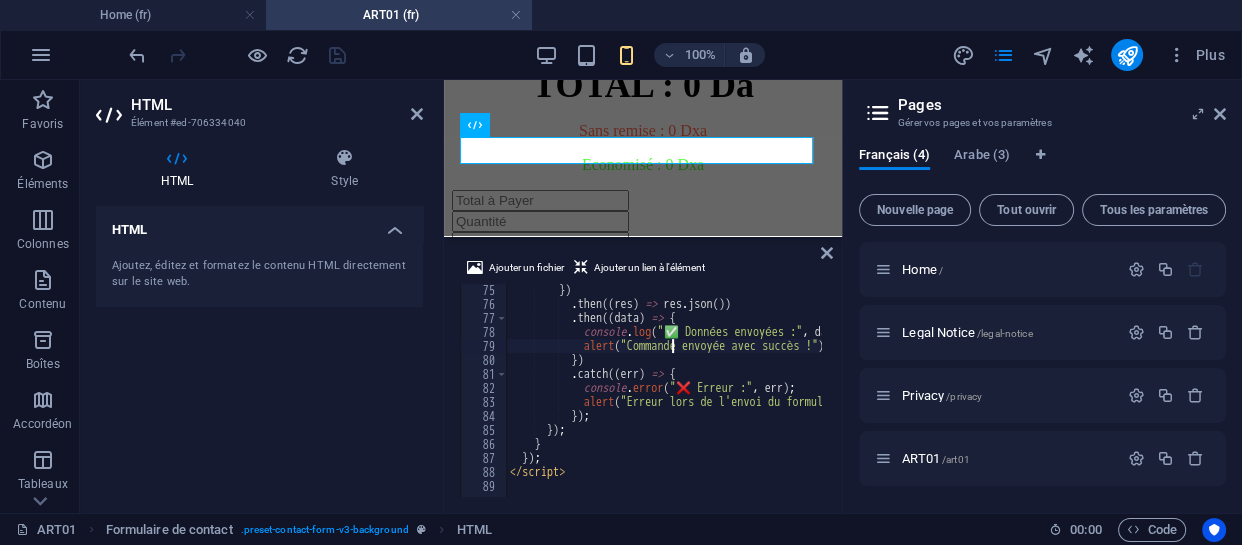 click on "HTML Ajoutez, éditez et formatez le contenu HTML directement sur le site web." at bounding box center (259, 351) 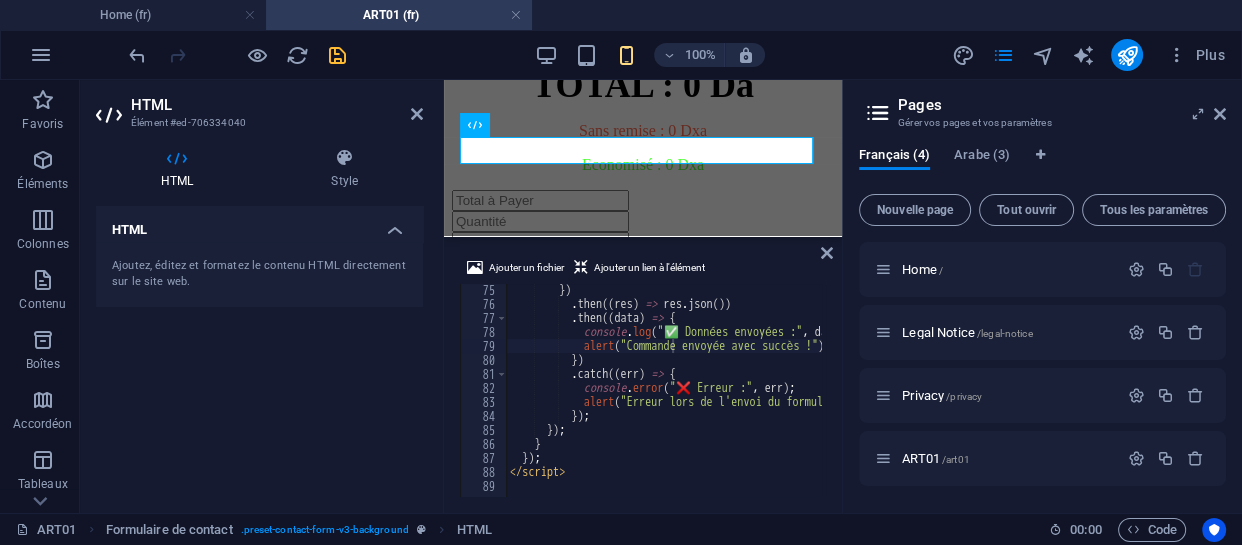 click at bounding box center (337, 55) 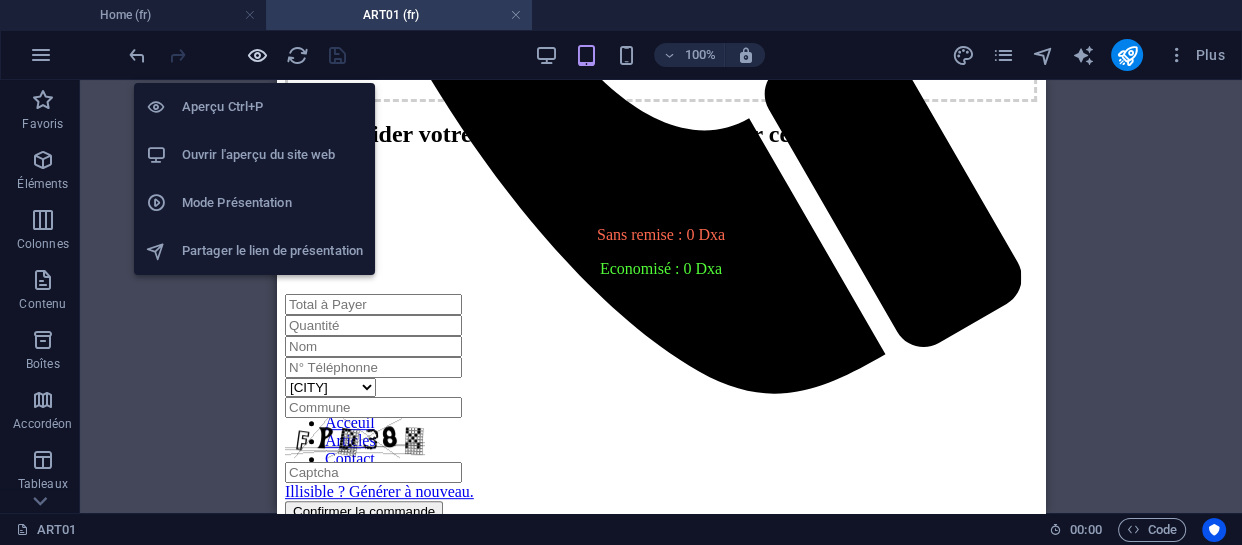 click at bounding box center [257, 55] 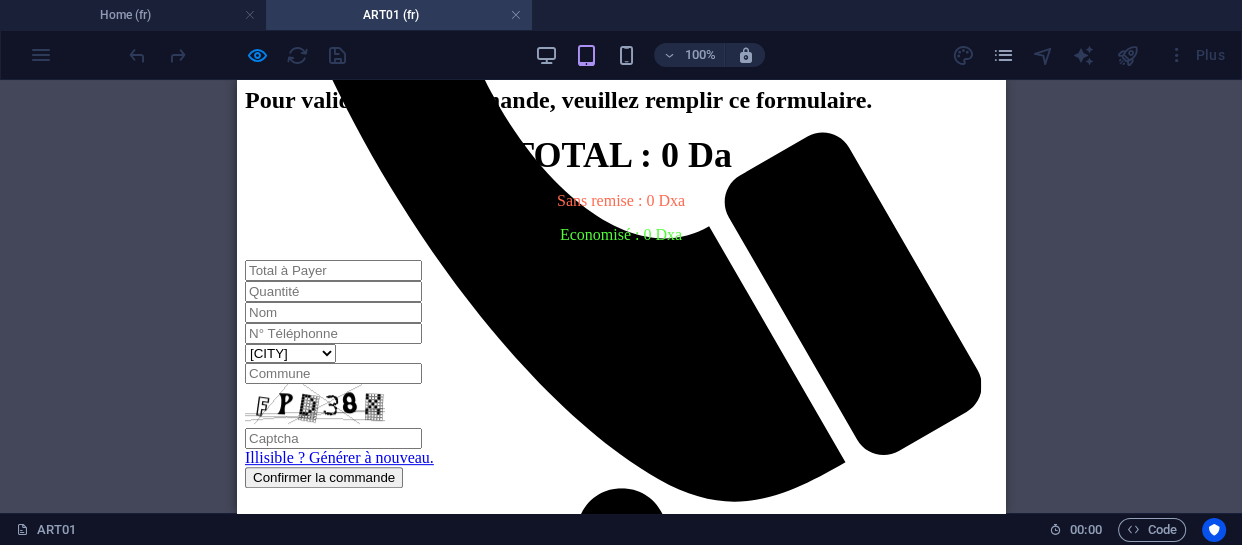 scroll, scrollTop: 659, scrollLeft: 0, axis: vertical 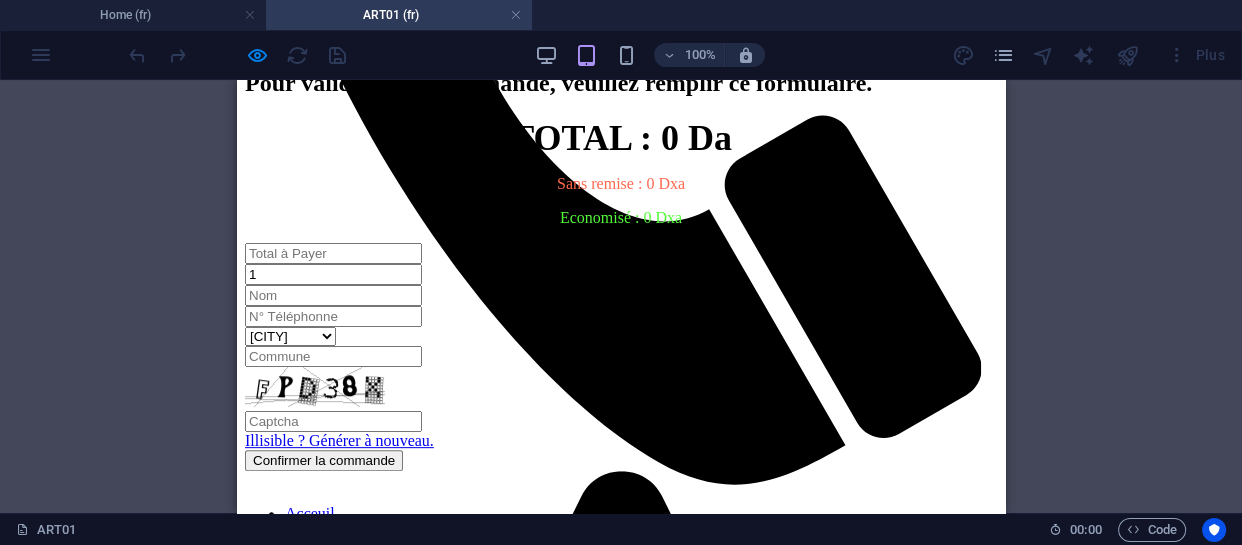 click on "1" at bounding box center (333, 274) 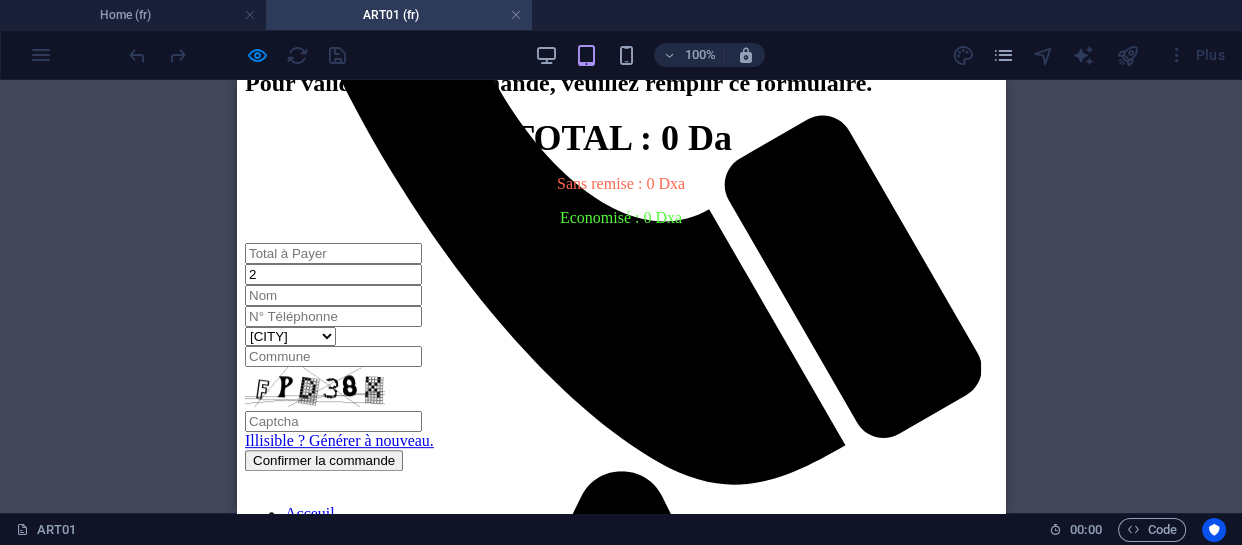 click on "2" at bounding box center [333, 274] 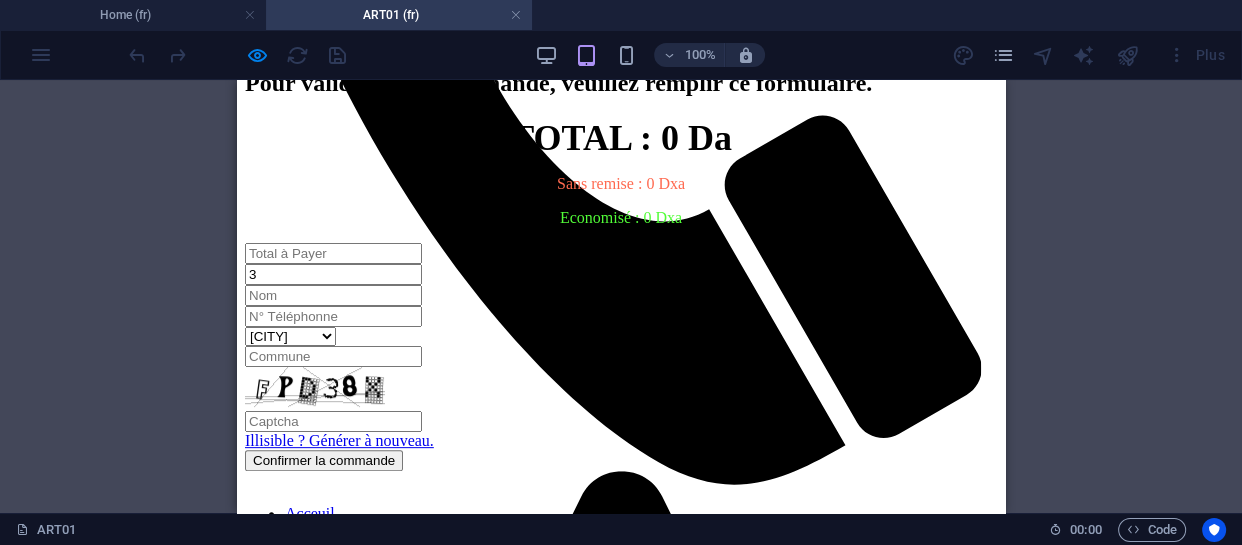 click on "3" at bounding box center (333, 274) 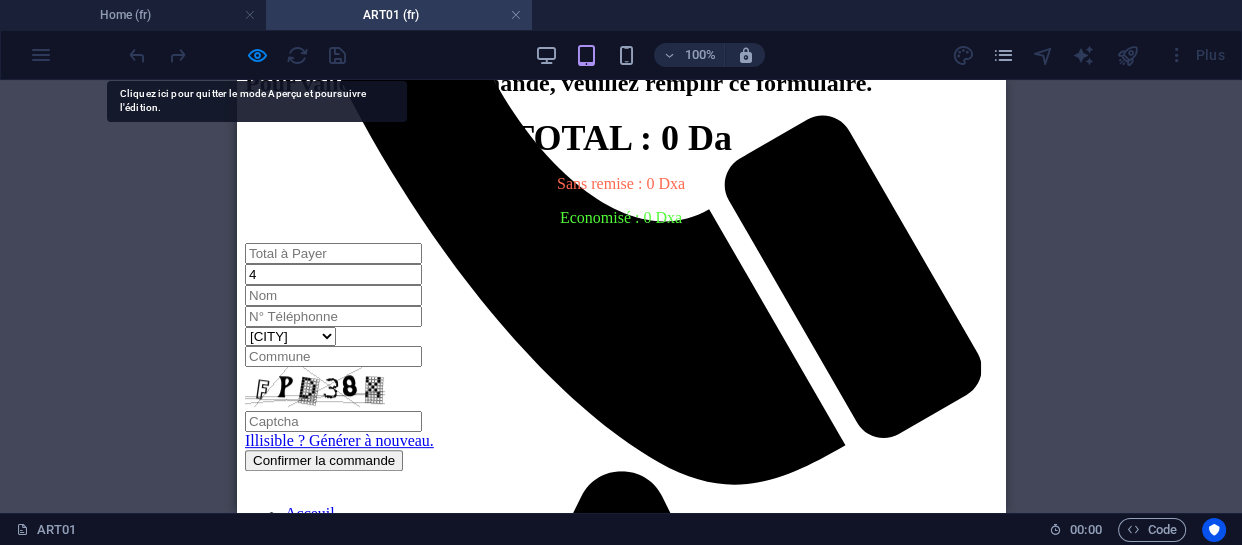 click on "4" at bounding box center [333, 274] 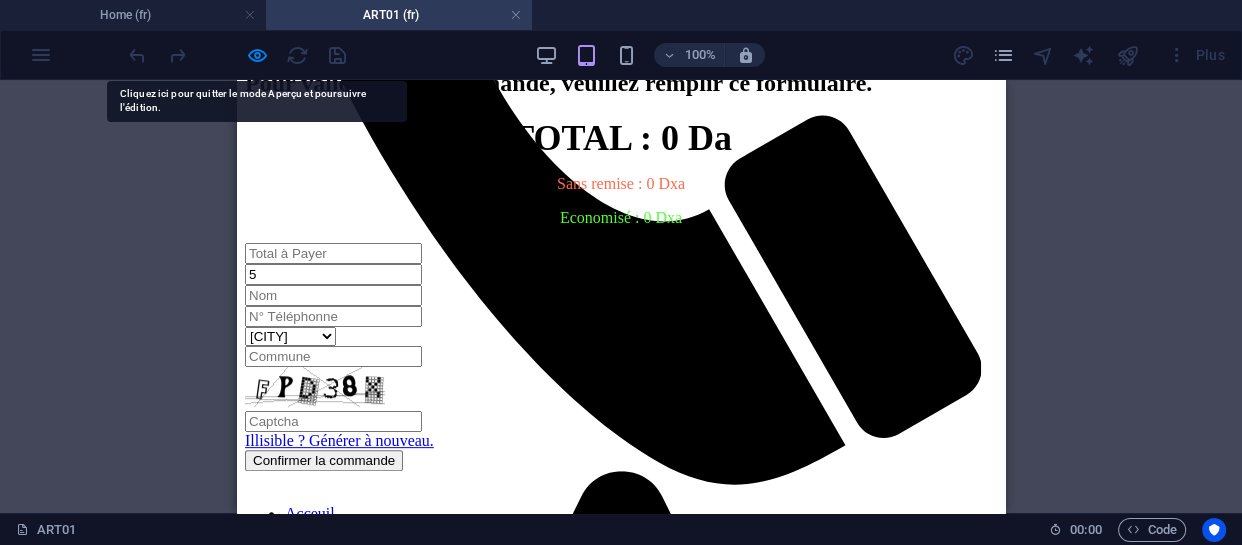click on "5" at bounding box center [333, 274] 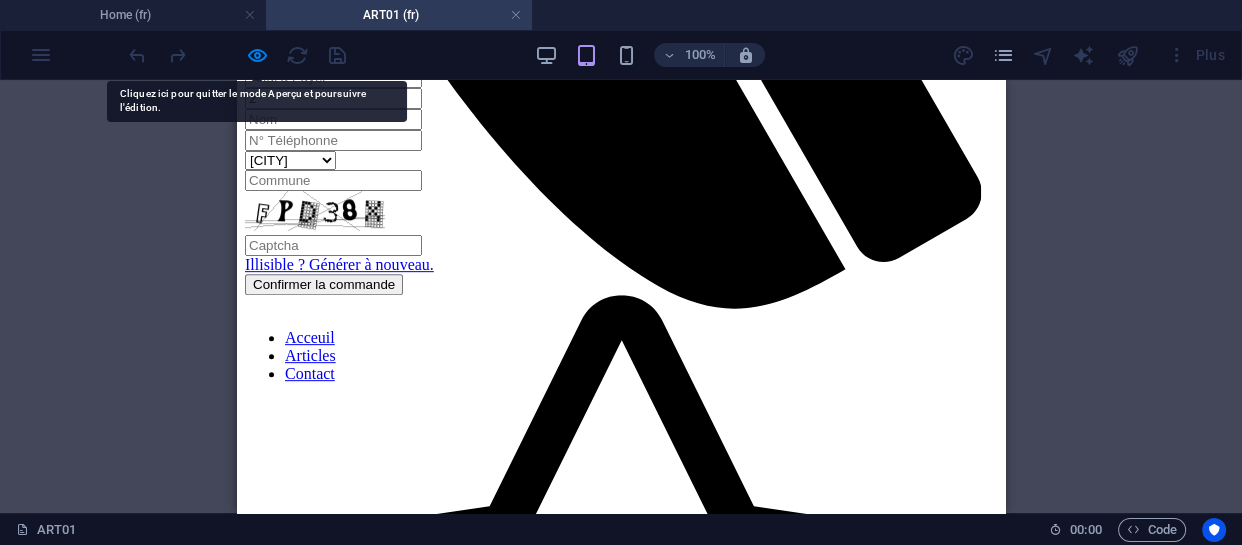 scroll, scrollTop: 840, scrollLeft: 0, axis: vertical 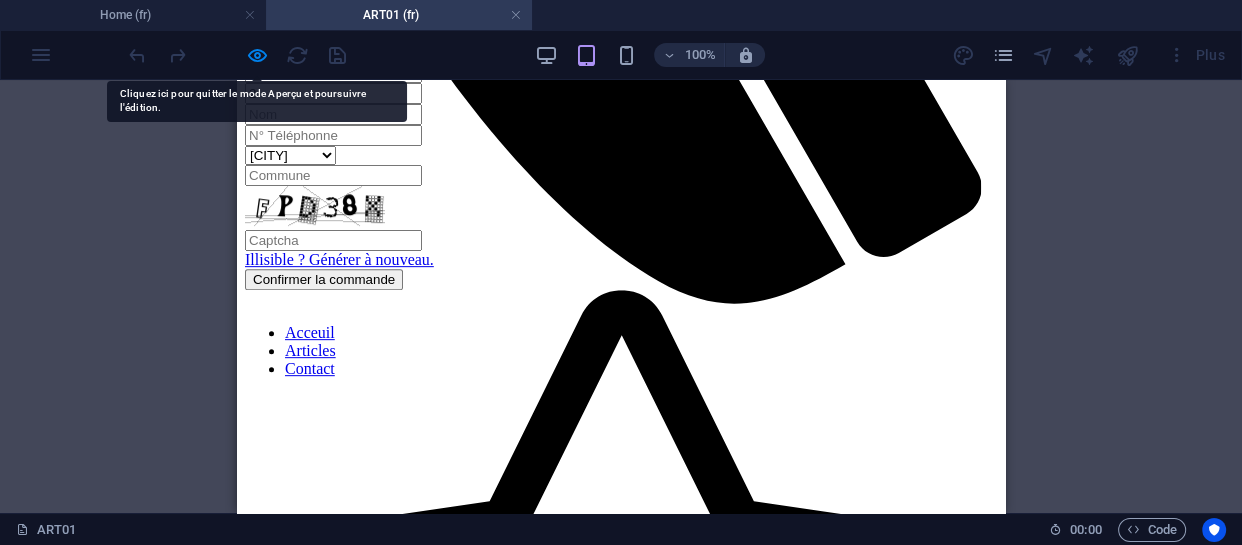 type on "2" 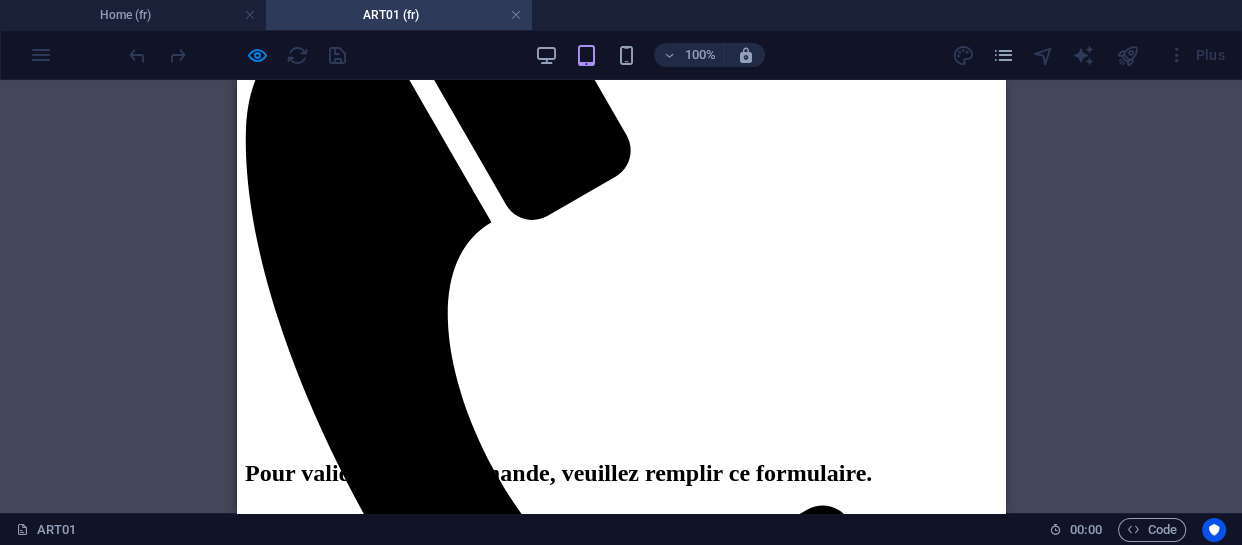 scroll, scrollTop: 0, scrollLeft: 0, axis: both 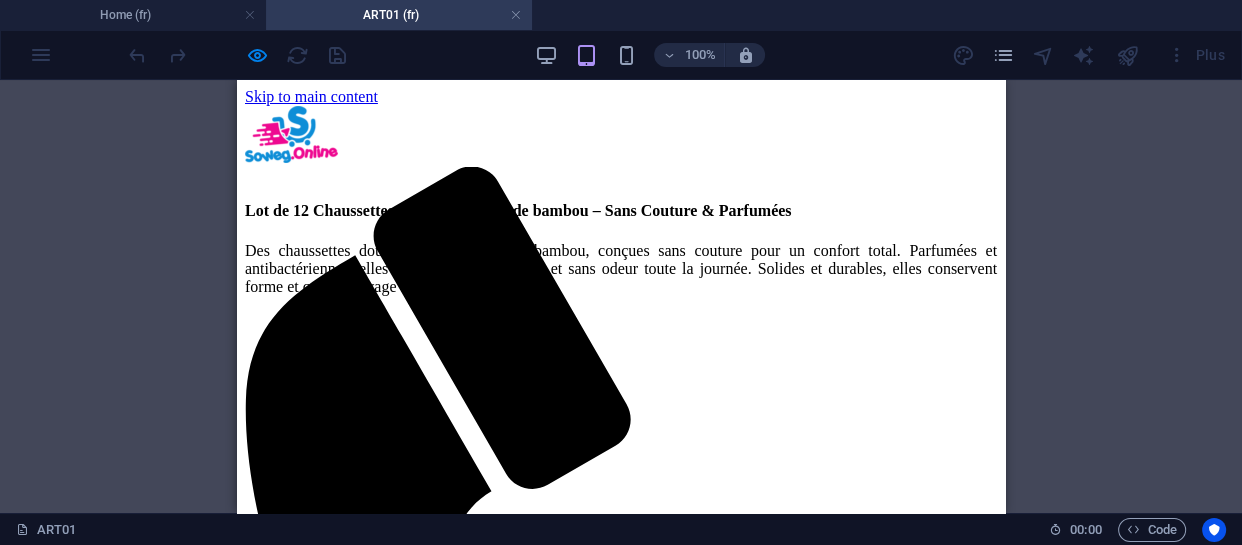 click on "Home (fr) ART01 (fr)" at bounding box center [621, 15] 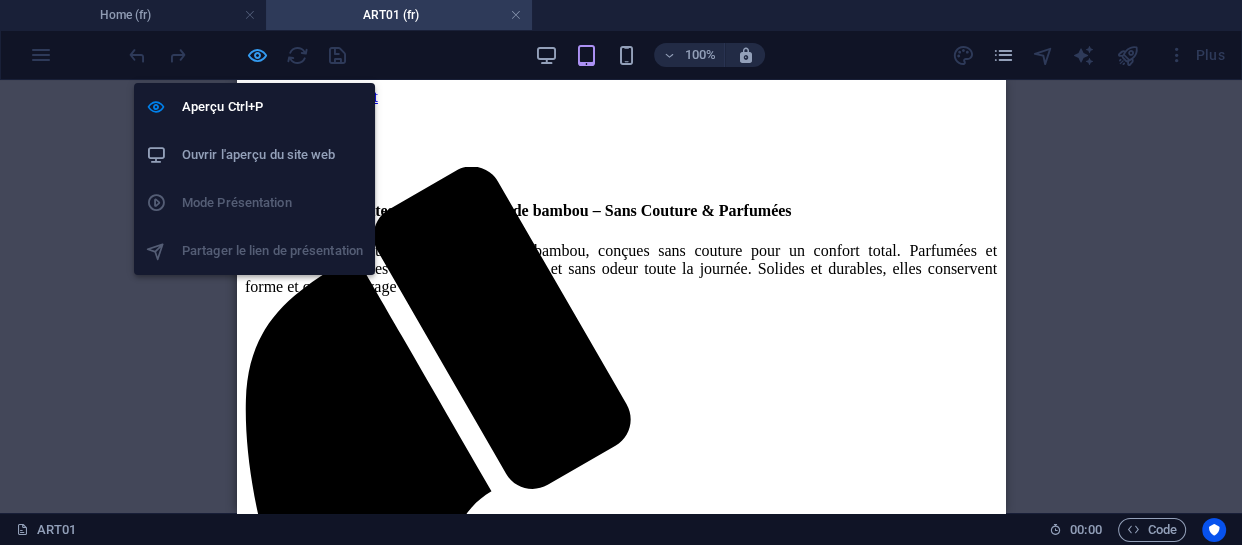 click at bounding box center (257, 55) 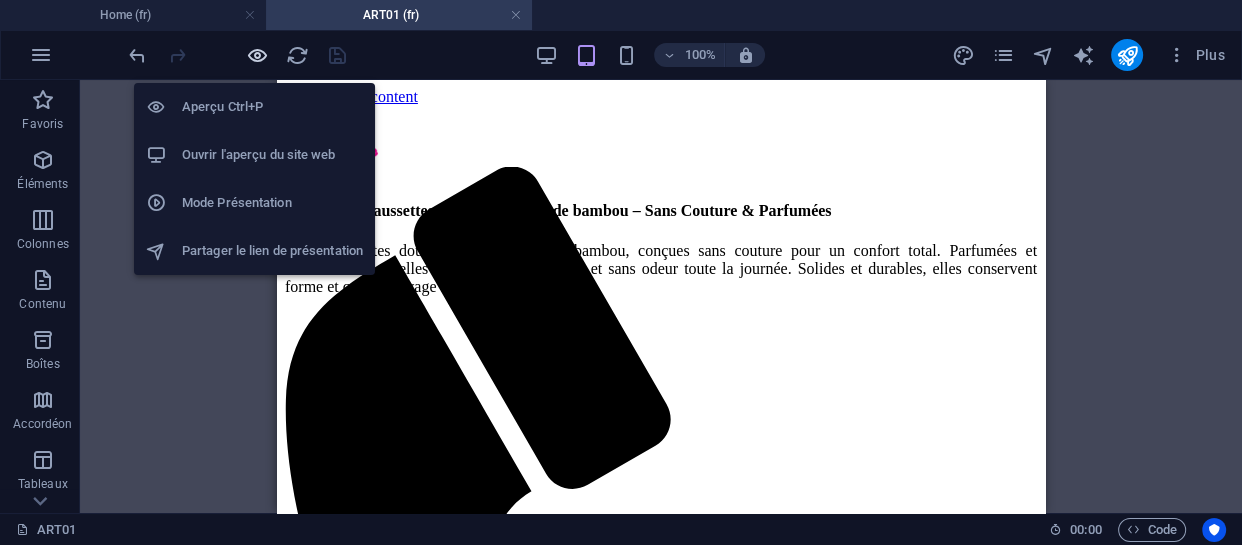 click at bounding box center (257, 55) 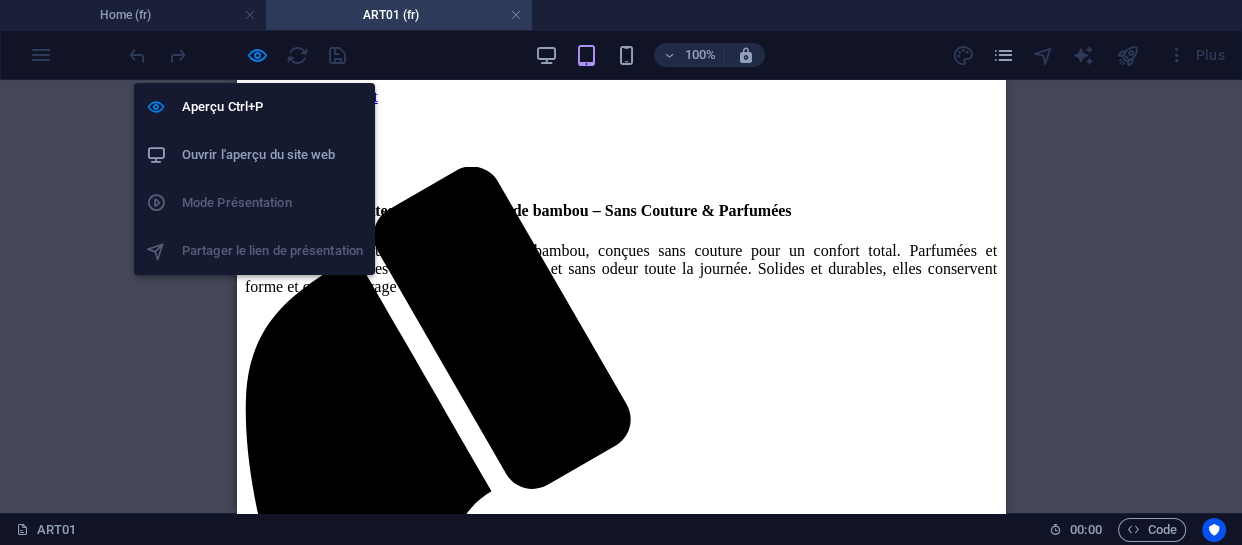 click on "Ouvrir l'aperçu du site web" at bounding box center [272, 155] 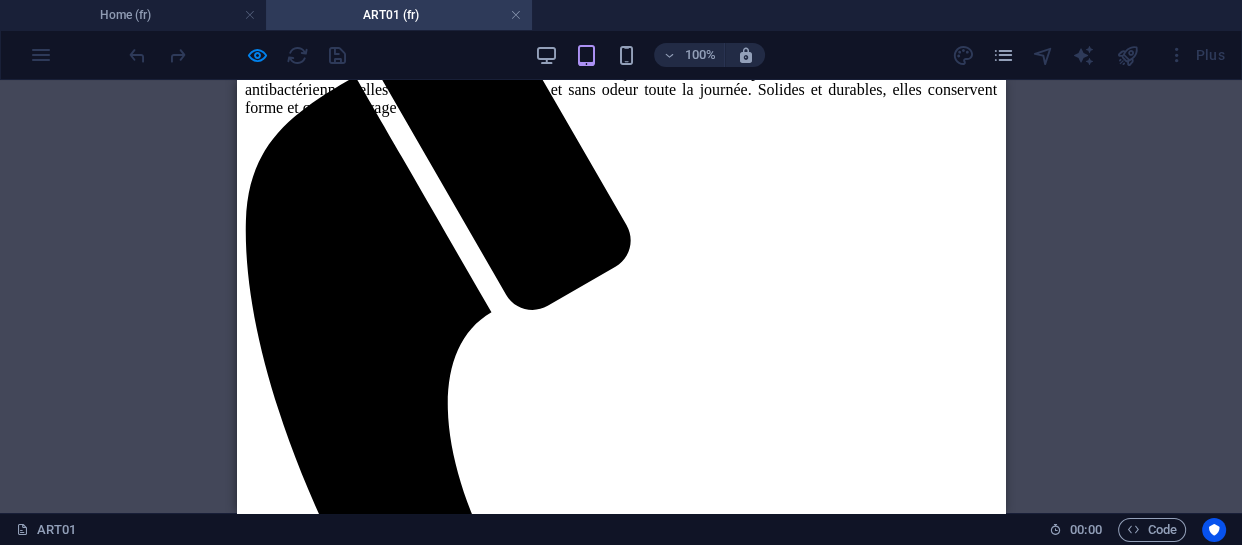 scroll, scrollTop: 181, scrollLeft: 0, axis: vertical 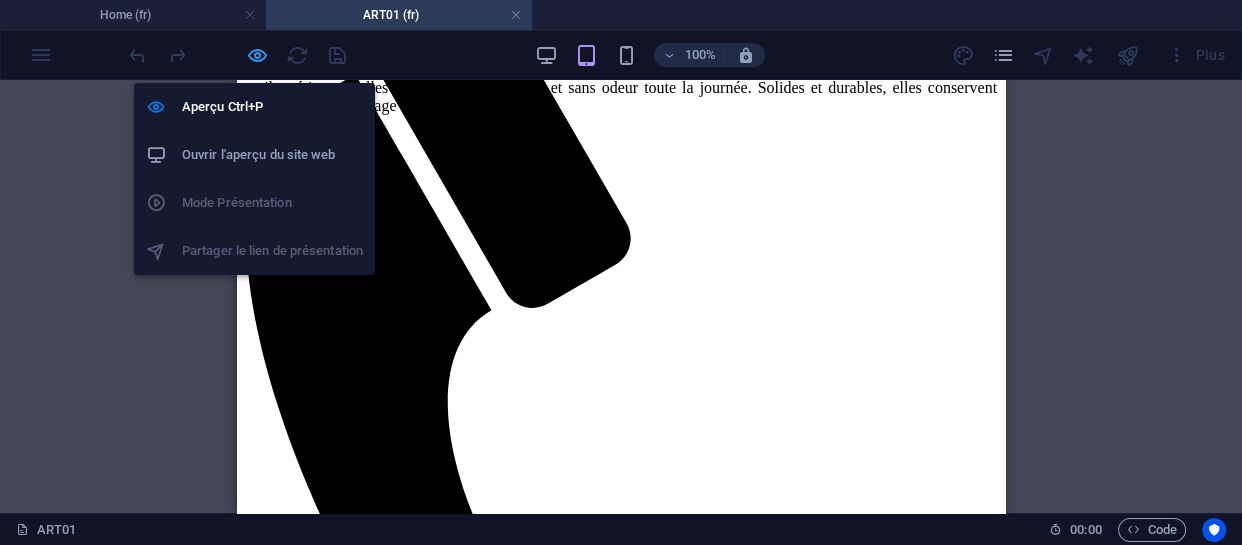 click at bounding box center [257, 55] 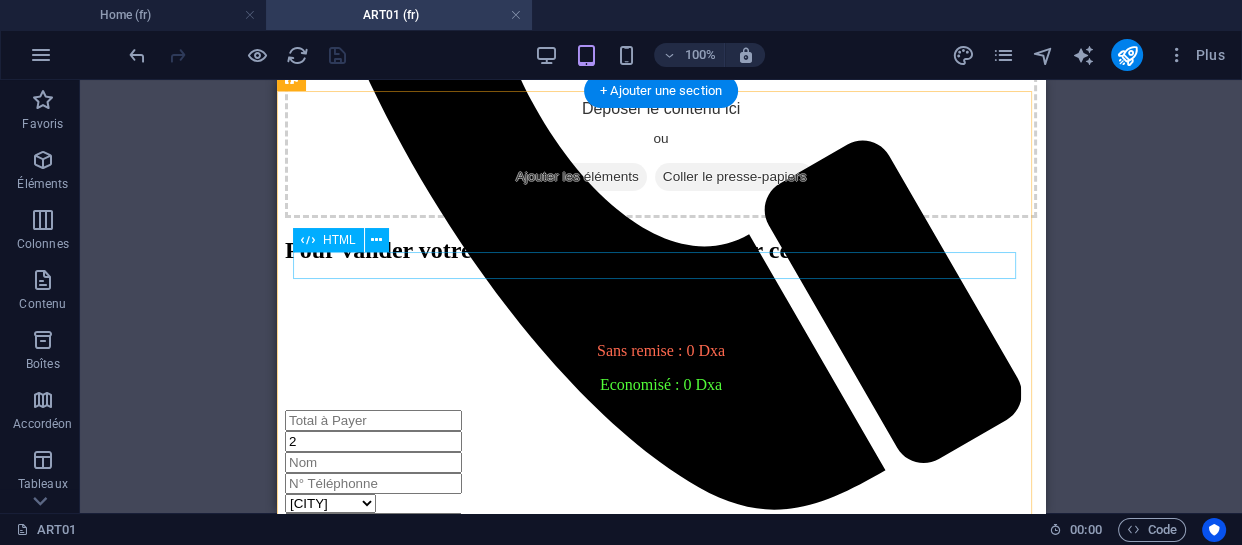 scroll, scrollTop: 636, scrollLeft: 0, axis: vertical 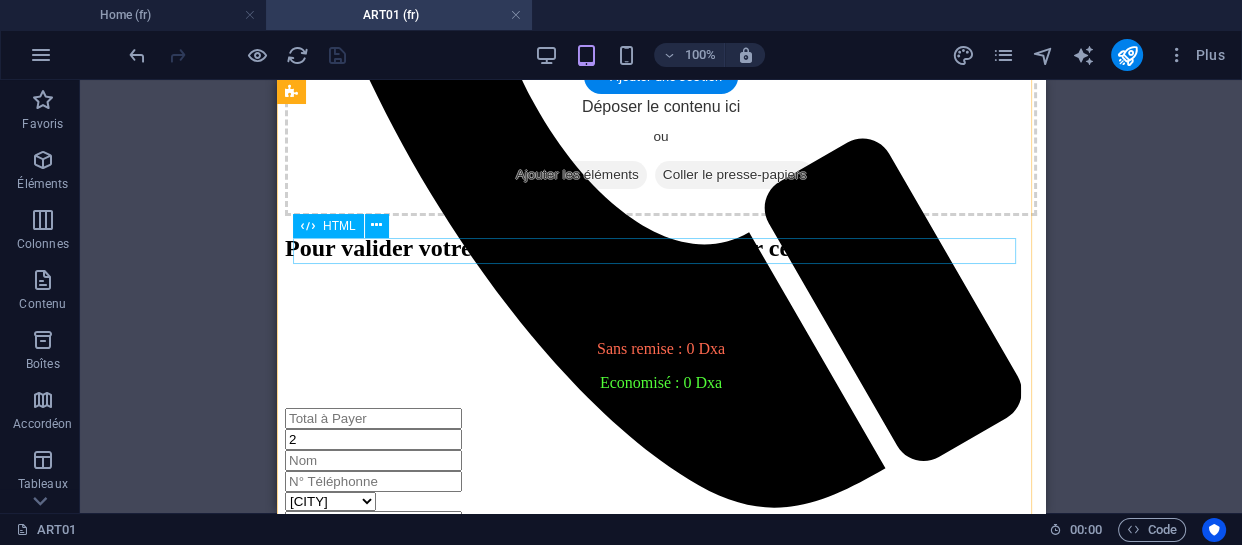 click at bounding box center (661, 282) 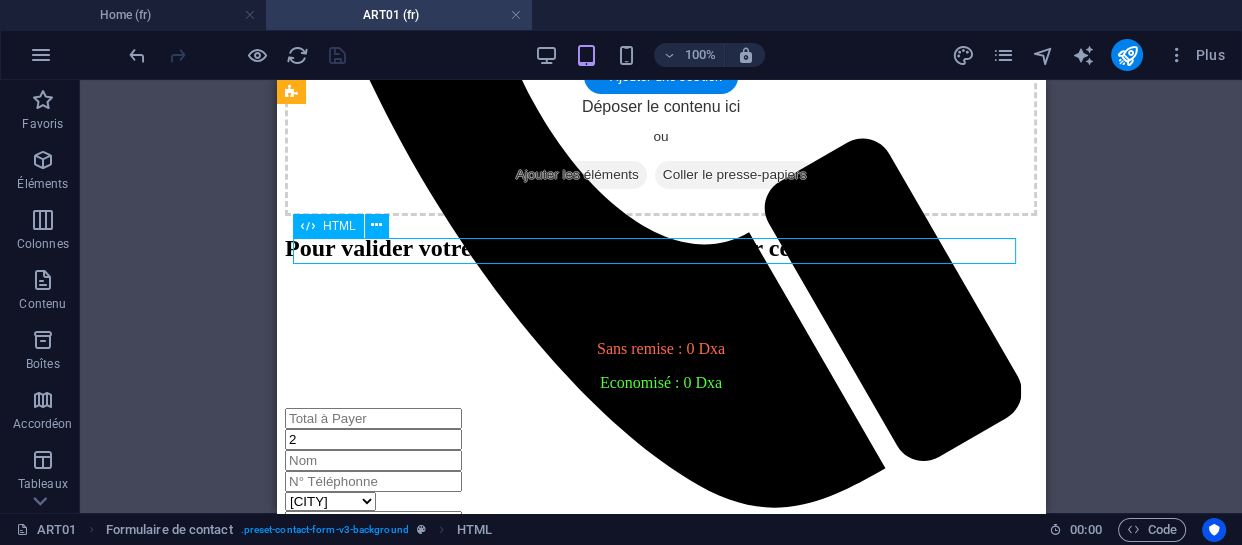 click at bounding box center [661, 282] 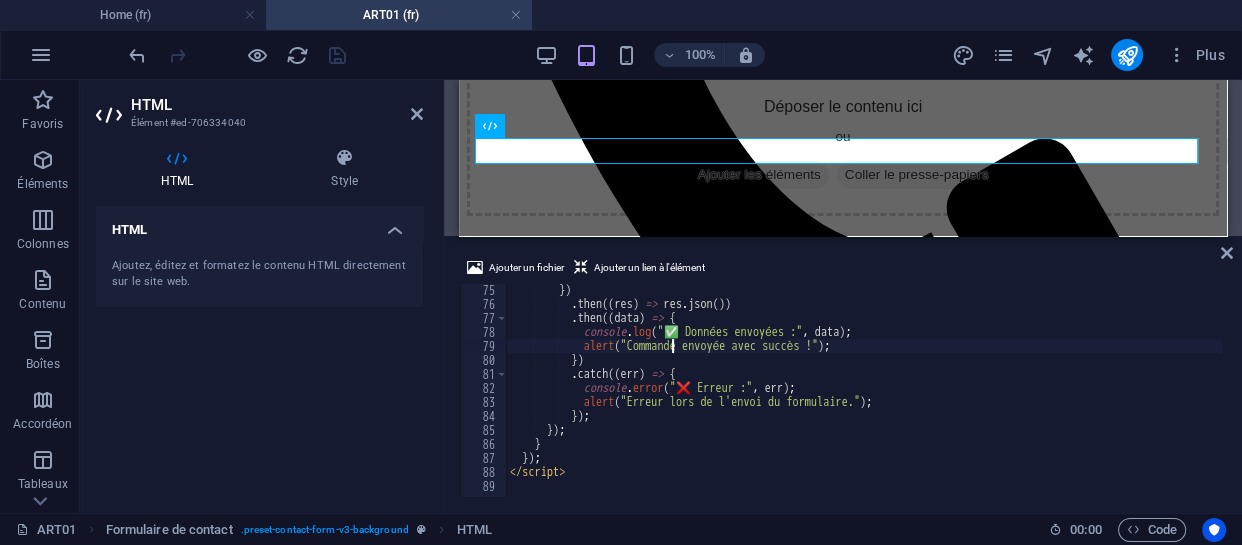 scroll, scrollTop: 736, scrollLeft: 0, axis: vertical 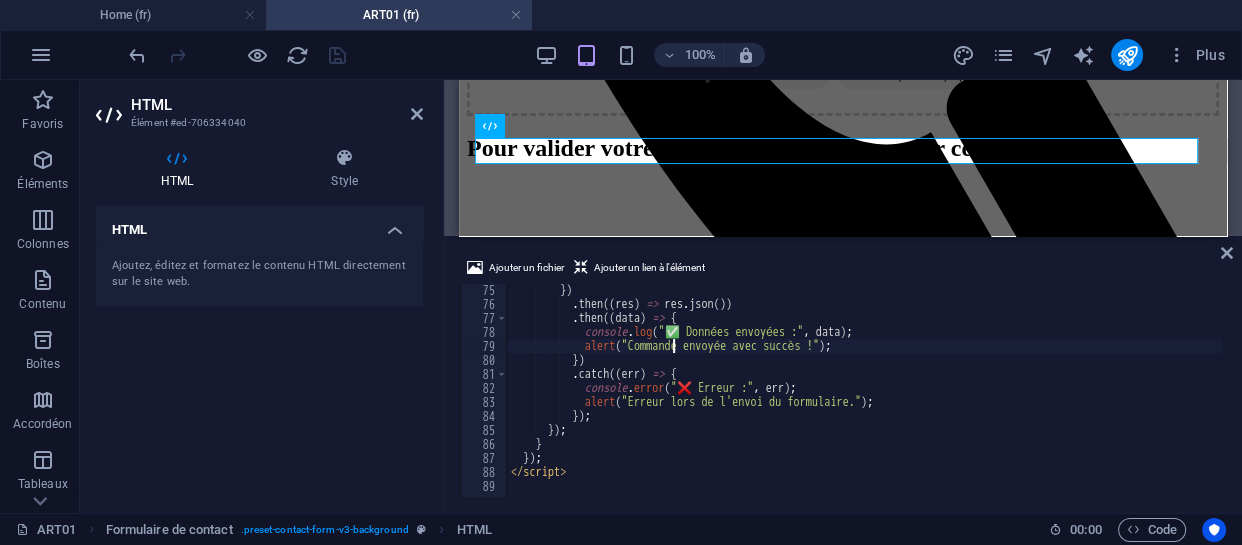 click on ".then((res) => res.json())              .then((data) => {                console.log("✅ Données envoyées :", data) ;                alert("Commande envoyée avec succès !") ;              })              .catch((err) => {                console.error("❌ Erreur :", err) ;                alert("Erreur lors de l'envoi du formulaire.") ;              }) ;         }) ;      }    }) ; </ script >" at bounding box center [952, 401] 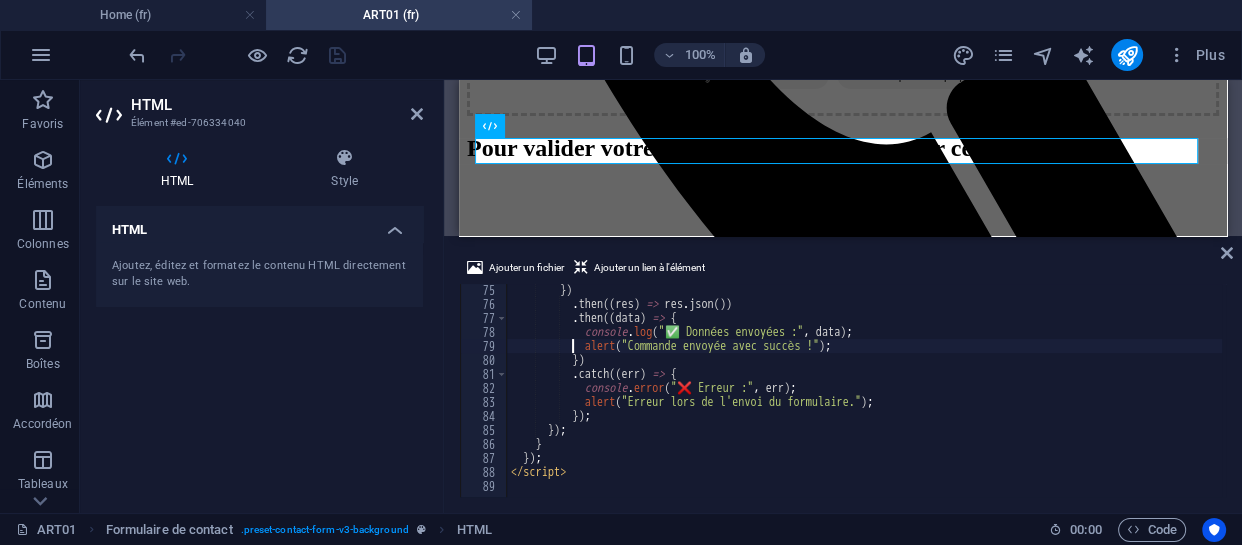type on "</script>" 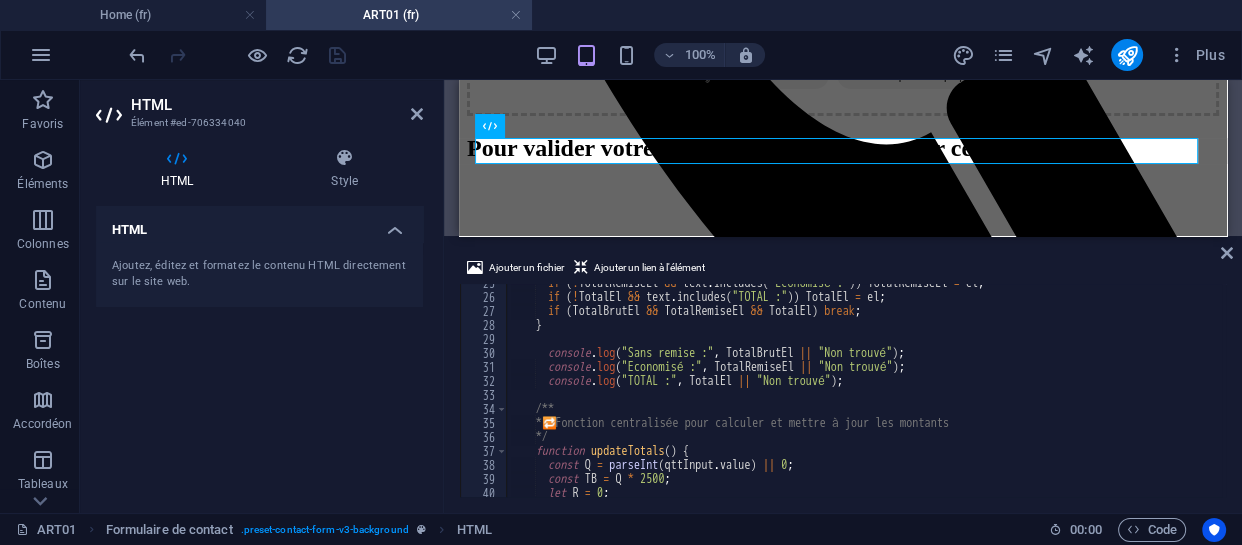 scroll, scrollTop: 343, scrollLeft: 0, axis: vertical 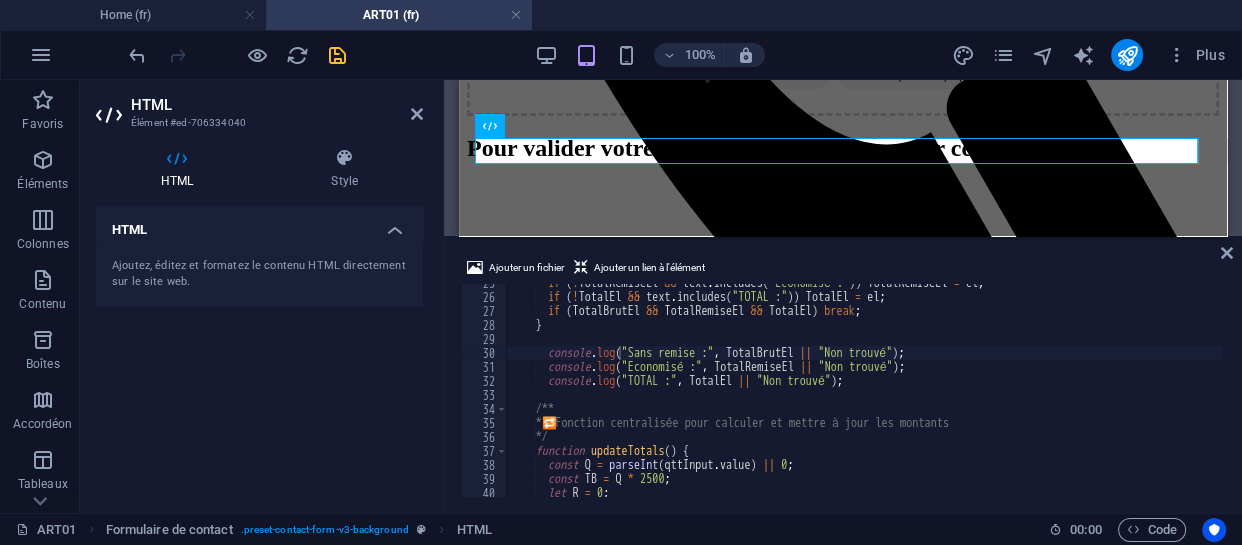 click on "HTML Ajoutez, éditez et formatez le contenu HTML directement sur le site web." at bounding box center [259, 351] 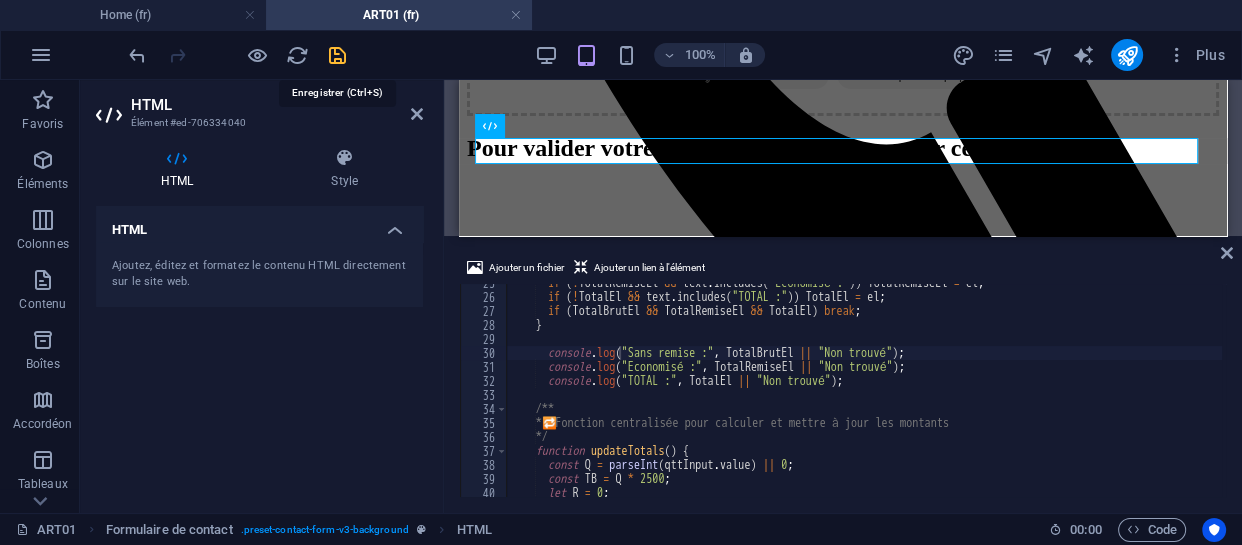 click at bounding box center (337, 55) 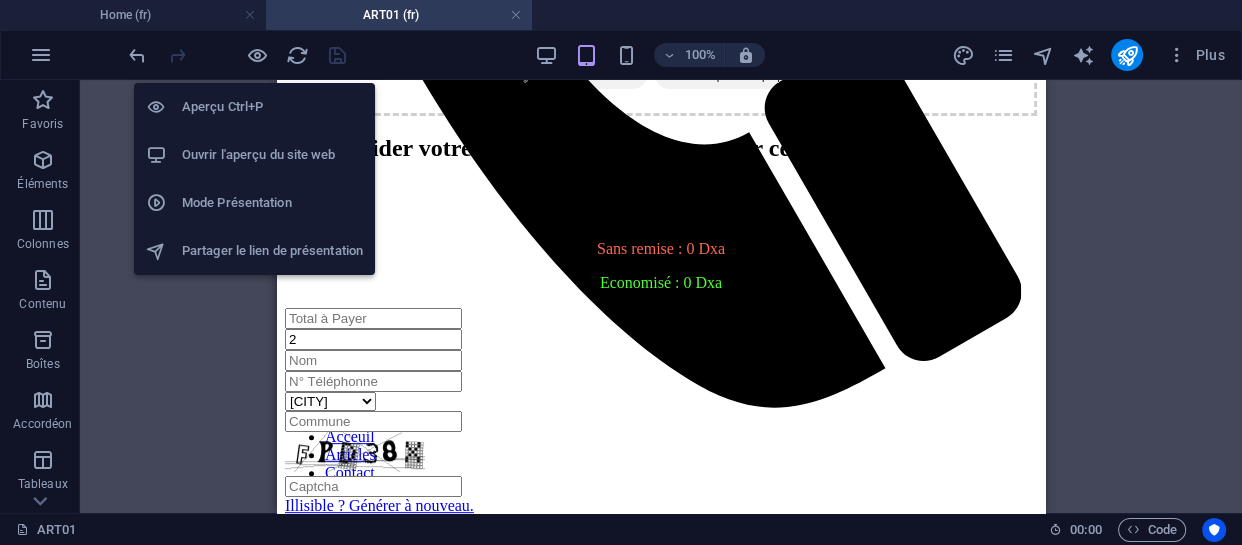 click on "Ouvrir l'aperçu du site web" at bounding box center [272, 155] 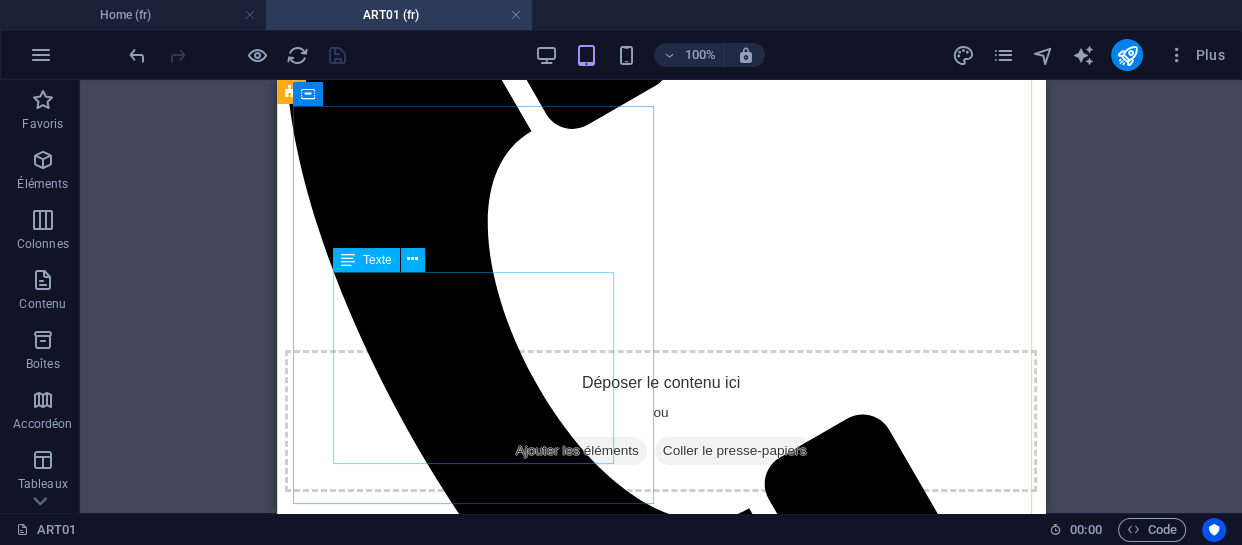 scroll, scrollTop: 545, scrollLeft: 0, axis: vertical 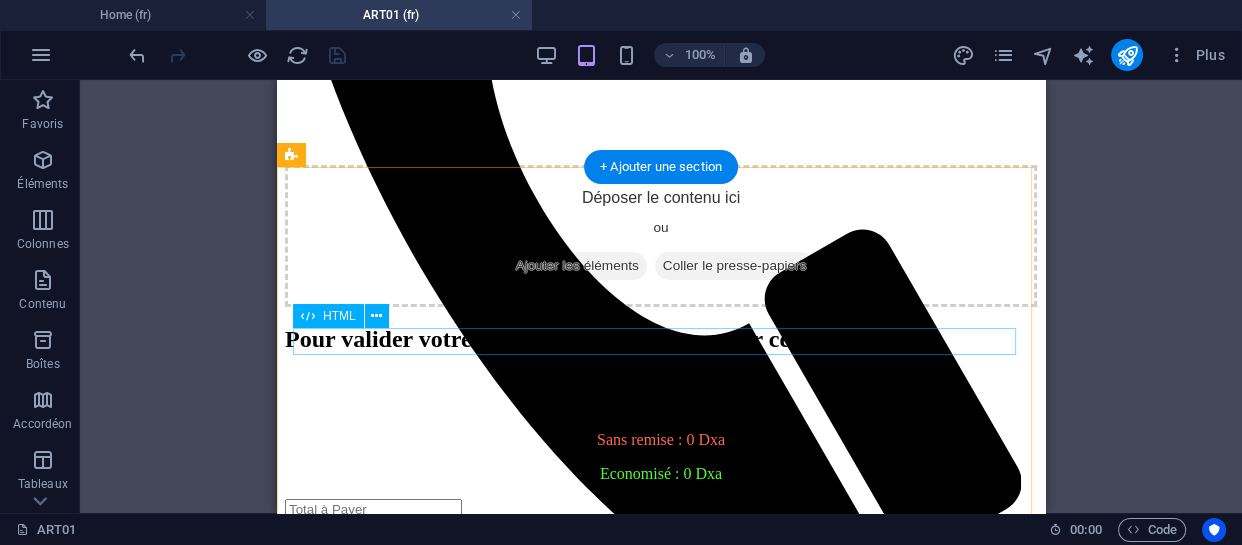 click at bounding box center (661, 373) 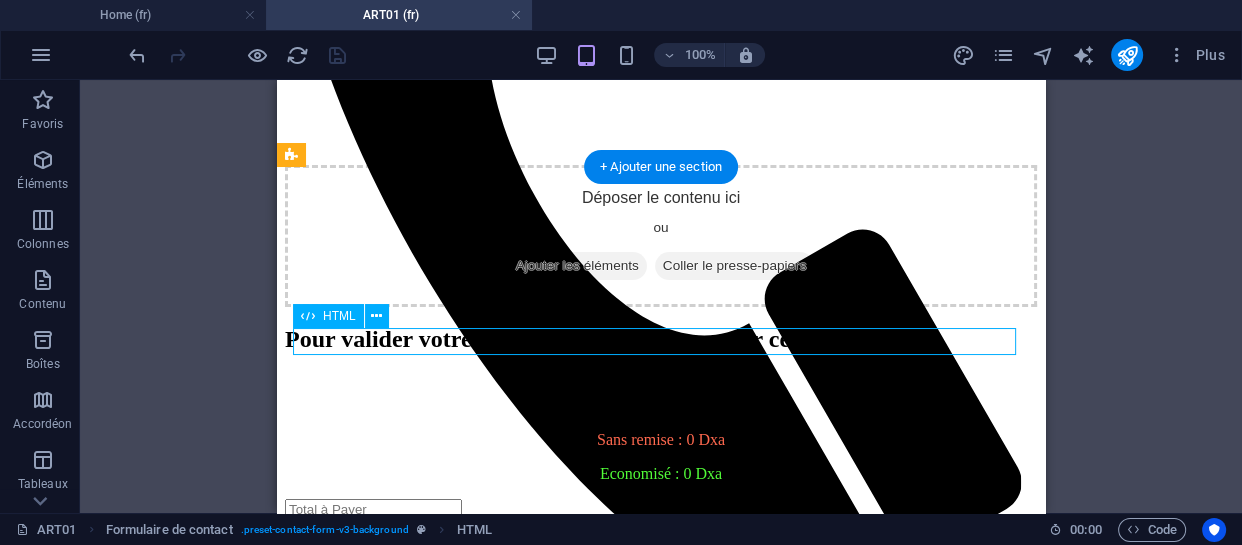 click at bounding box center [661, 373] 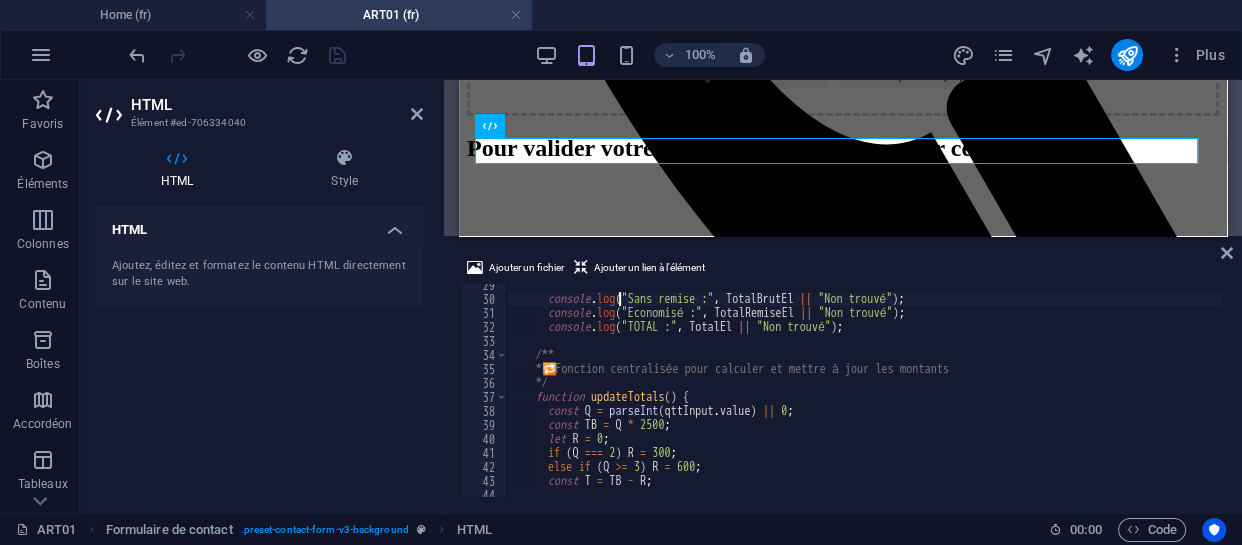 scroll, scrollTop: 398, scrollLeft: 0, axis: vertical 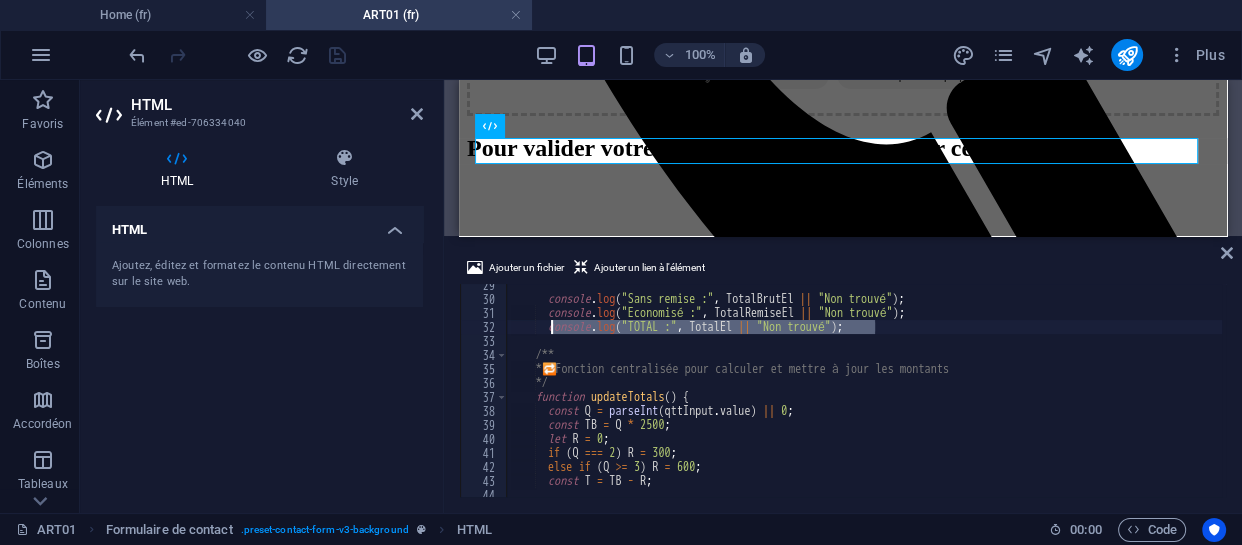 drag, startPoint x: 894, startPoint y: 327, endPoint x: 550, endPoint y: 327, distance: 344 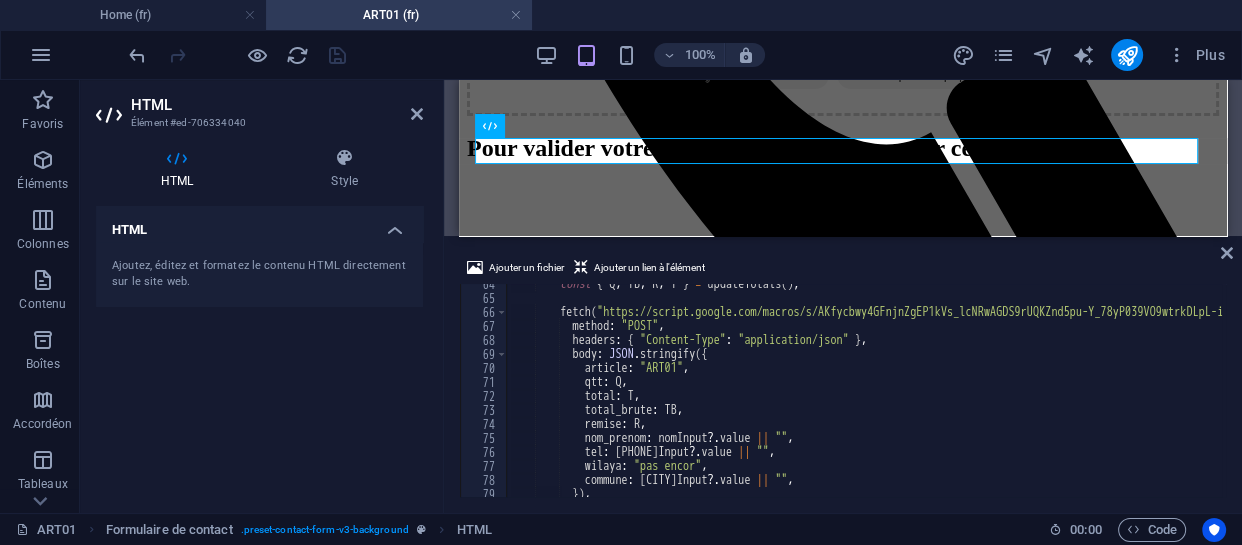 scroll, scrollTop: 889, scrollLeft: 0, axis: vertical 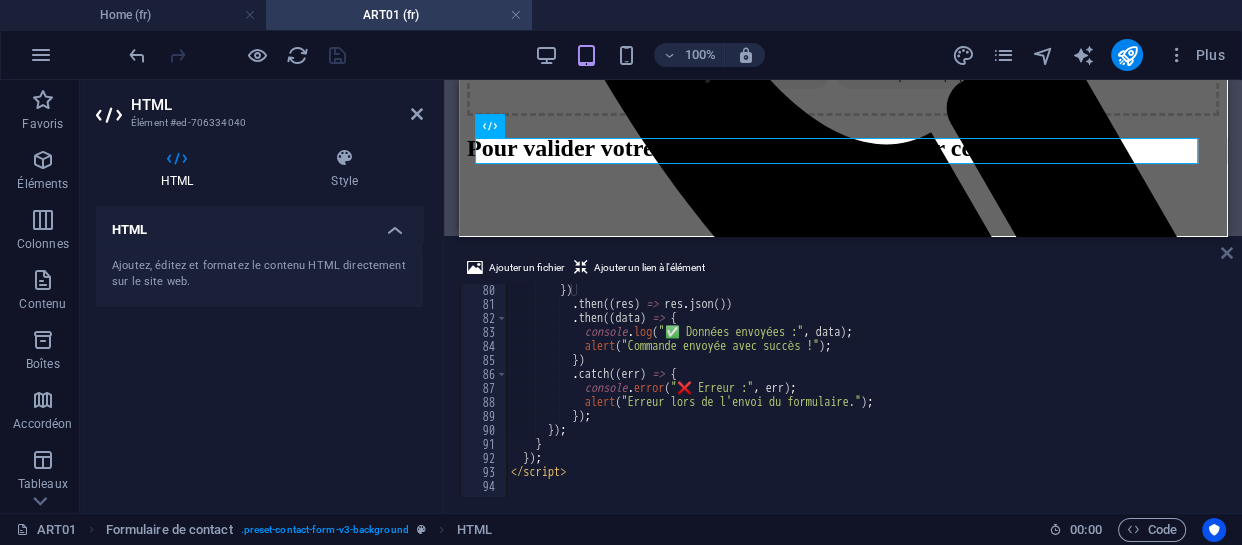 click at bounding box center [1227, 253] 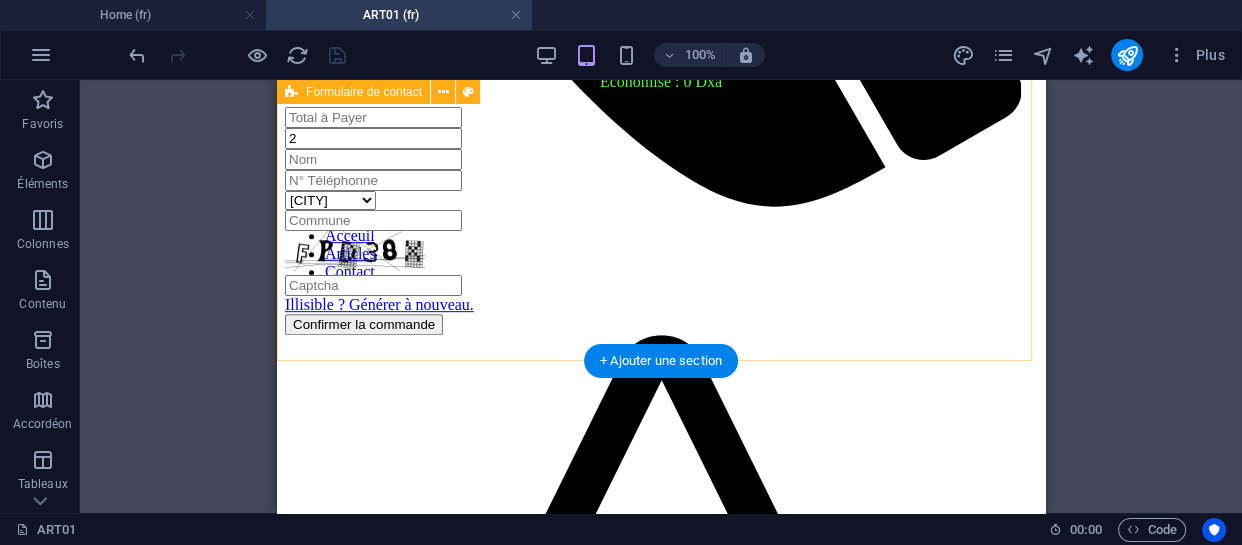 scroll, scrollTop: 918, scrollLeft: 0, axis: vertical 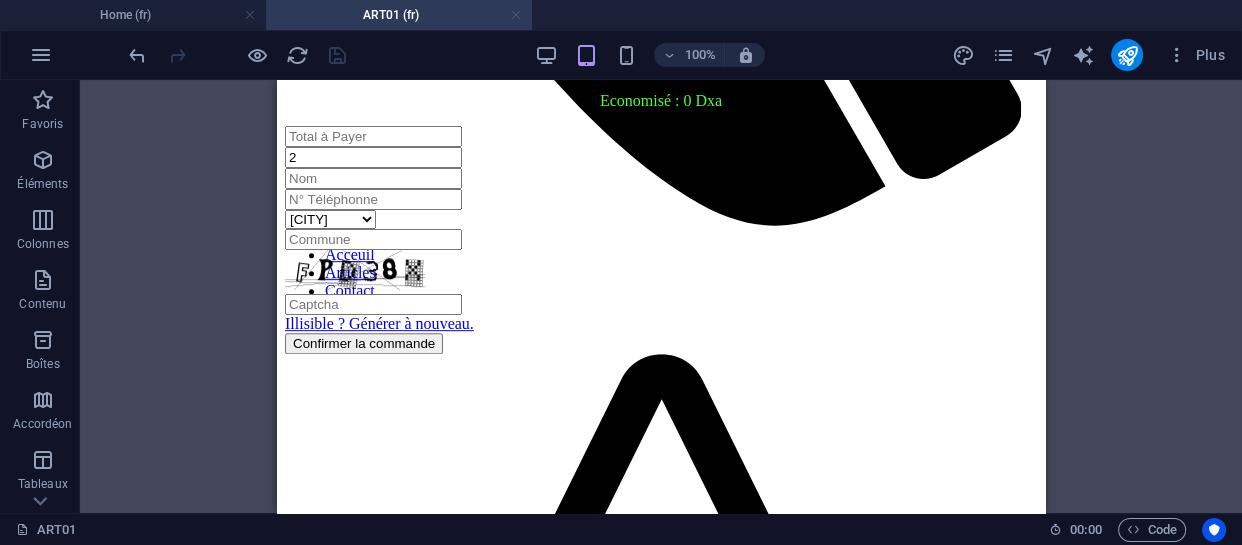 click at bounding box center (516, 15) 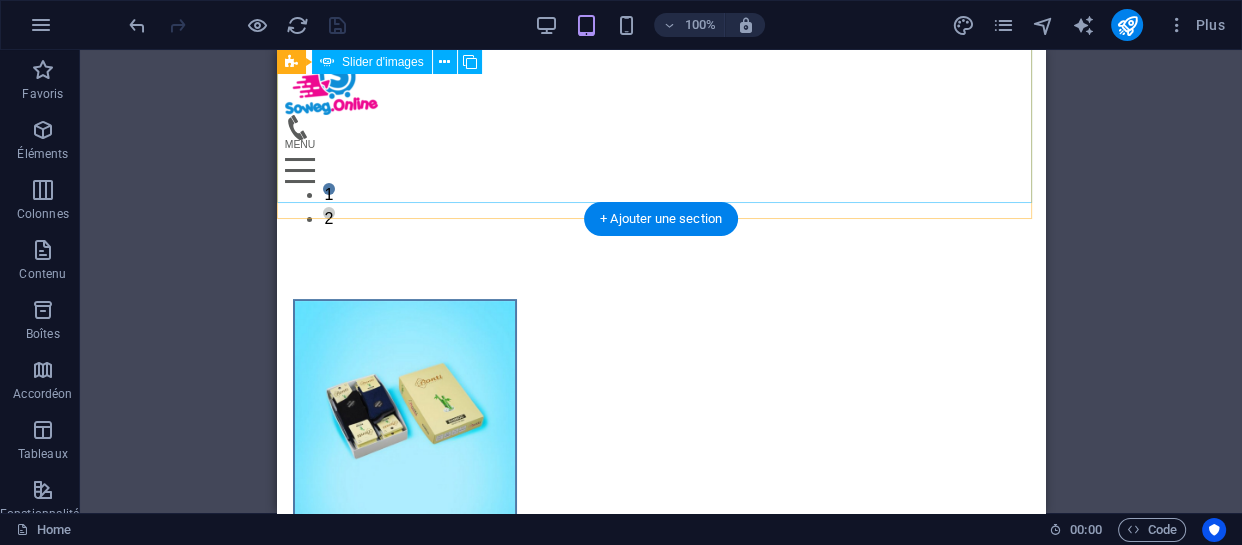 scroll, scrollTop: 65, scrollLeft: 0, axis: vertical 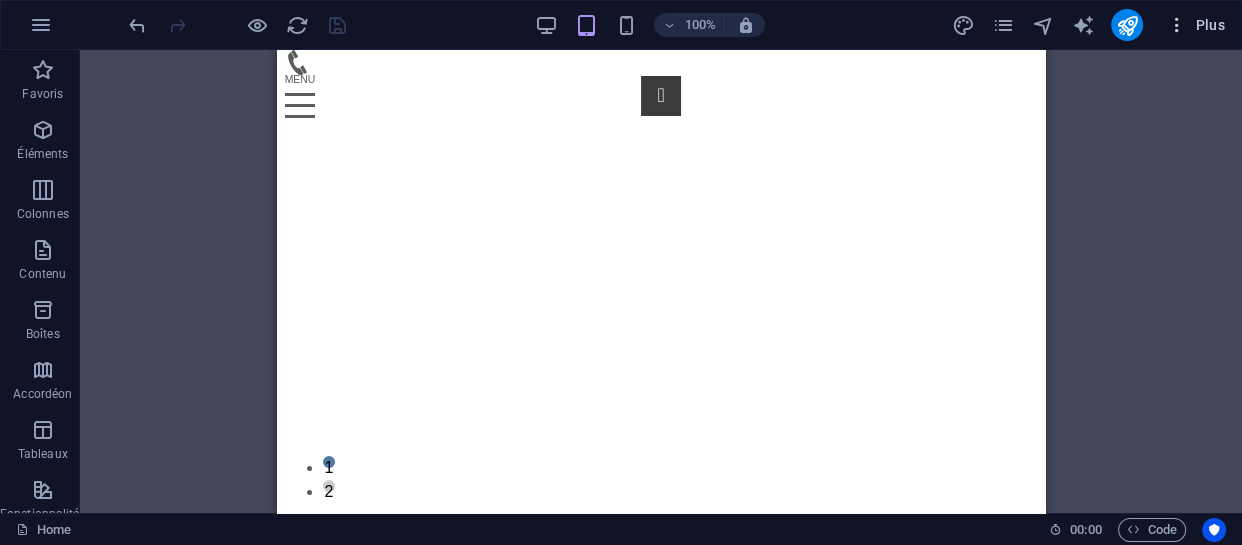 click on "Plus" at bounding box center [1196, 25] 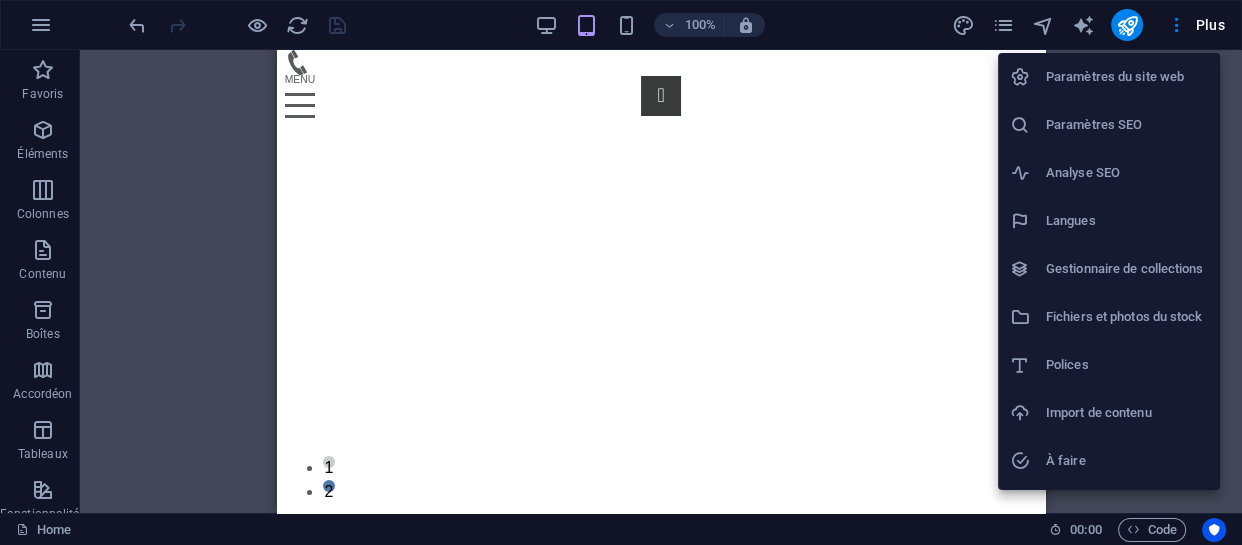 click at bounding box center (621, 272) 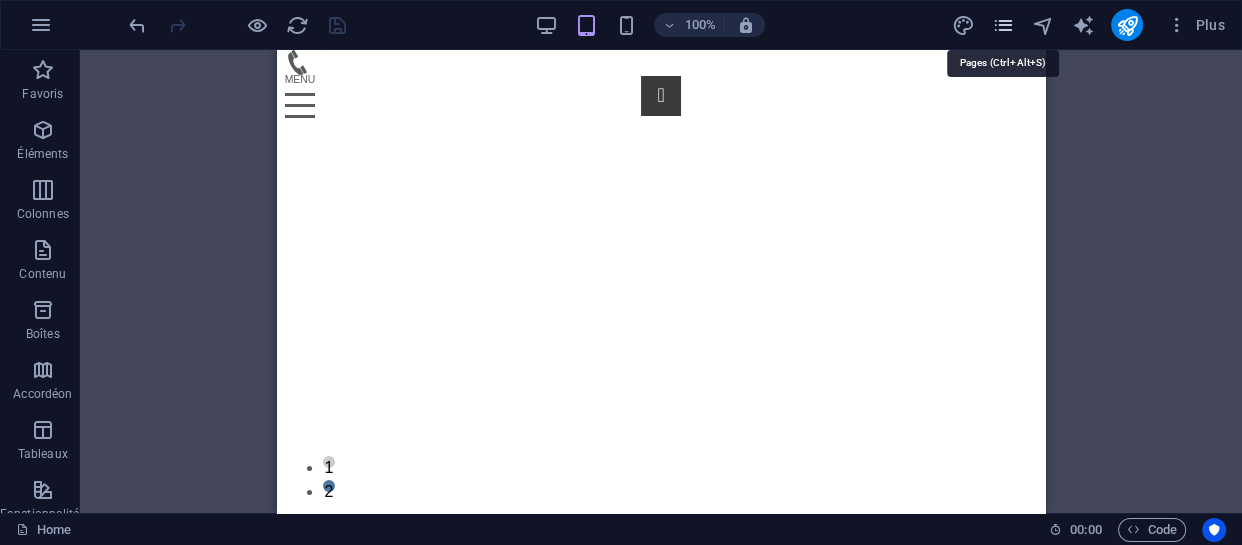 click at bounding box center [1002, 25] 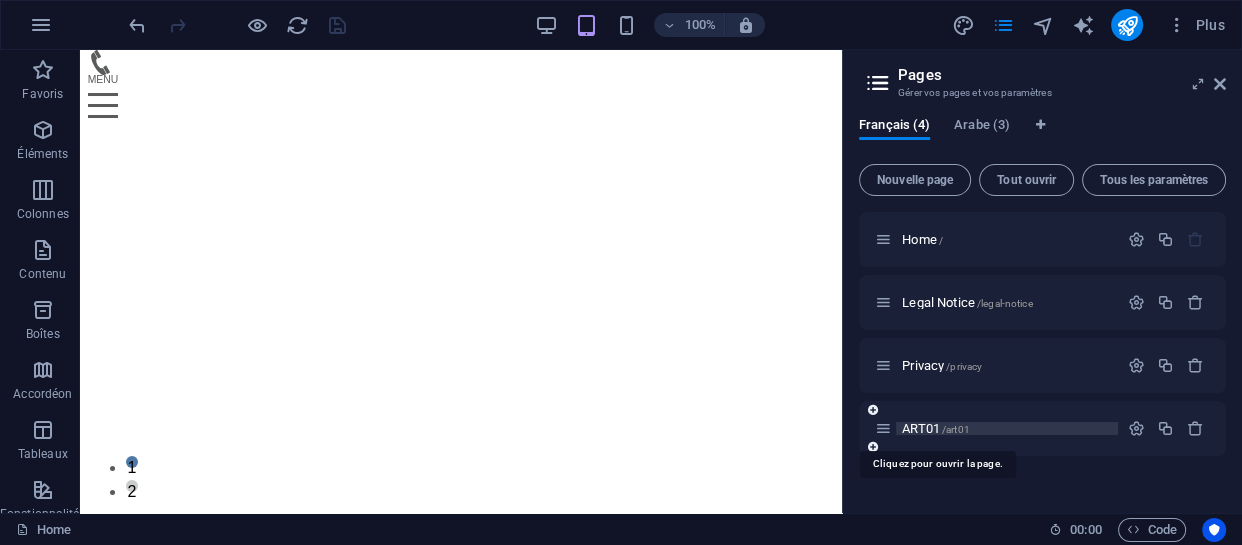 click on "ART01 /art01" at bounding box center [936, 428] 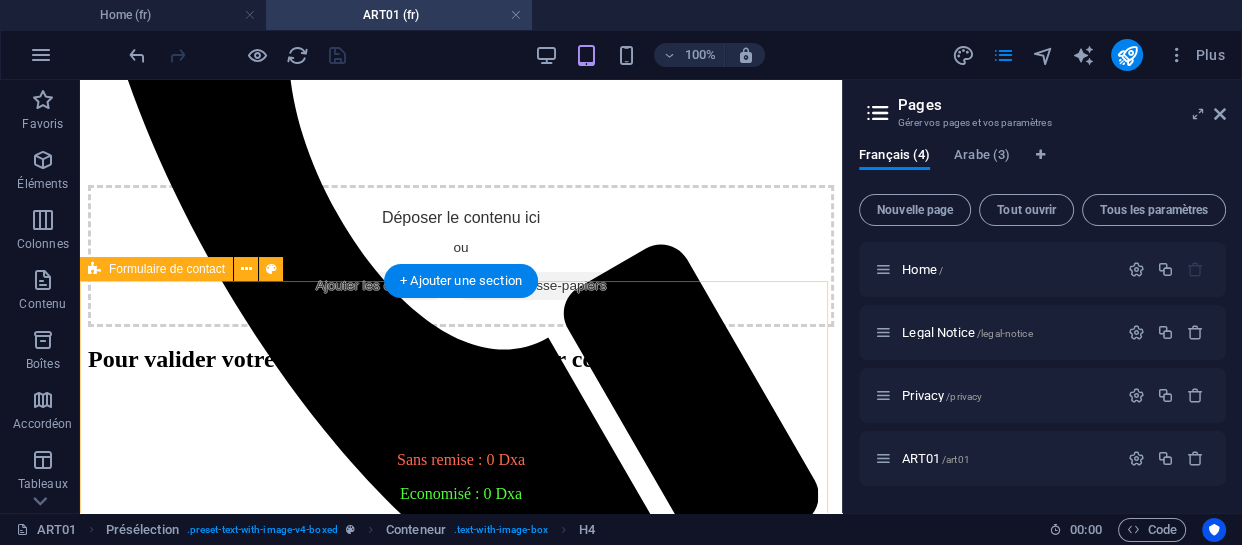 scroll, scrollTop: 545, scrollLeft: 0, axis: vertical 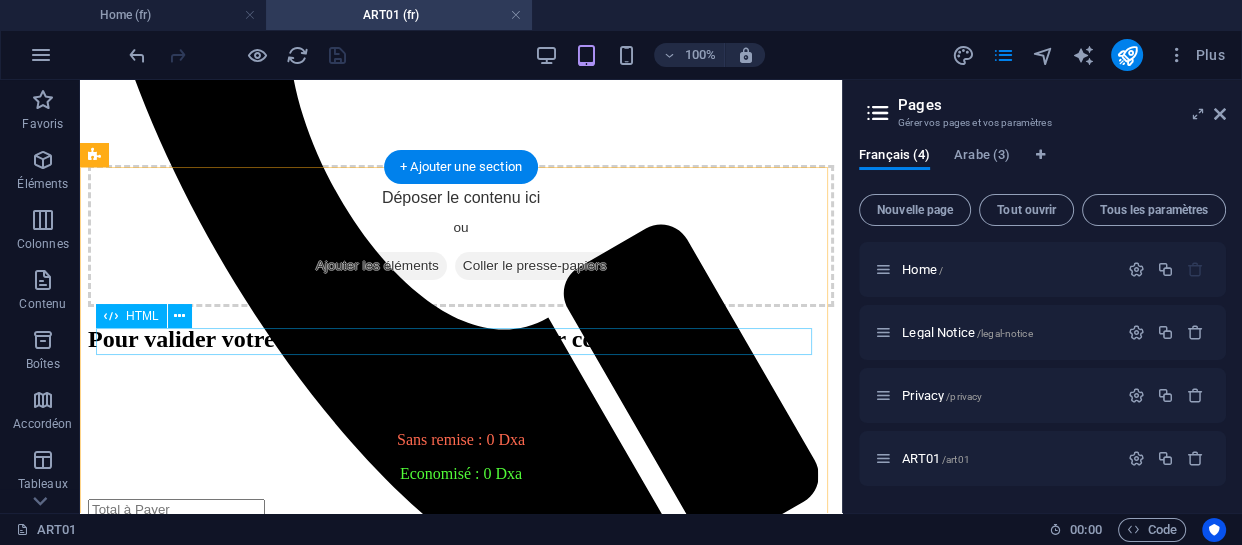click at bounding box center [461, 373] 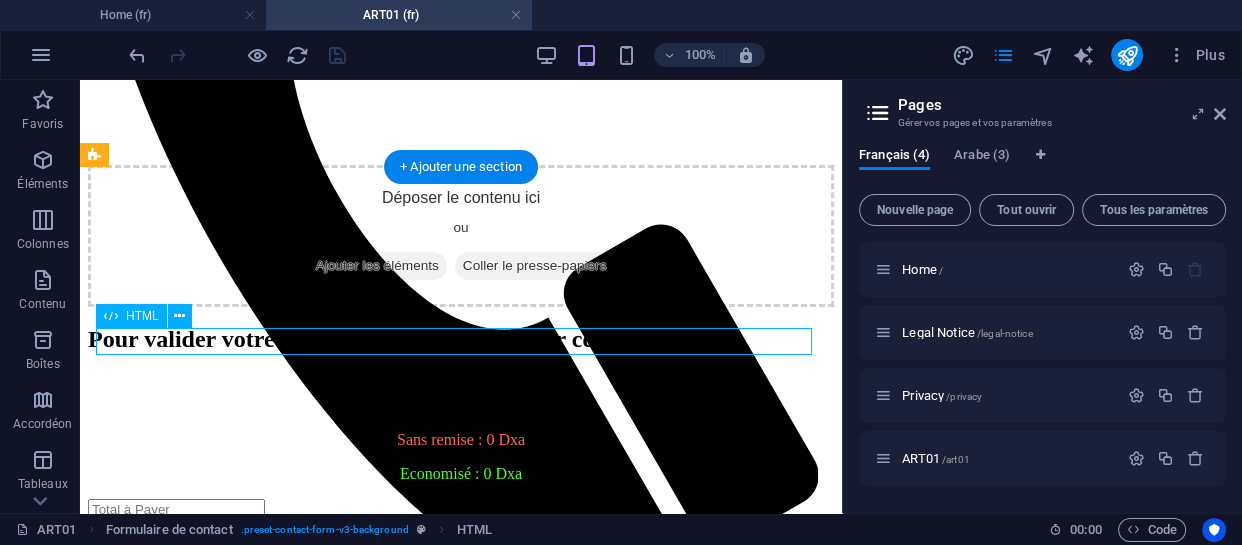 click at bounding box center (461, 373) 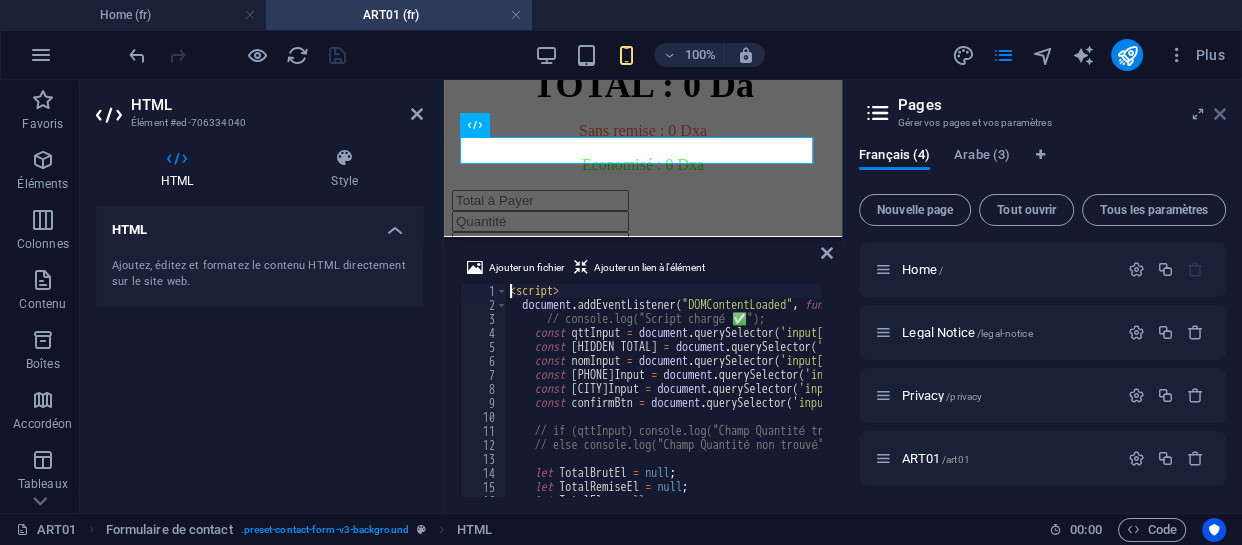 click at bounding box center [1220, 114] 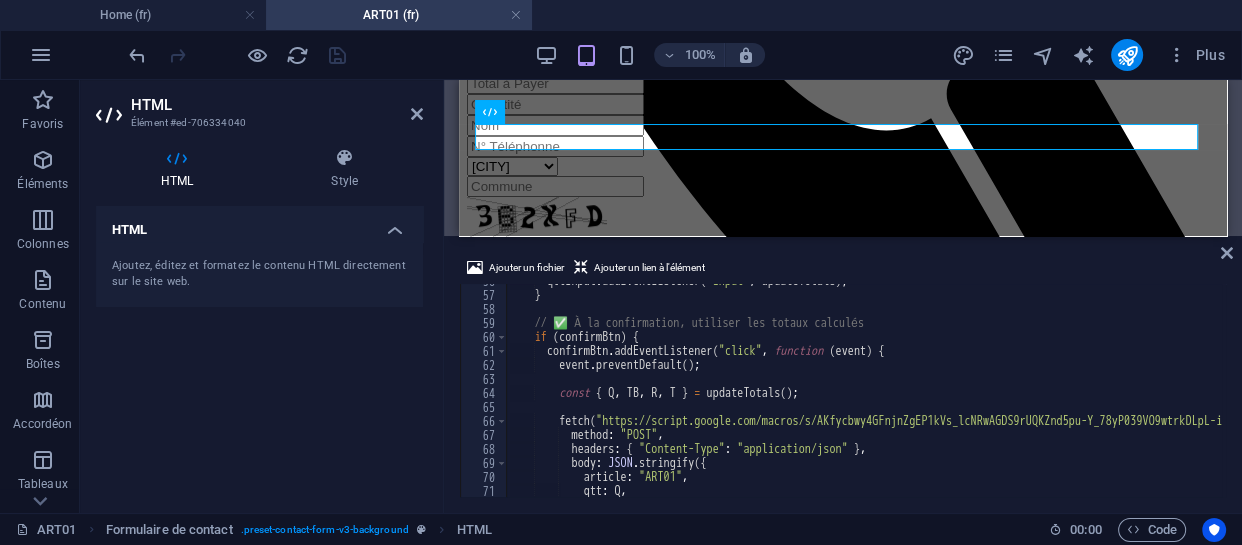 scroll, scrollTop: 780, scrollLeft: 0, axis: vertical 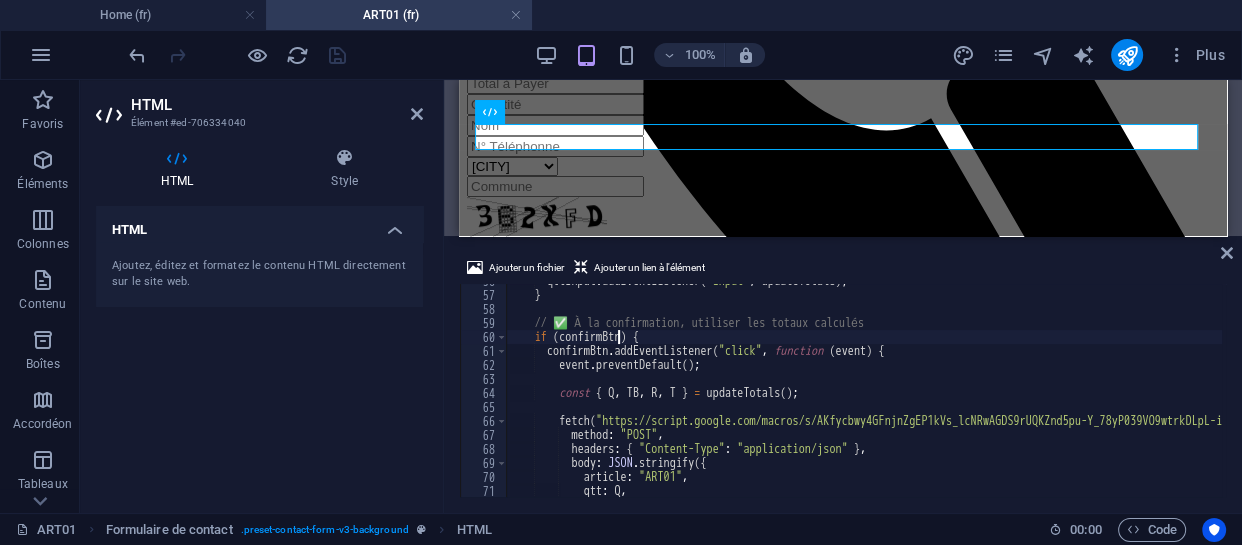 click on "qttInput . addEventListener ( "input" ,   updateTotals ) ;      }      // ✅ À la confirmation, utiliser les totaux calculés      if   ( confirmBtn )   {         confirmBtn . addEventListener ( "click" ,   function   ( event )   {           event . preventDefault ( ) ;           const   {   Q ,   TB ,   R ,   T   }   =   updateTotals ( ) ;           fetch ( "https://script.google.com/macros/s/AKfycbwy4GFnjnZgEP1kVs_lcNRwAGDS9rUQKZnd5pu-Y_78yP039VO9wtrkDLpL-i6Yy14a/exec" ,   {              method :   "POST" ,              headers :   {   "Content-Type" :   "application/json"   } ,              body :   JSON . stringify ({                article :   "ART01" ,                qtt :   Q ,
nom : nomInput.value,
tel : telInput.value,
commune : communeInput.value
})
}" at bounding box center (951, 392) 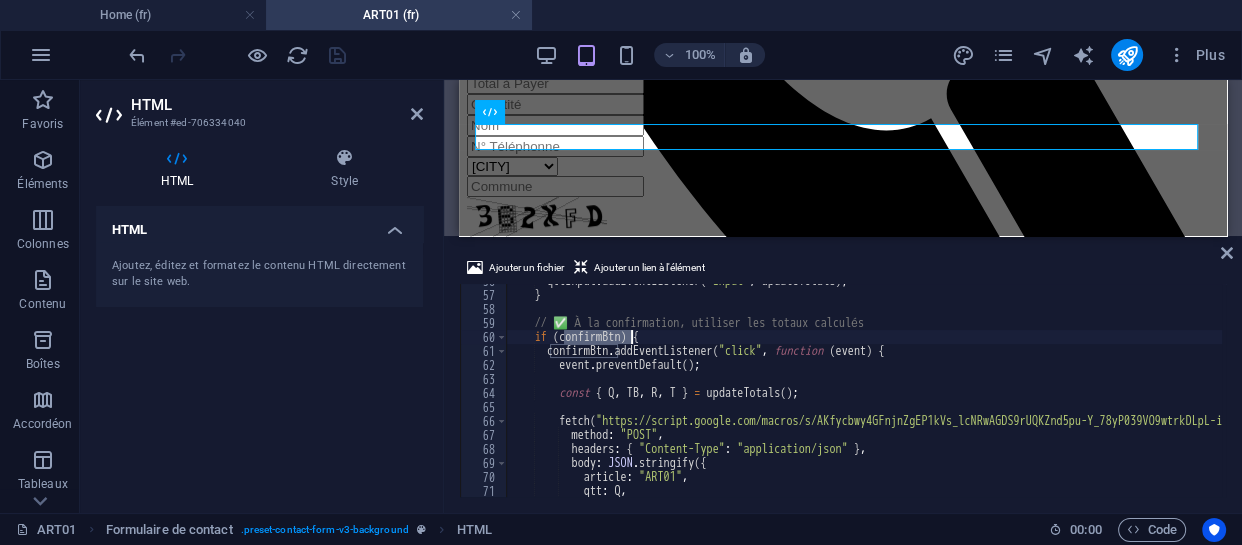 click on "qttInput . addEventListener ( "input" ,   updateTotals ) ;      }      // ✅ À la confirmation, utiliser les totaux calculés      if   ( confirmBtn )   {         confirmBtn . addEventListener ( "click" ,   function   ( event )   {           event . preventDefault ( ) ;           const   {   Q ,   TB ,   R ,   T   }   =   updateTotals ( ) ;           fetch ( "https://script.google.com/macros/s/AKfycbwy4GFnjnZgEP1kVs_lcNRwAGDS9rUQKZnd5pu-Y_78yP039VO9wtrkDLpL-i6Yy14a/exec" ,   {              method :   "POST" ,              headers :   {   "Content-Type" :   "application/json"   } ,              body :   JSON . stringify ({                article :   "ART01" ,                qtt :   Q ,
nom : nomInput.value,
tel : telInput.value,
commune : communeInput.value
})
}" at bounding box center [951, 392] 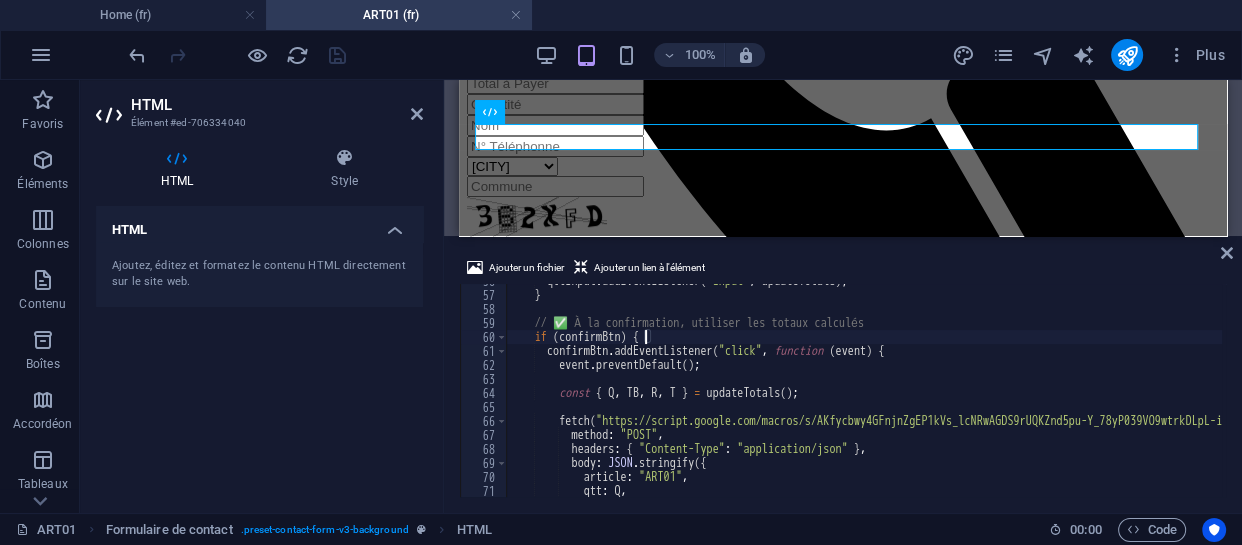 click on "qttInput . addEventListener ( "input" ,   updateTotals ) ;      }      // ✅ À la confirmation, utiliser les totaux calculés      if   ( confirmBtn )   {         confirmBtn . addEventListener ( "click" ,   function   ( event )   {           event . preventDefault ( ) ;           const   {   Q ,   TB ,   R ,   T   }   =   updateTotals ( ) ;           fetch ( "https://script.google.com/macros/s/AKfycbwy4GFnjnZgEP1kVs_lcNRwAGDS9rUQKZnd5pu-Y_78yP039VO9wtrkDLpL-i6Yy14a/exec" ,   {              method :   "POST" ,              headers :   {   "Content-Type" :   "application/json"   } ,              body :   JSON . stringify ({                article :   "ART01" ,                qtt :   Q ,
nom : nomInput.value,
tel : telInput.value,
commune : communeInput.value
})
}" at bounding box center (951, 392) 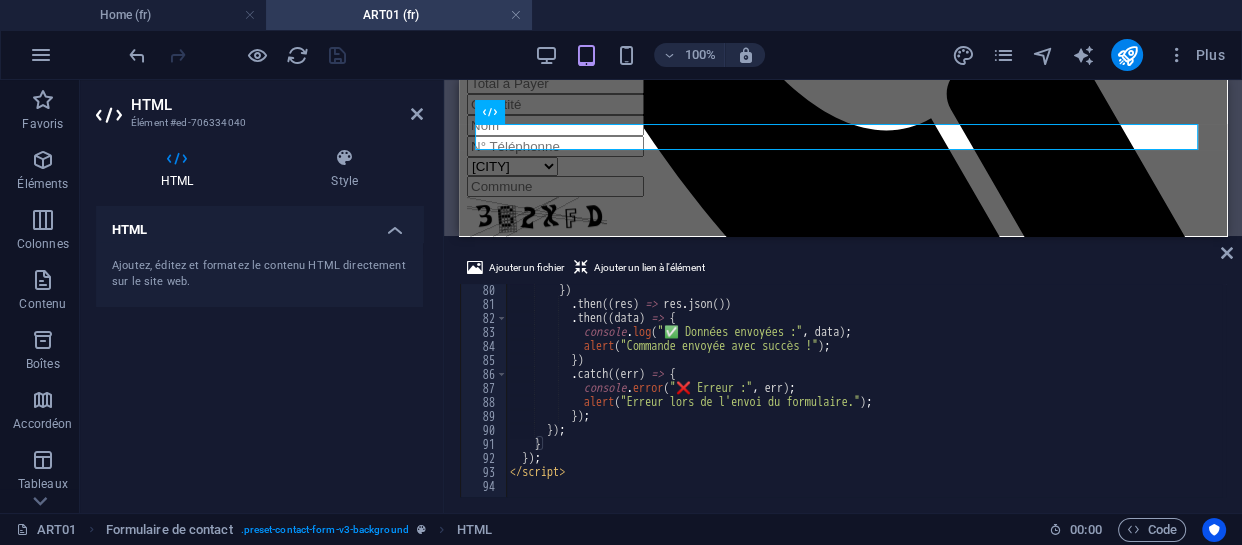 scroll, scrollTop: 1107, scrollLeft: 0, axis: vertical 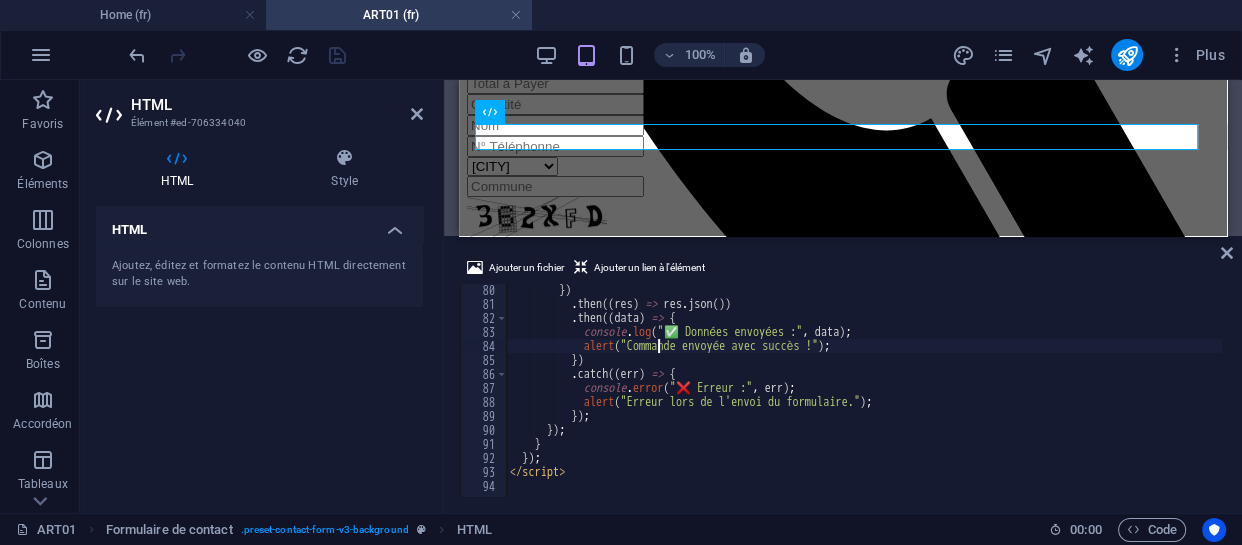 type on "</script>" 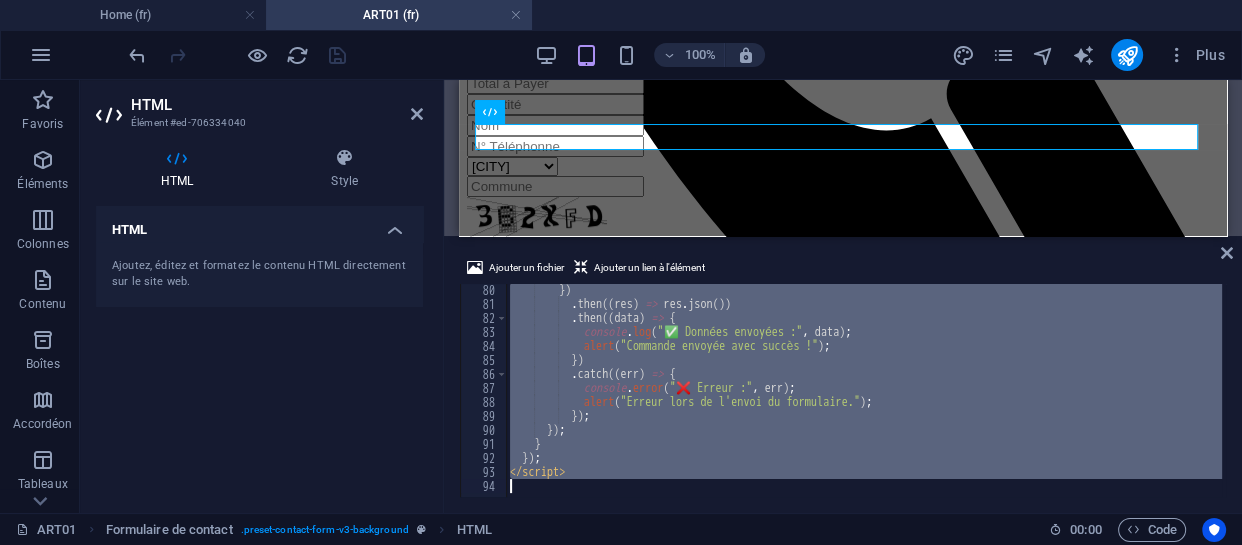 paste 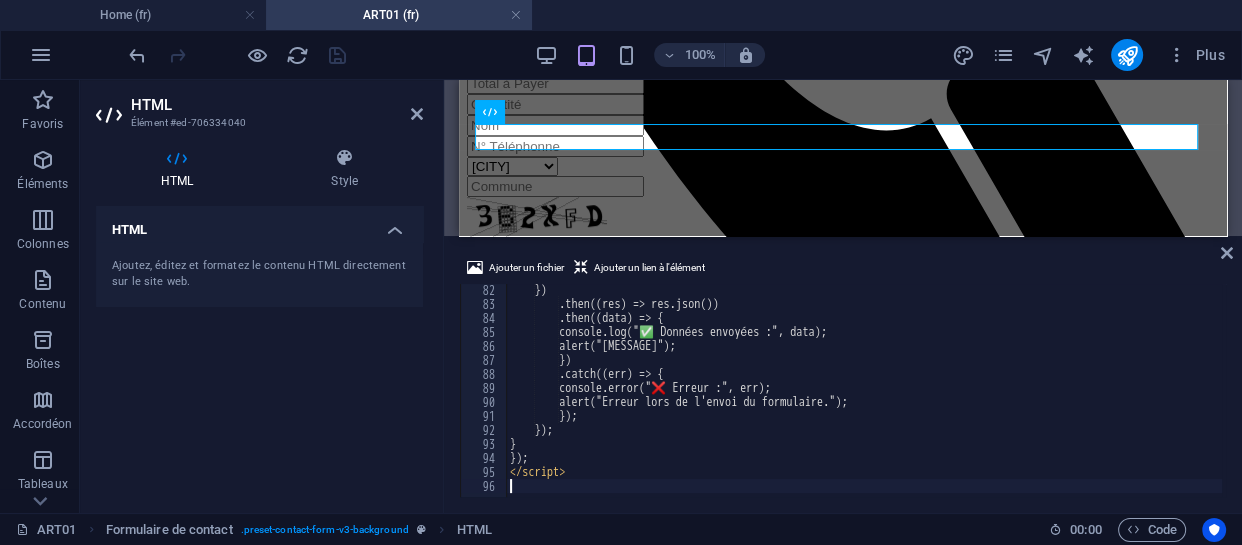 scroll, scrollTop: 1134, scrollLeft: 0, axis: vertical 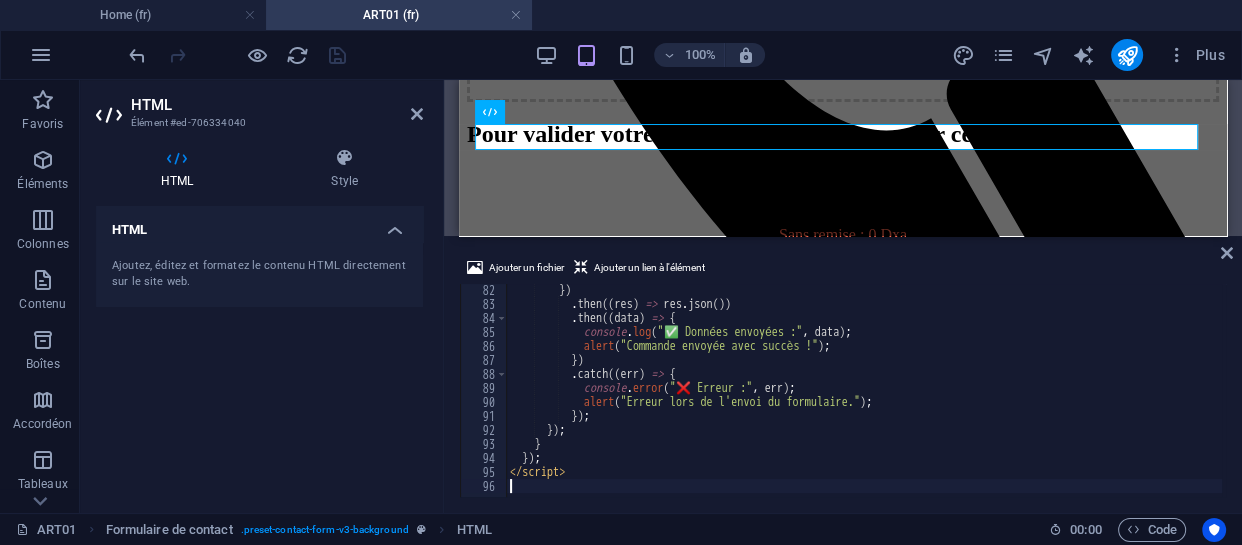 click on "HTML Ajoutez, éditez et formatez le contenu HTML directement sur le site web." at bounding box center [259, 351] 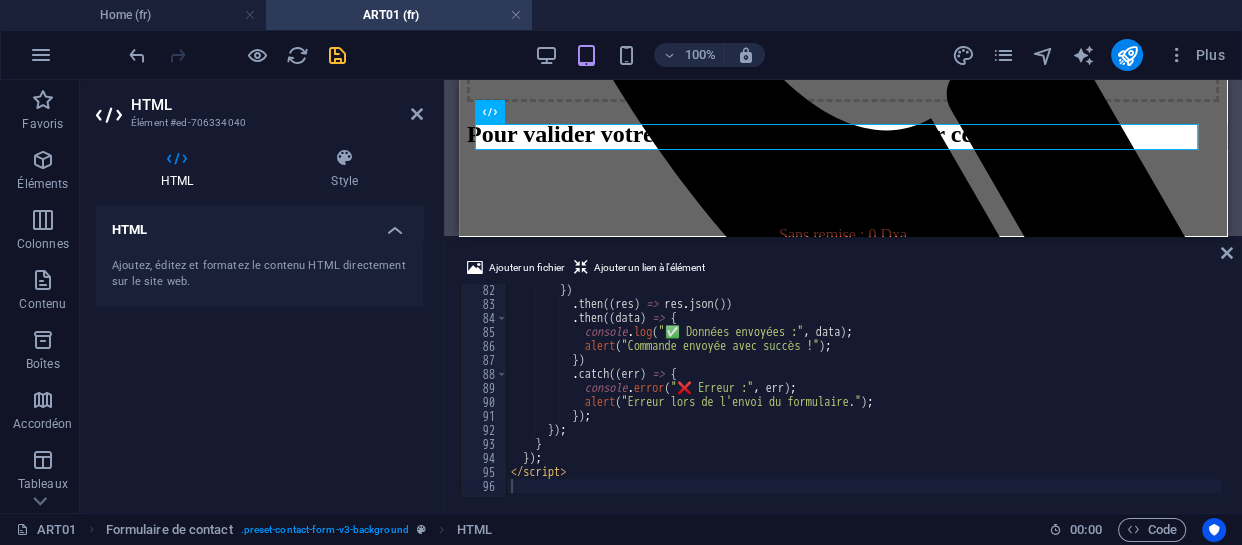 click at bounding box center [337, 55] 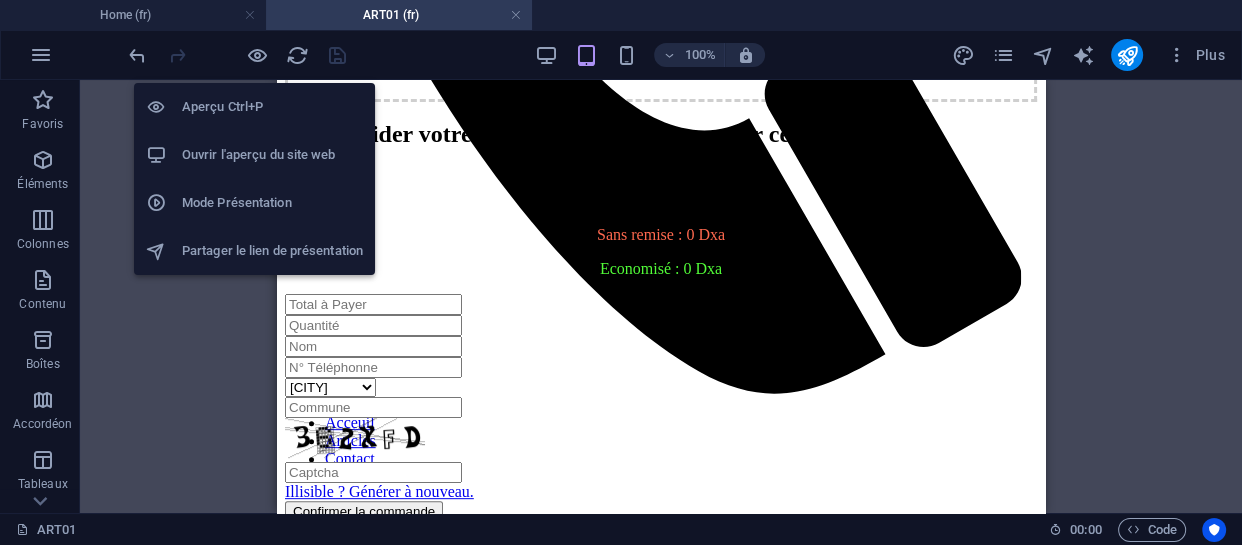 click on "Ouvrir l'aperçu du site web" at bounding box center (272, 155) 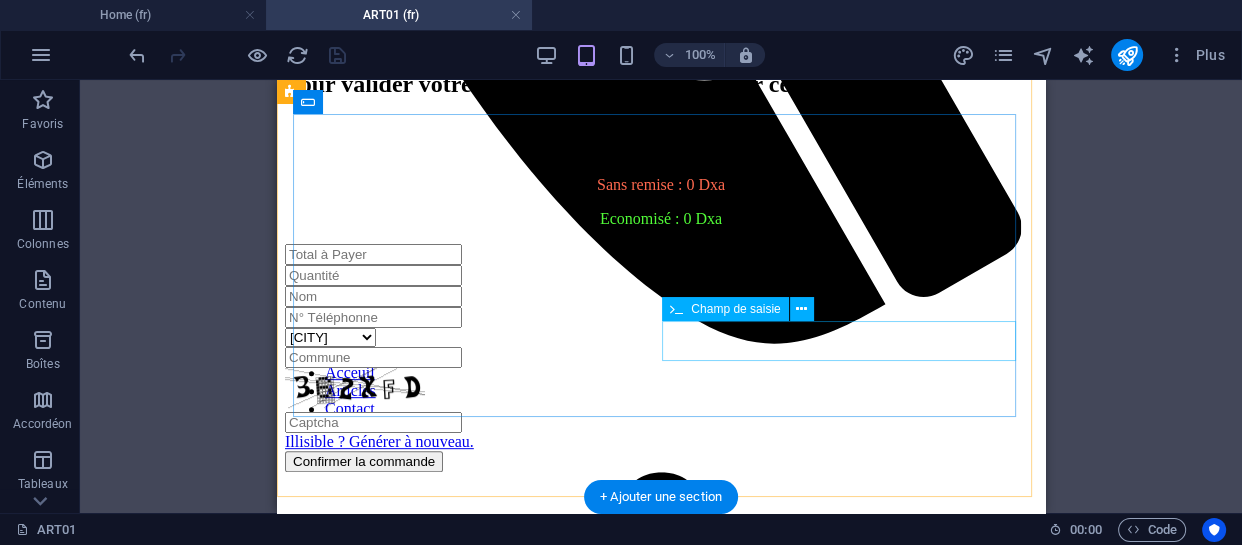 scroll, scrollTop: 840, scrollLeft: 0, axis: vertical 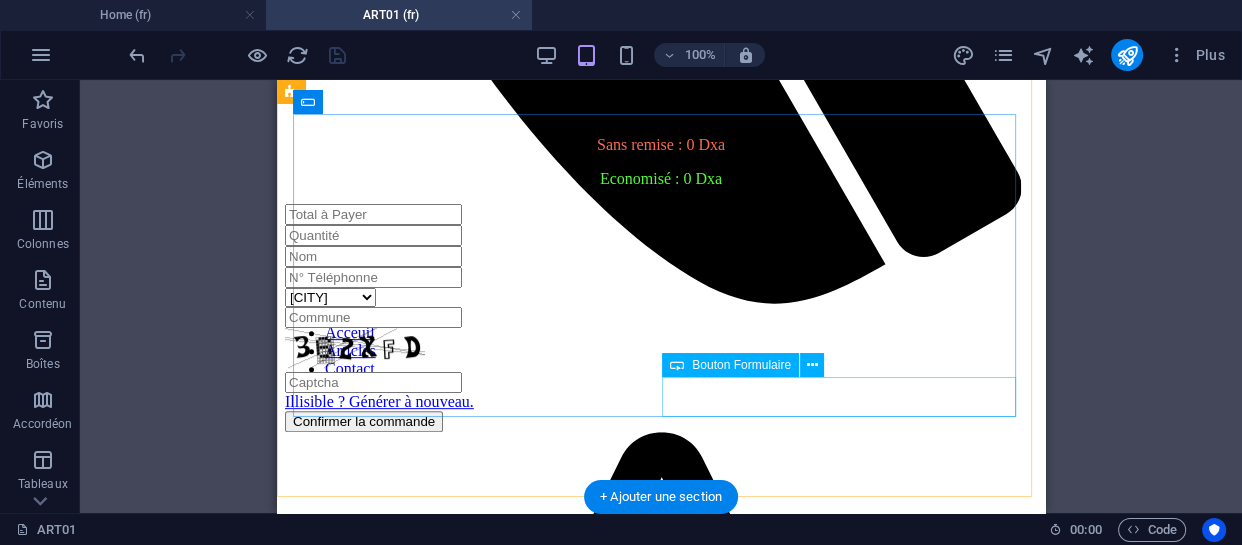 click on "Confirmer la commande" at bounding box center [661, 421] 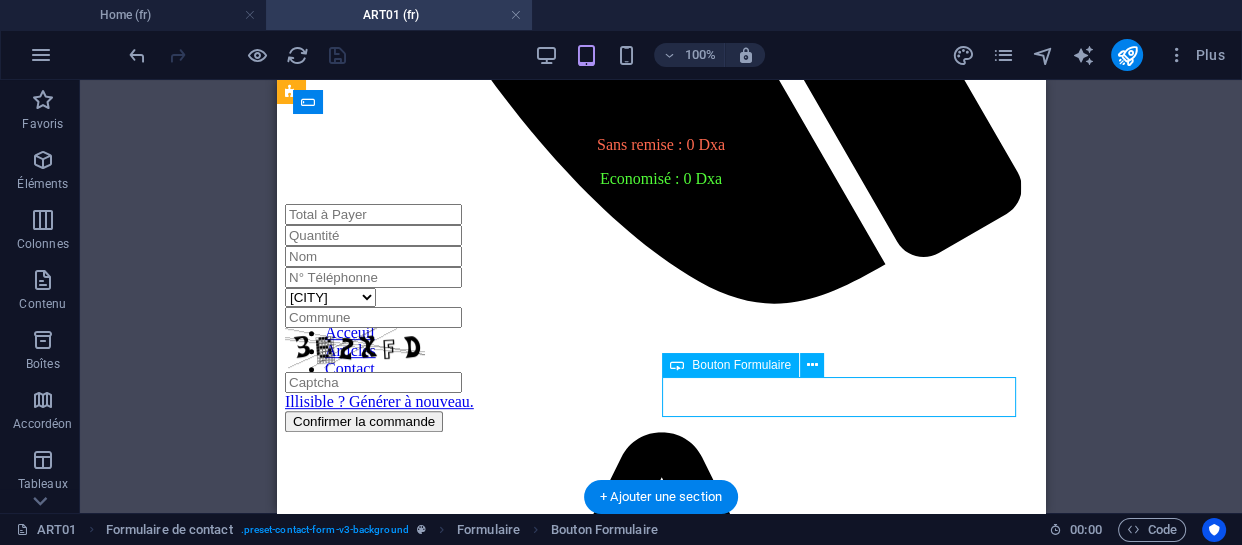 click on "Confirmer la commande" at bounding box center (661, 421) 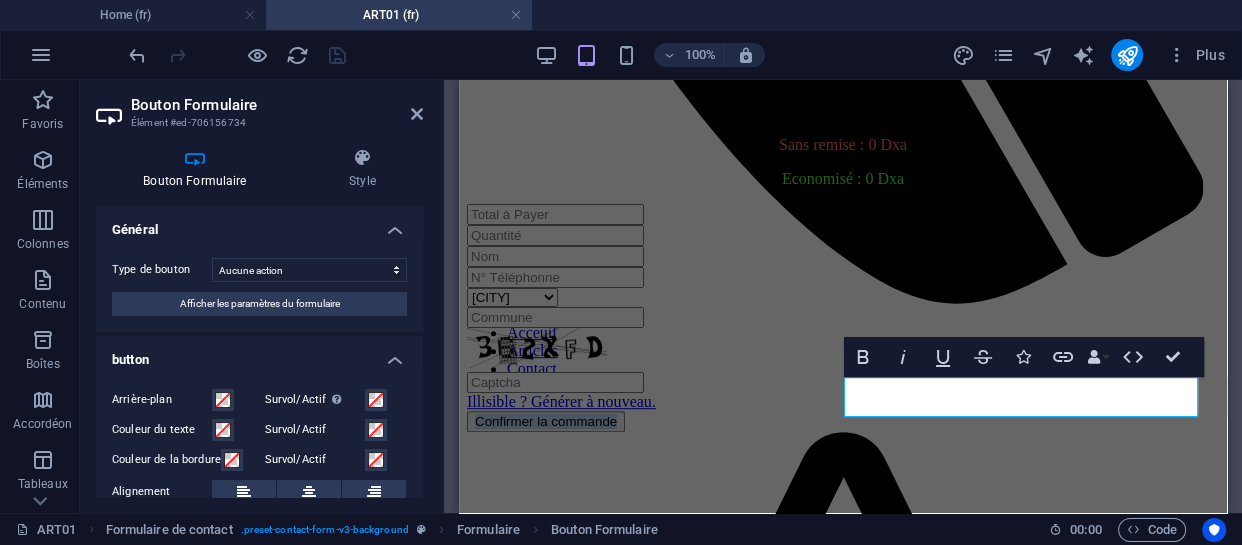 scroll, scrollTop: 90, scrollLeft: 0, axis: vertical 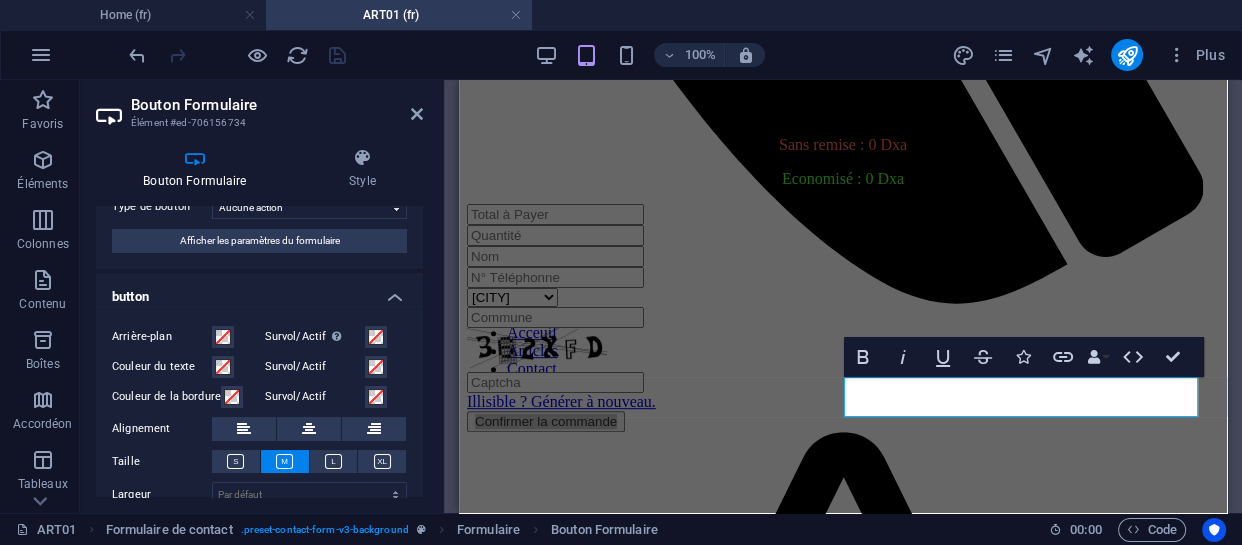click on "button" at bounding box center [259, 291] 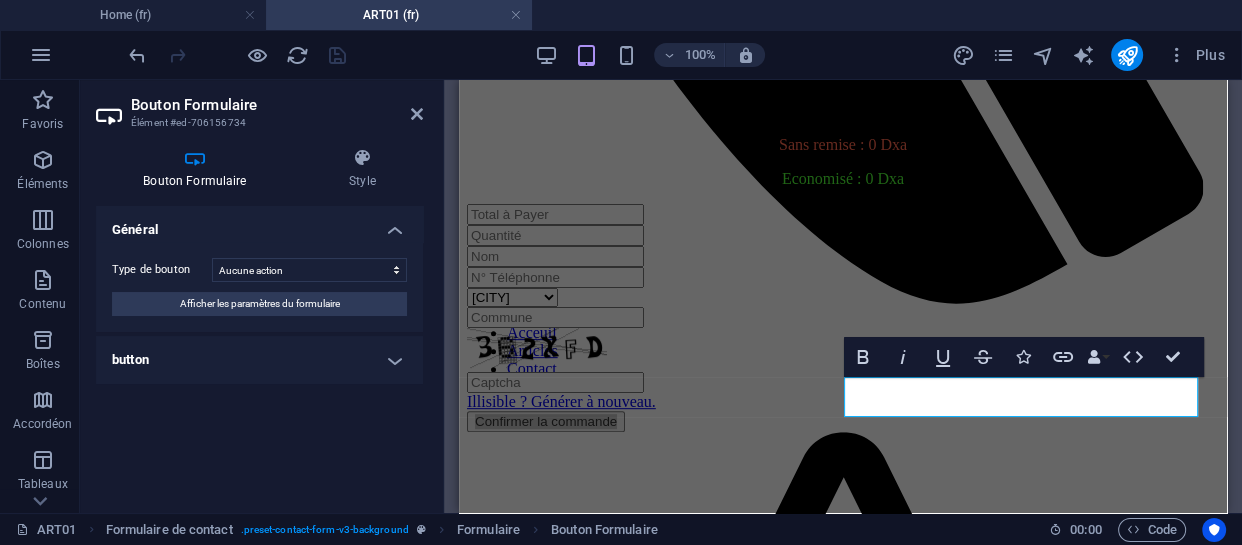 drag, startPoint x: 389, startPoint y: 296, endPoint x: 405, endPoint y: 363, distance: 68.88396 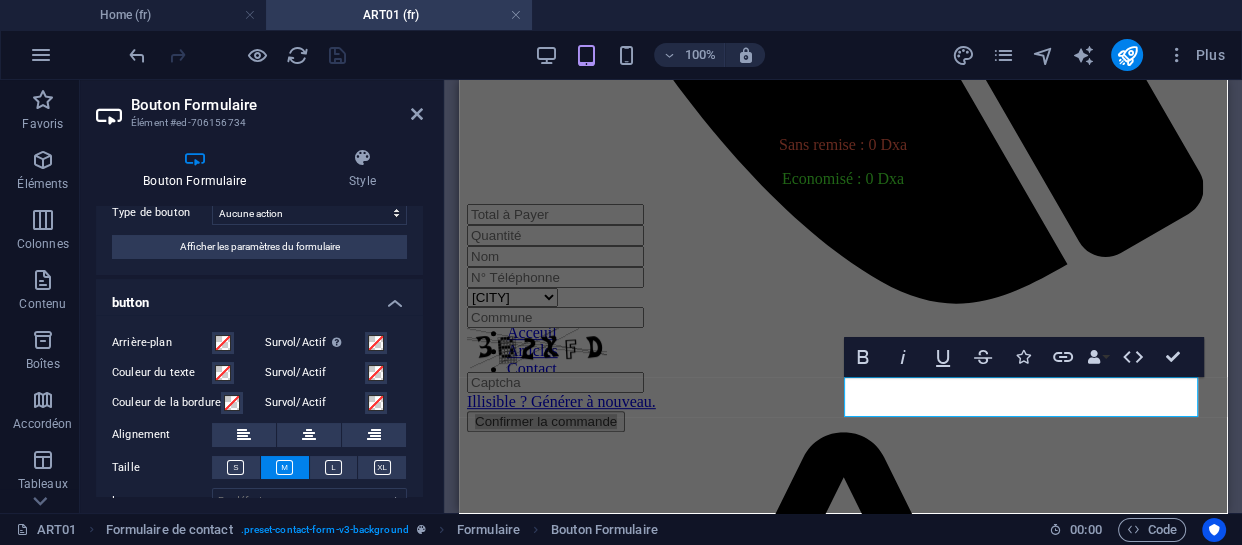 scroll, scrollTop: 90, scrollLeft: 0, axis: vertical 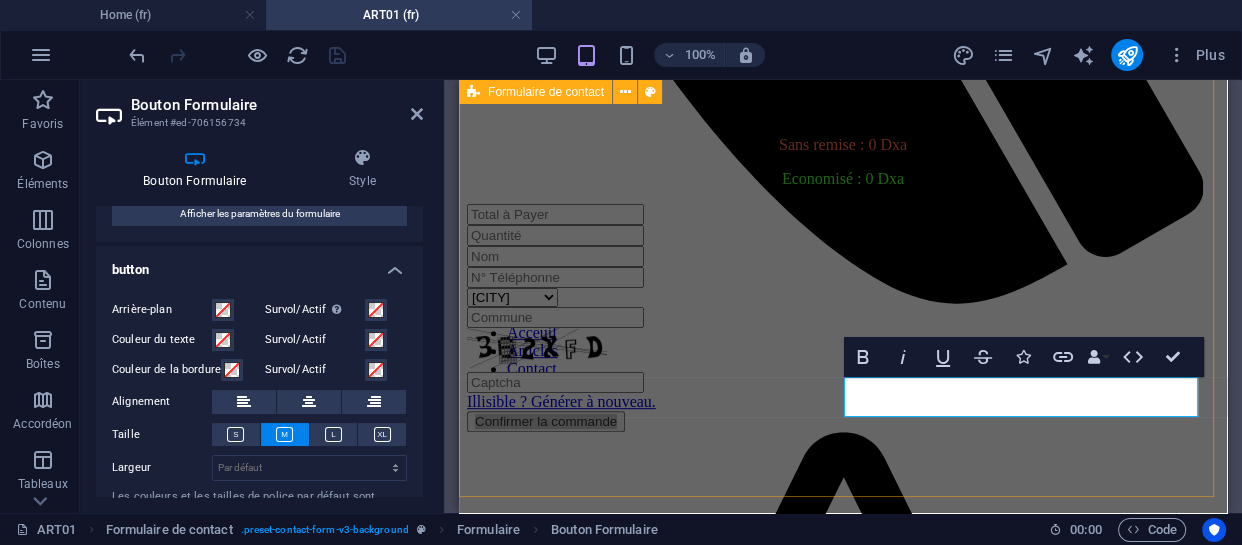 click on "Pour valider votre commande, veuillez remplir ce formulaire.
TOTAL : 0 Da Sans remise : 0 Dxa Economisé : 0 Dxa Alger Blida Tioaza Boumerdes Illisible ? Générer à nouveau. Confirmer la commande" at bounding box center (843, 231) 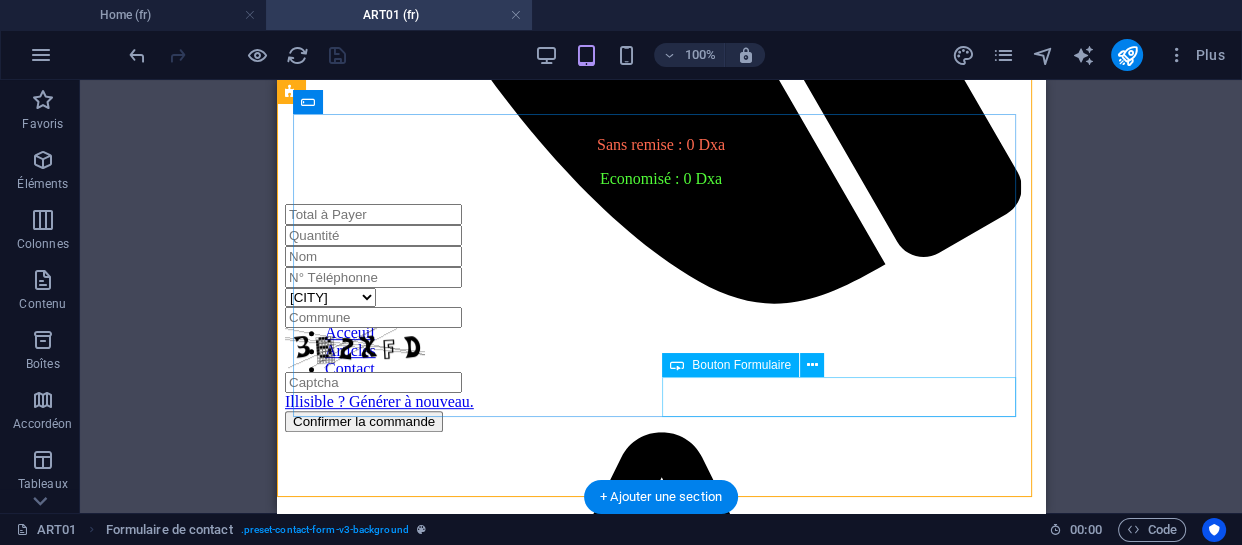 click on "Confirmer la commande" at bounding box center (661, 421) 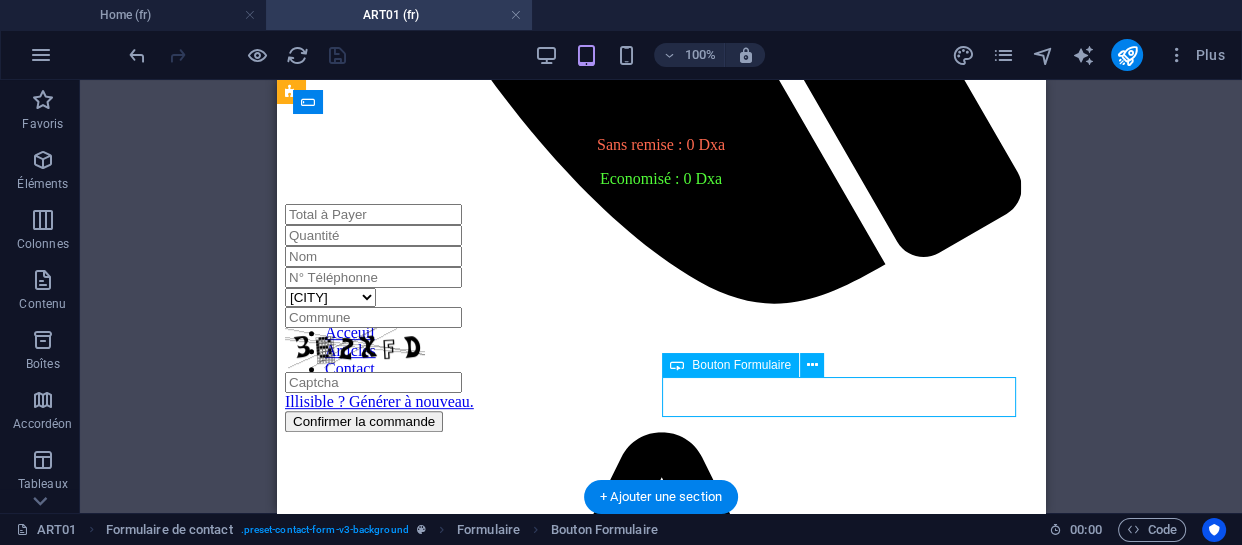click on "Confirmer la commande" at bounding box center [661, 421] 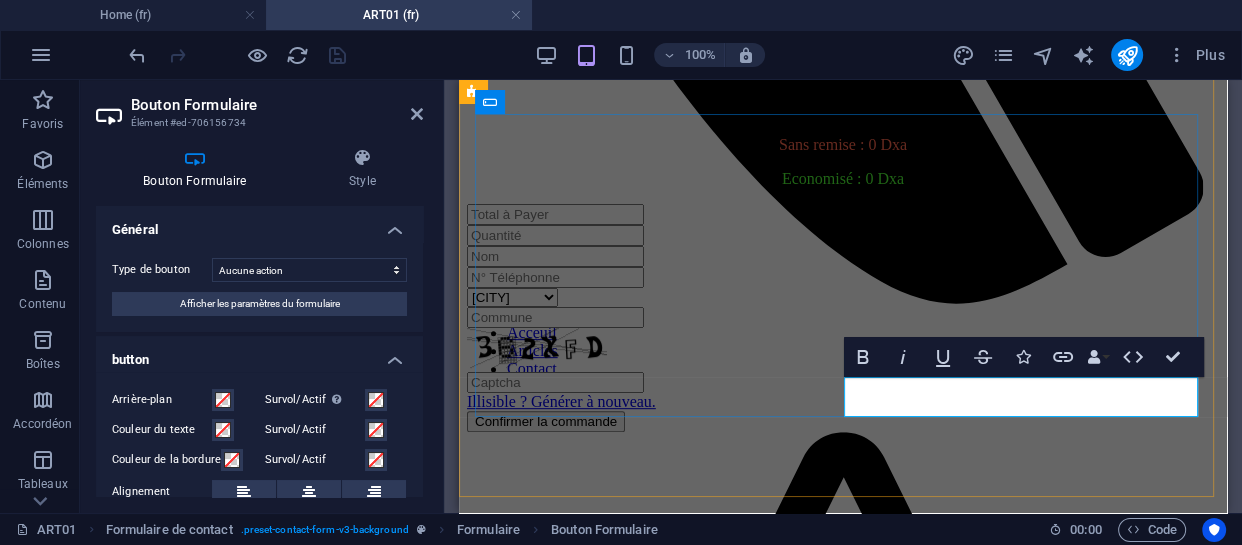 click on "Confirmer la commande" at bounding box center (546, 421) 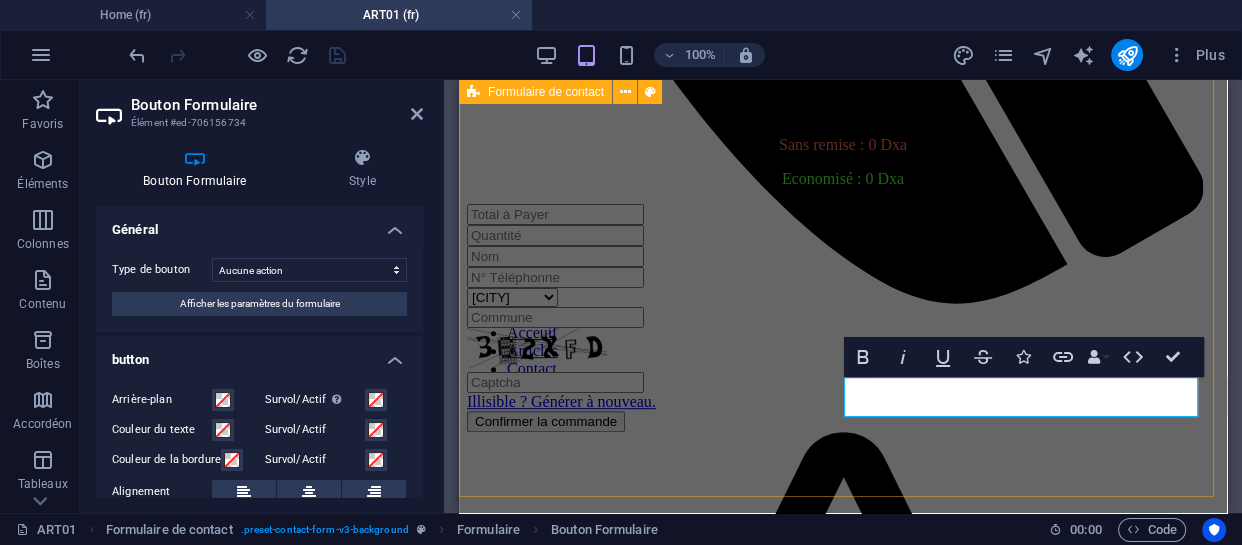 click on "Pour valider votre commande, veuillez remplir ce formulaire.
TOTAL : 0 Da Sans remise : 0 Dxa Economisé : 0 Dxa Alger Blida Tioaza Boumerdes Illisible ? Générer à nouveau. Confirmer la commande" at bounding box center [843, 231] 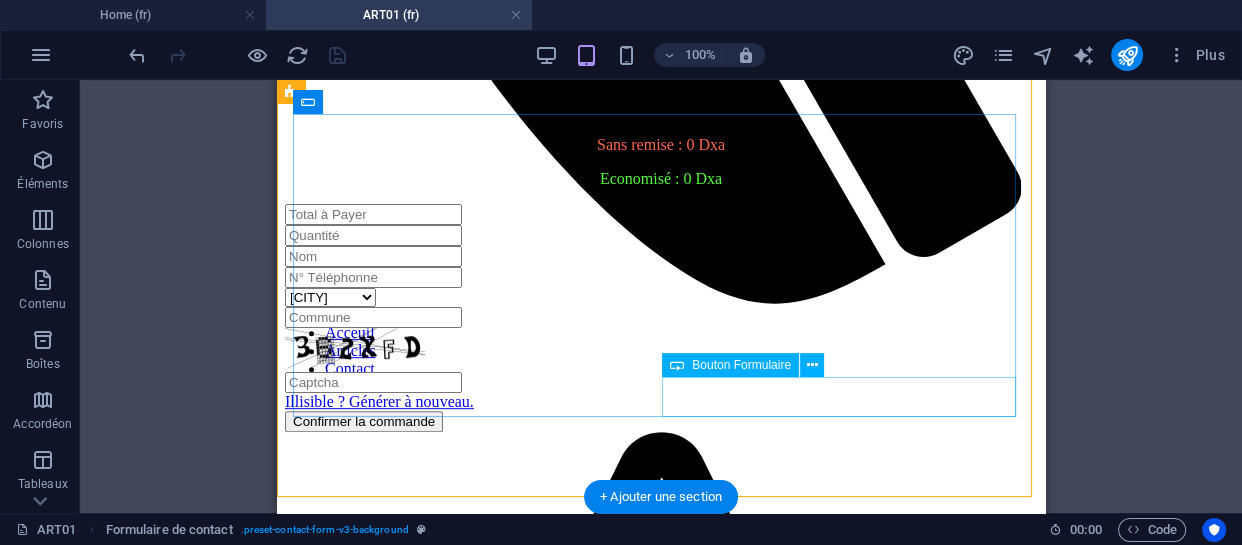 click on "Confirmer la commande" at bounding box center (661, 421) 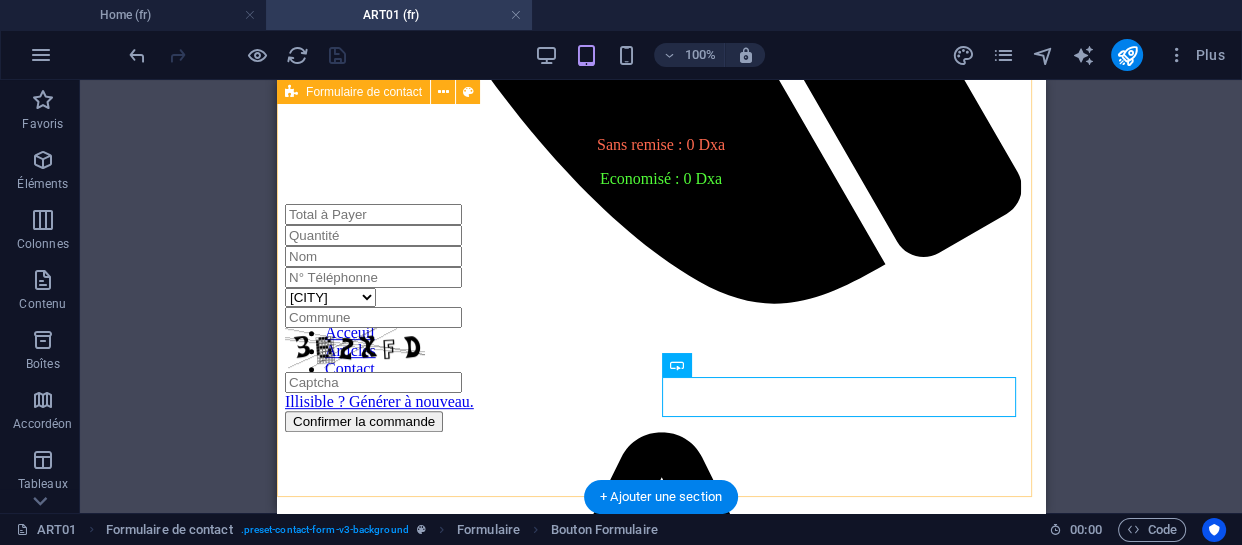 drag, startPoint x: 722, startPoint y: 457, endPoint x: 710, endPoint y: 430, distance: 29.546574 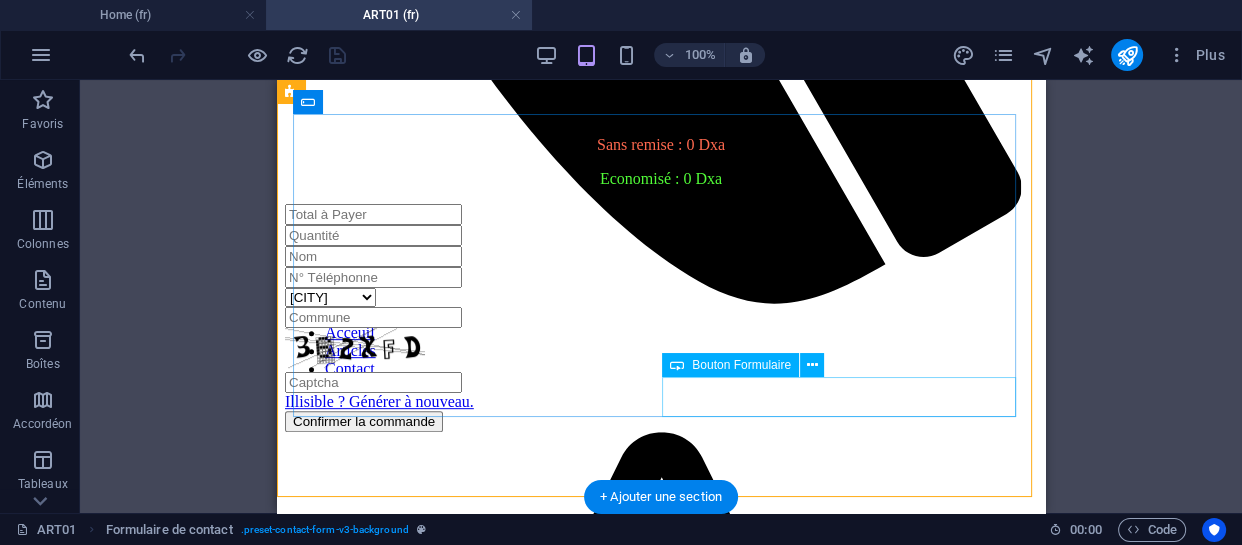 click on "Confirmer la commande" at bounding box center [661, 421] 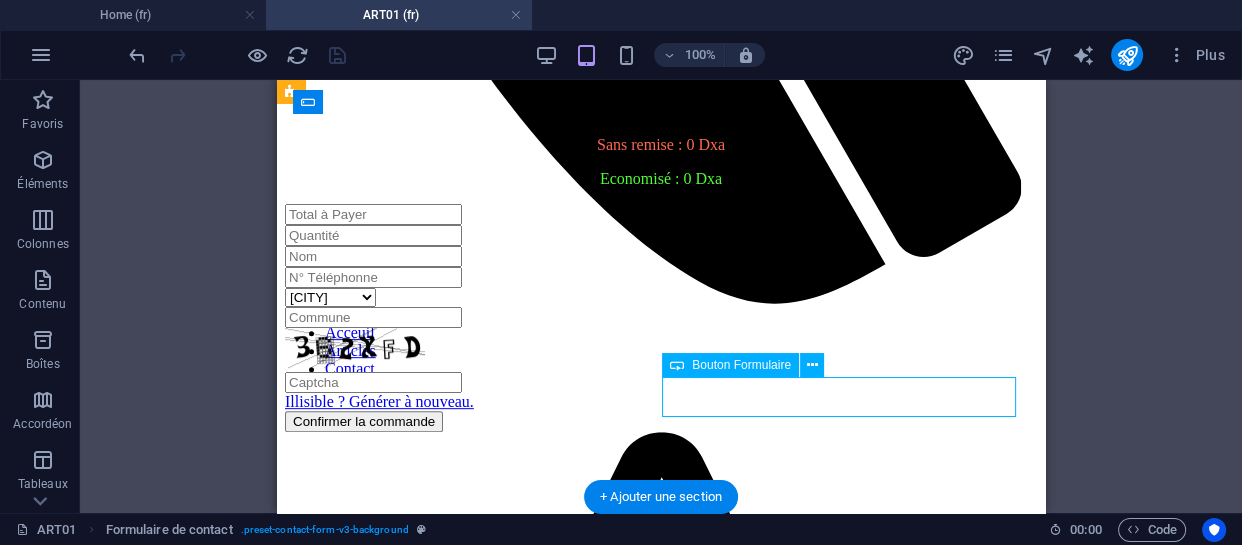 click on "Confirmer la commande" at bounding box center (661, 421) 